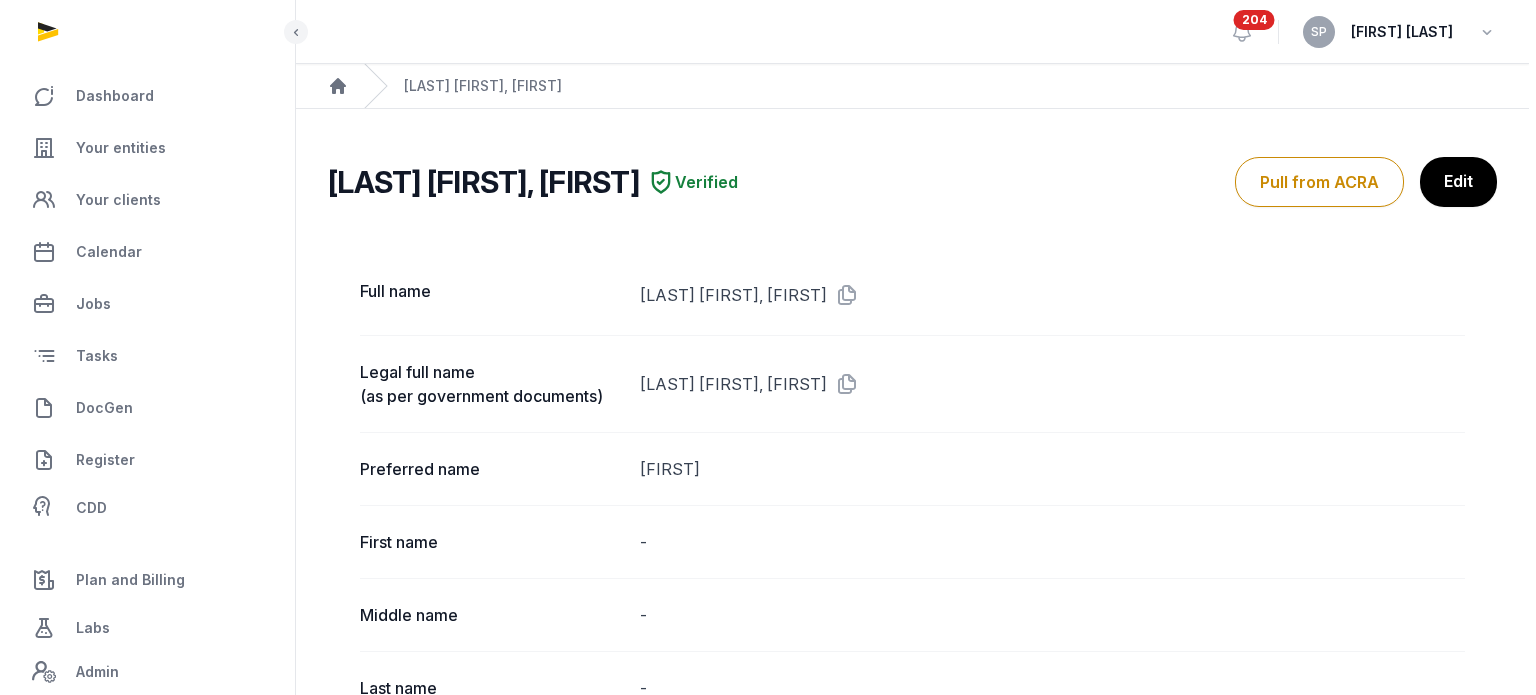 scroll, scrollTop: 0, scrollLeft: 0, axis: both 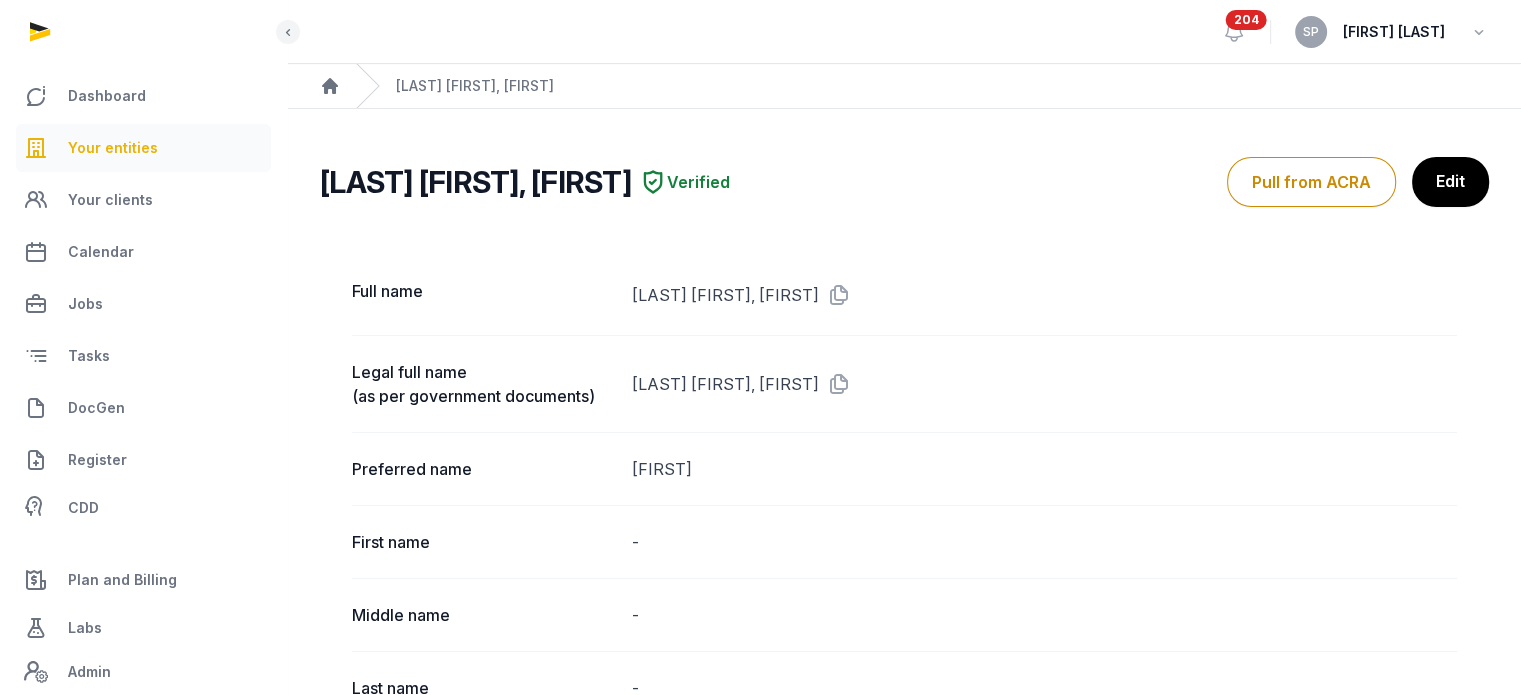 click on "Your entities" at bounding box center (113, 148) 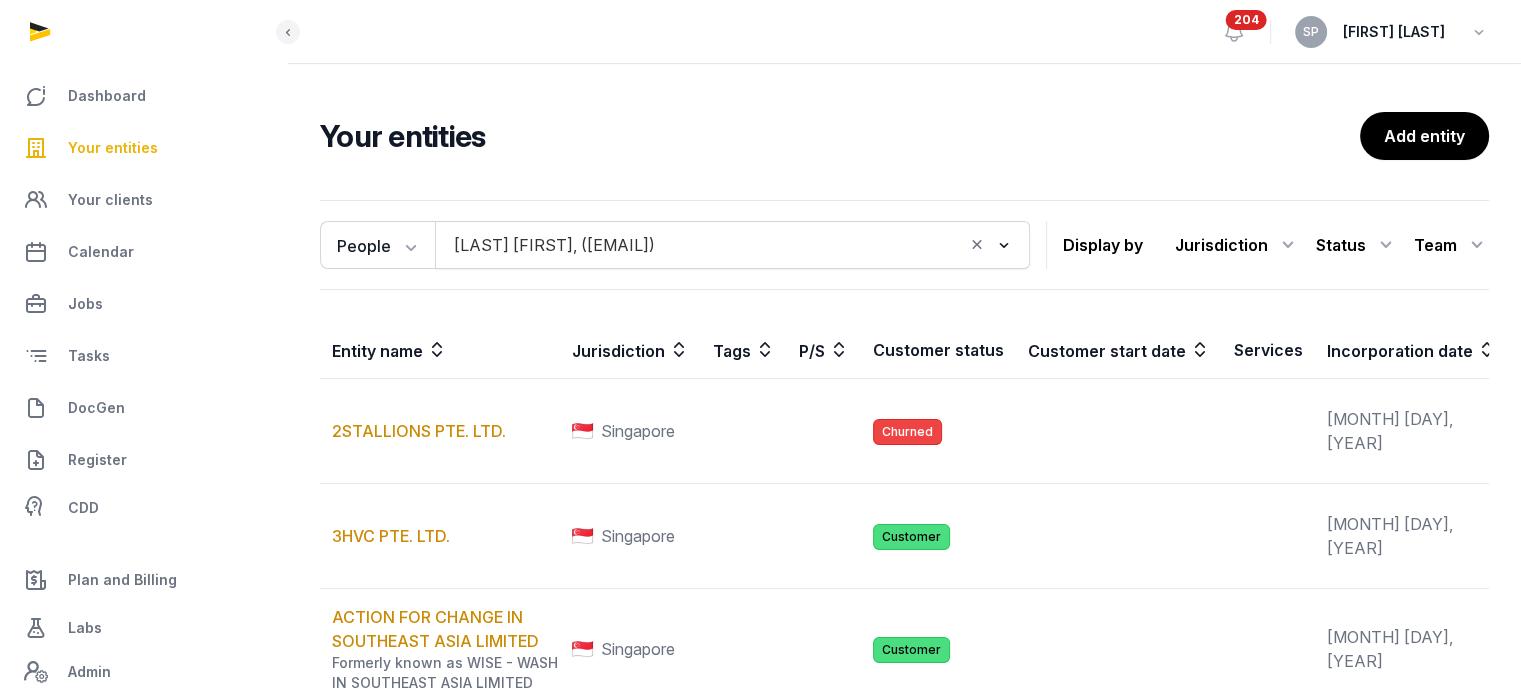 click on "Your entities" at bounding box center [143, 148] 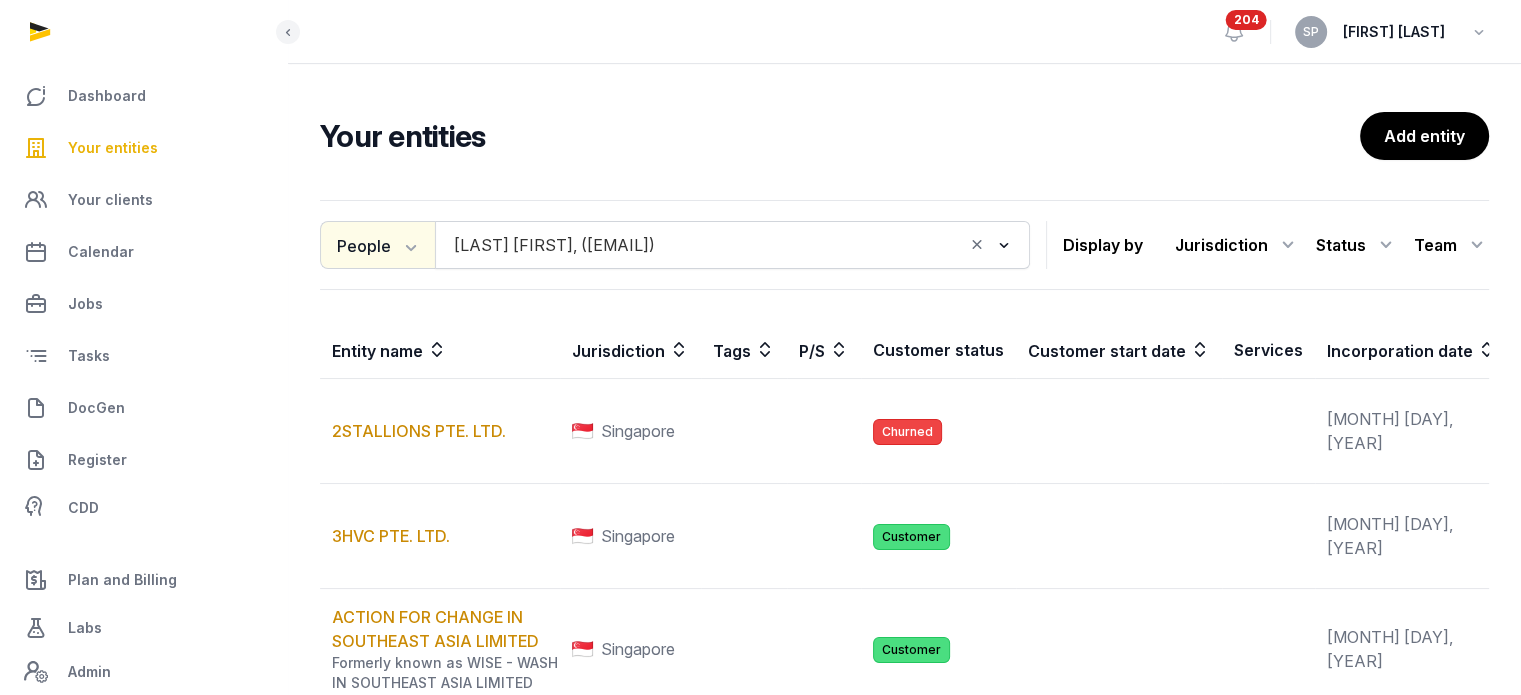click on "People" 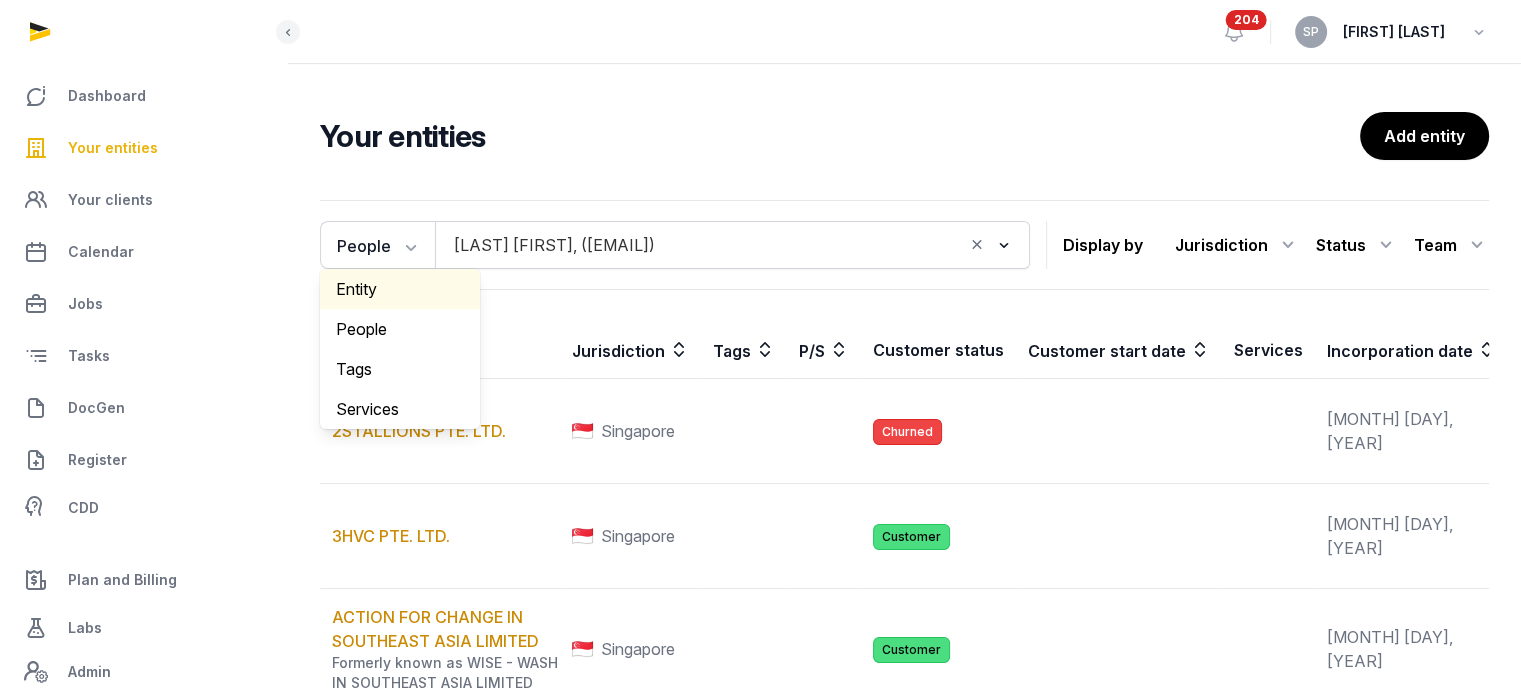 click on "Entity" at bounding box center (400, 289) 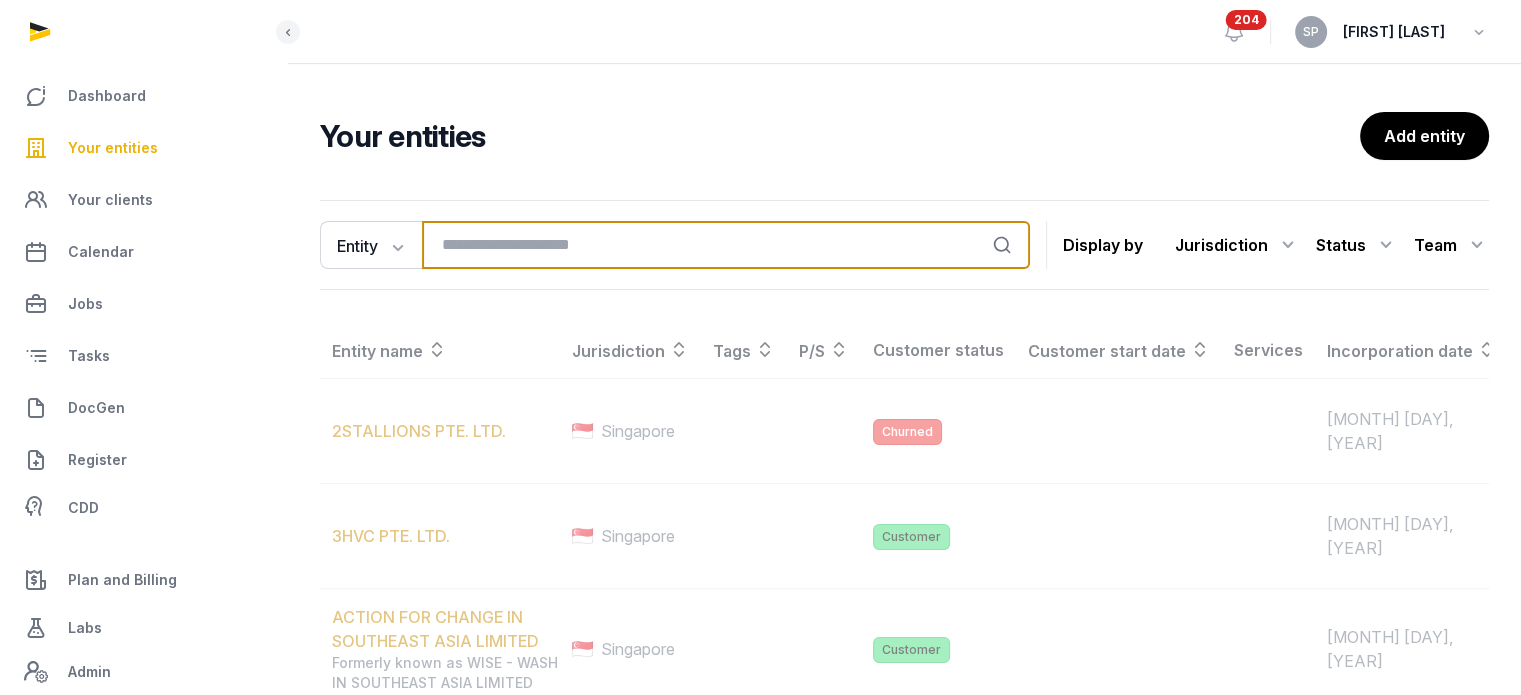 click at bounding box center (726, 245) 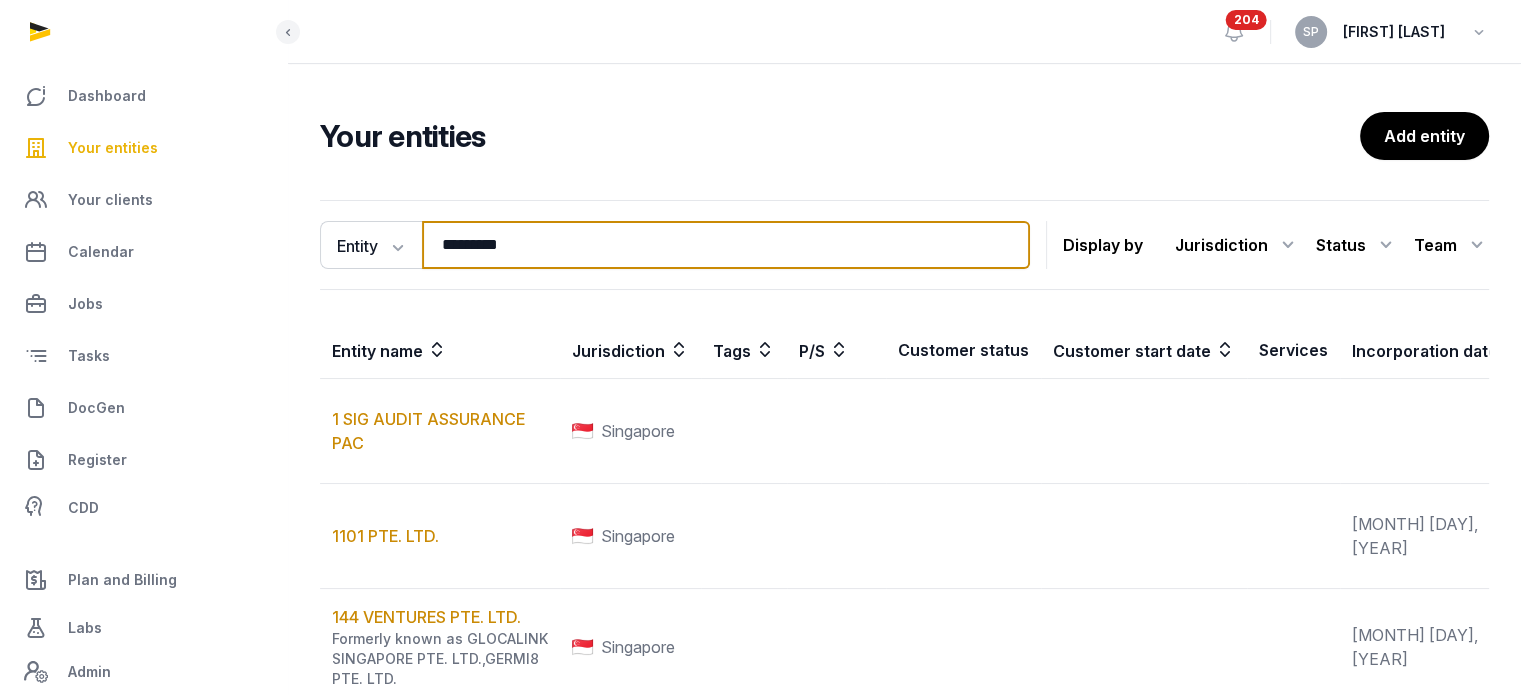 type on "*********" 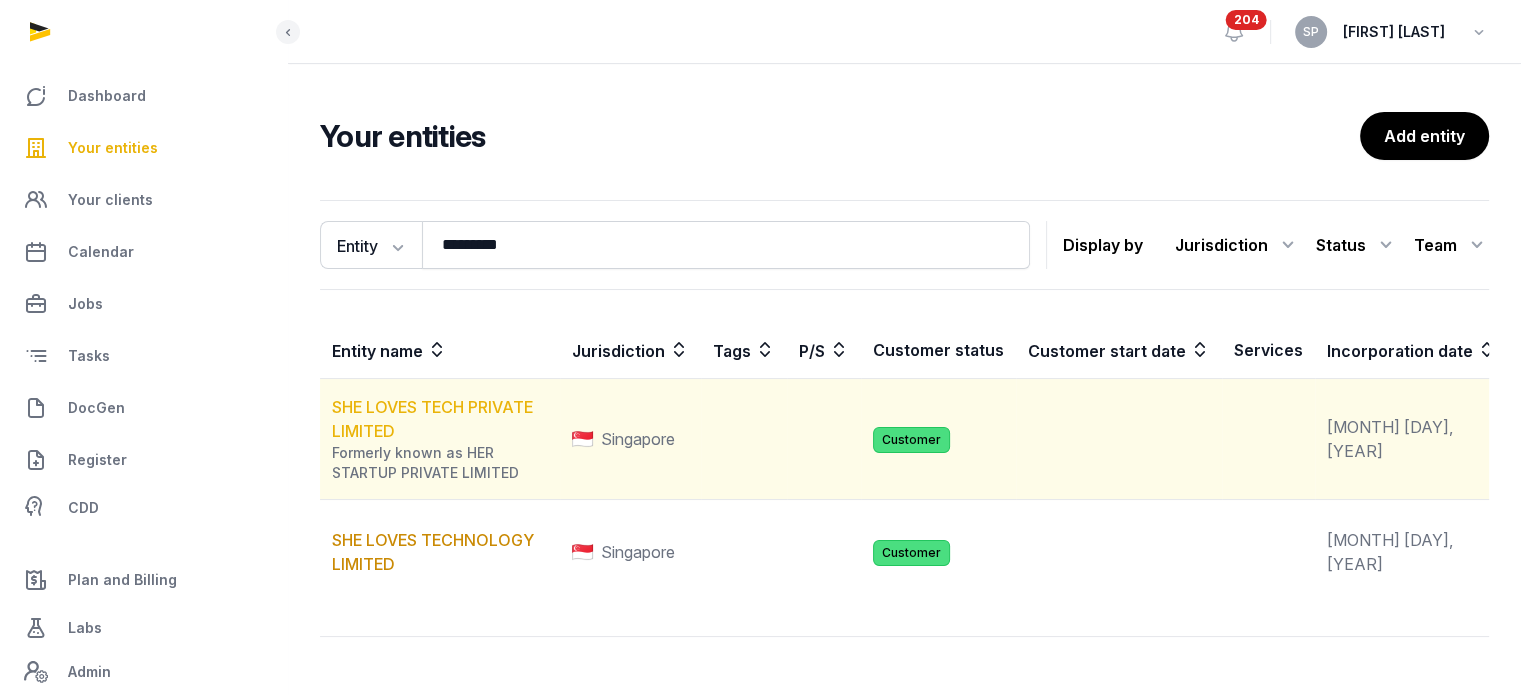 click on "SHE LOVES TECH PRIVATE LIMITED" at bounding box center [432, 419] 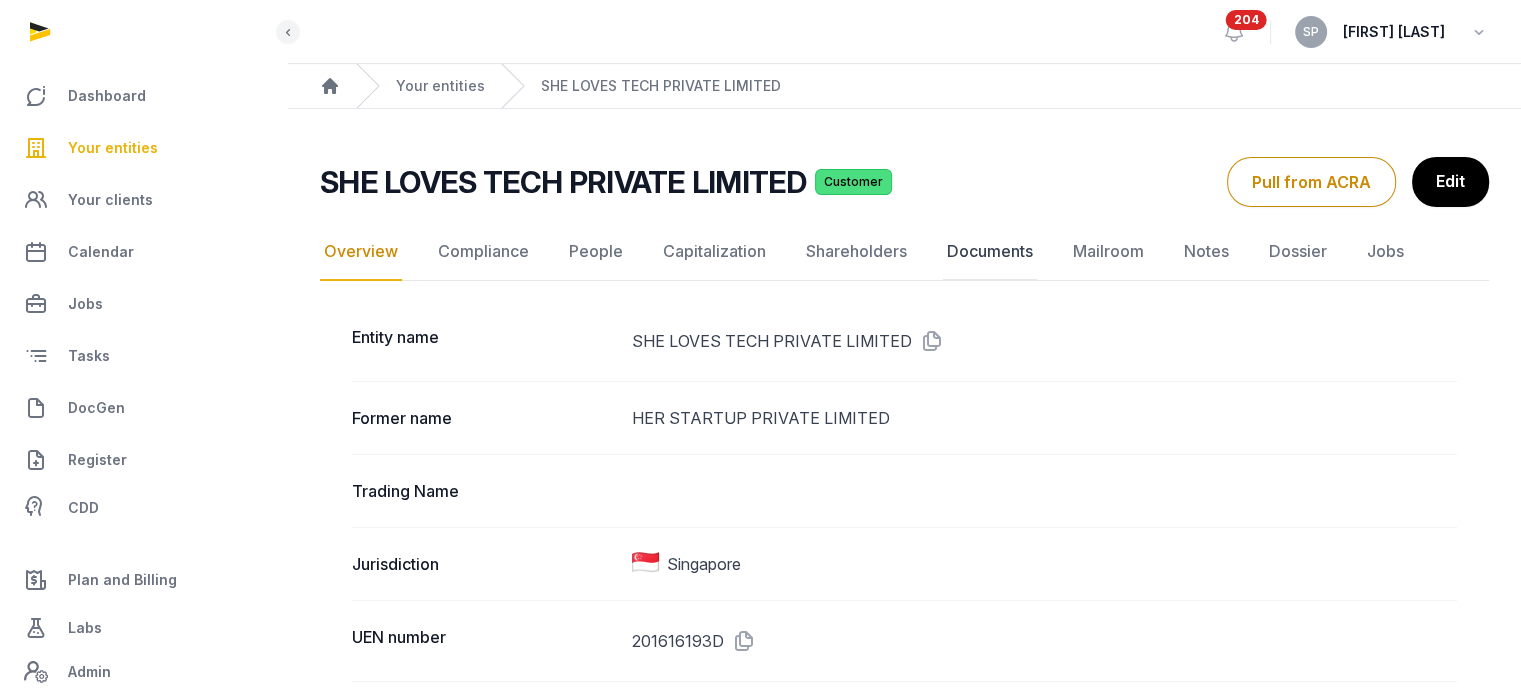 click on "Documents" 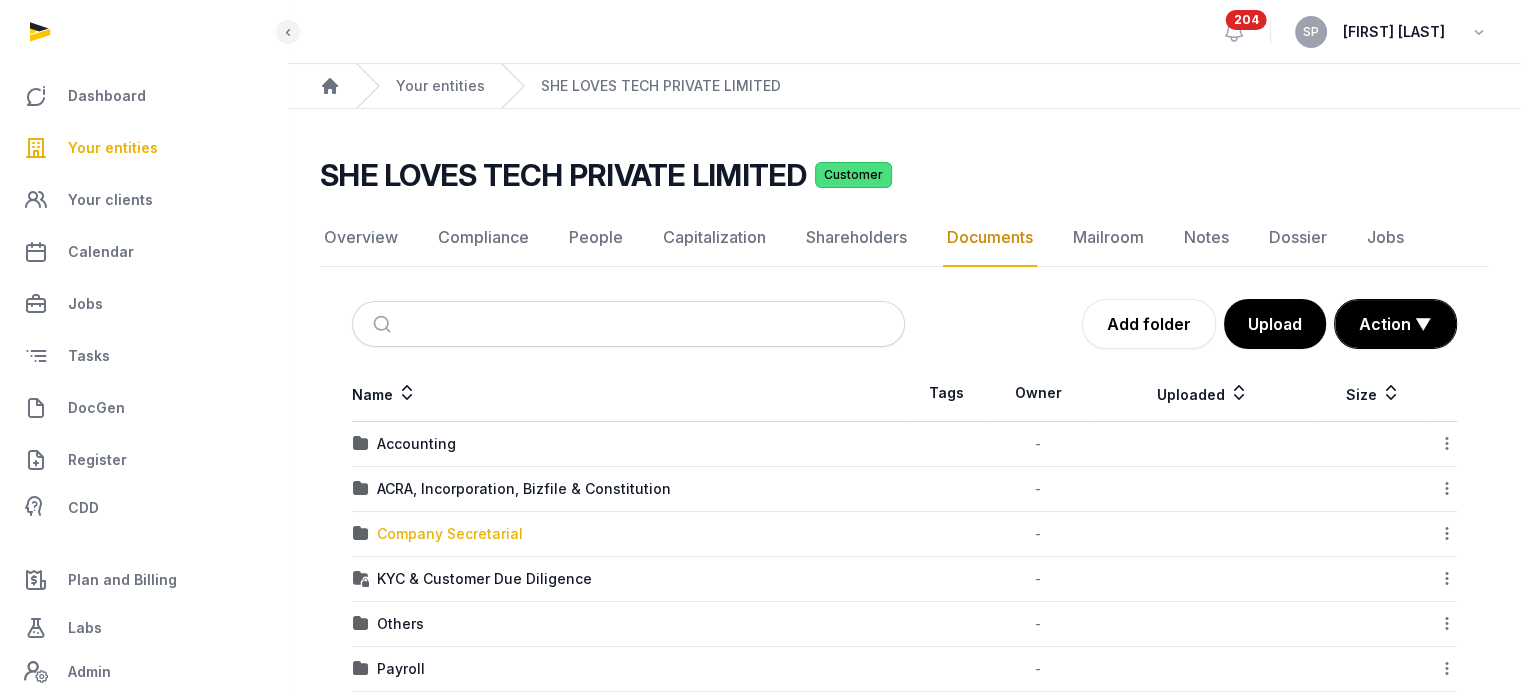 click on "Company Secretarial" at bounding box center (450, 534) 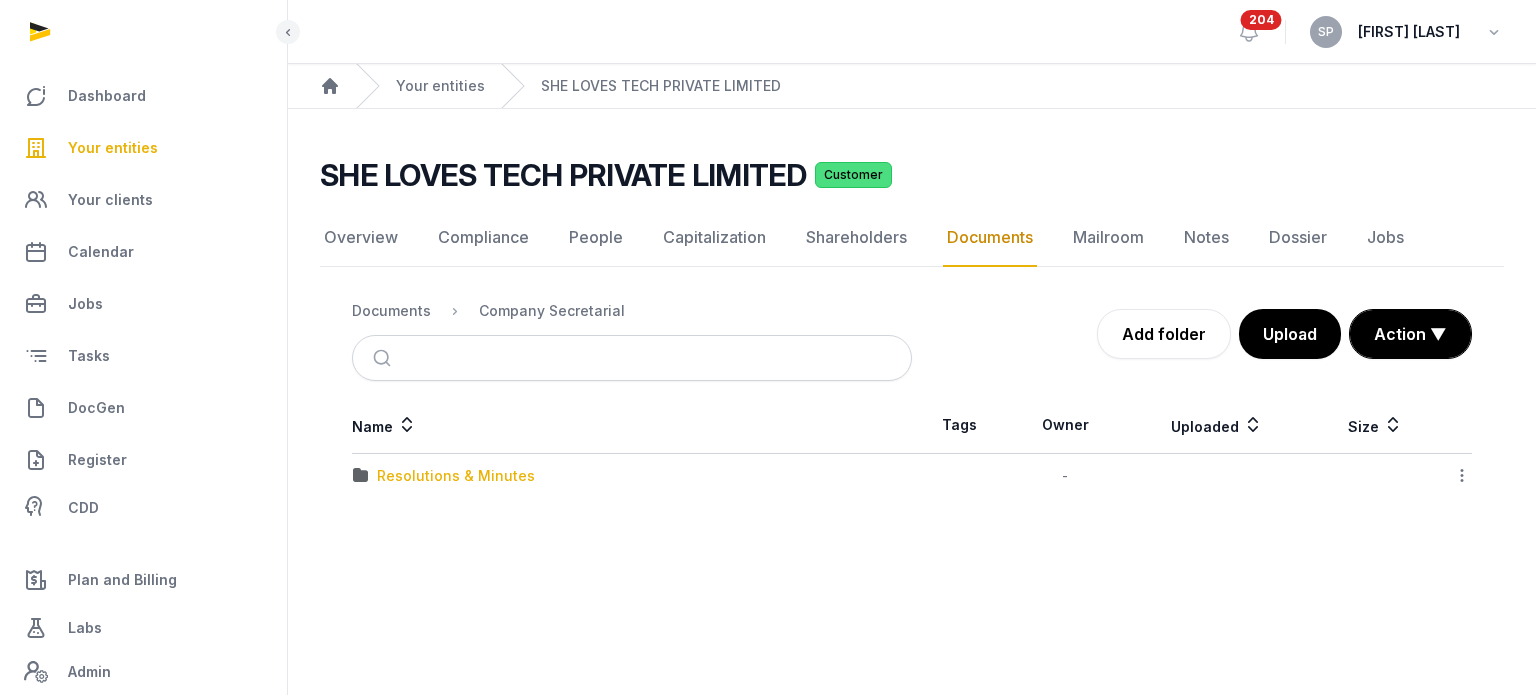 click on "Resolutions & Minutes" at bounding box center [456, 476] 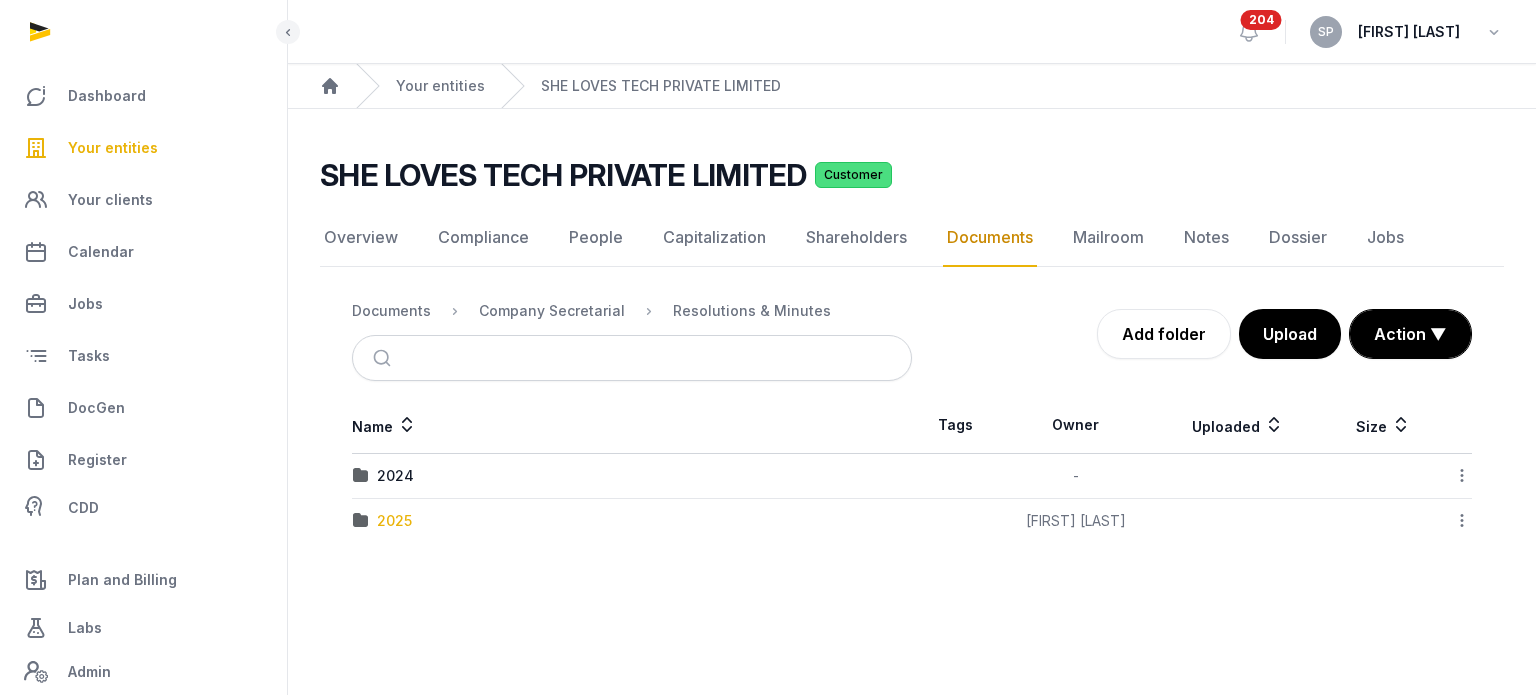 click on "2025" at bounding box center (394, 521) 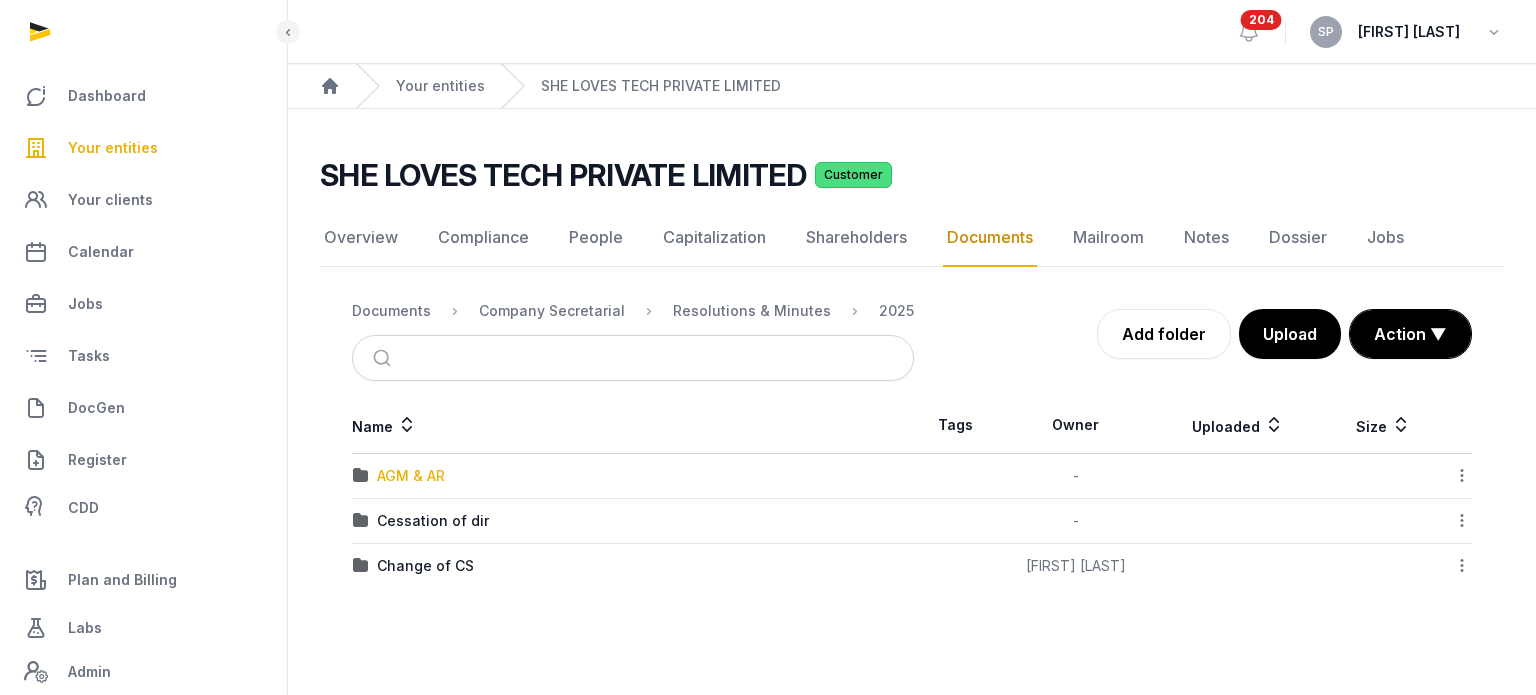 click on "AGM & AR" at bounding box center (411, 476) 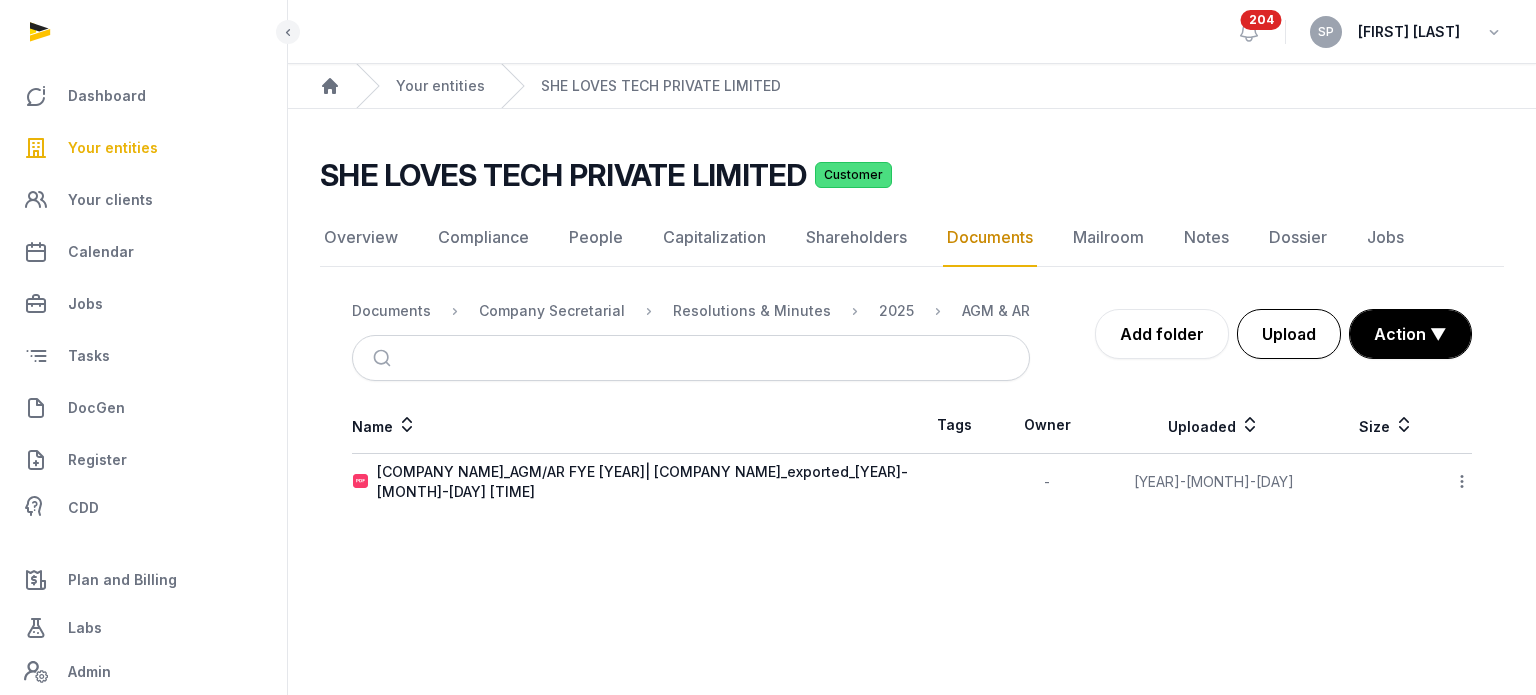 click on "Upload" at bounding box center (1289, 334) 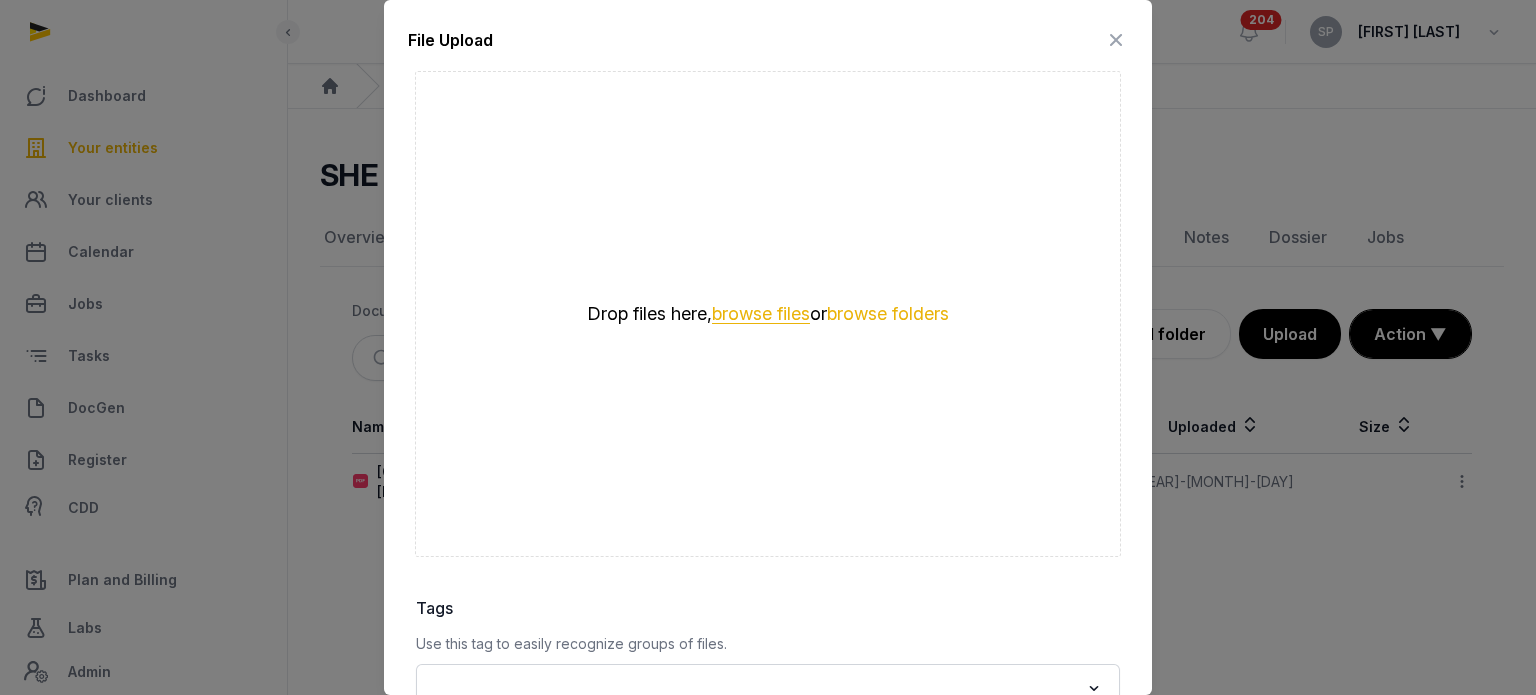 click on "browse files" at bounding box center [761, 314] 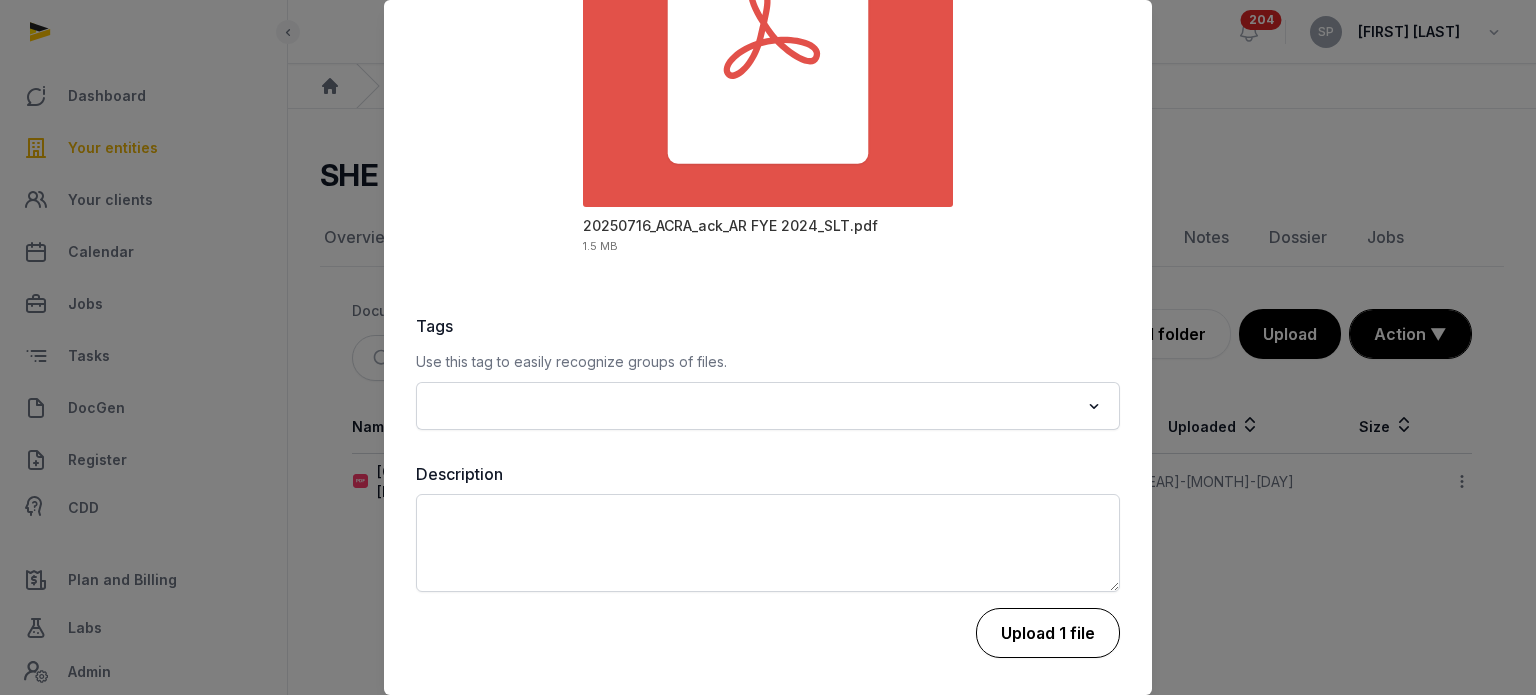 click on "Upload 1 file" at bounding box center [1048, 633] 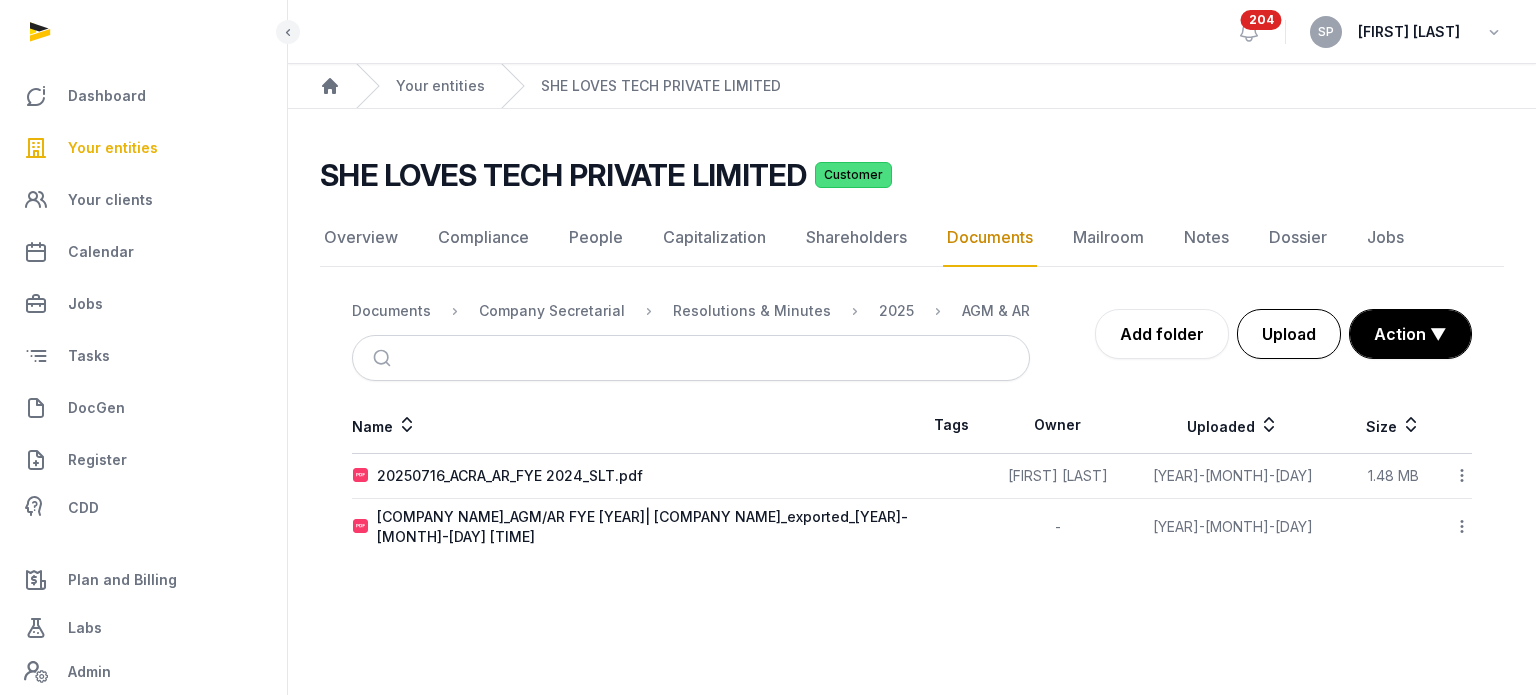 click on "Upload" at bounding box center [1289, 334] 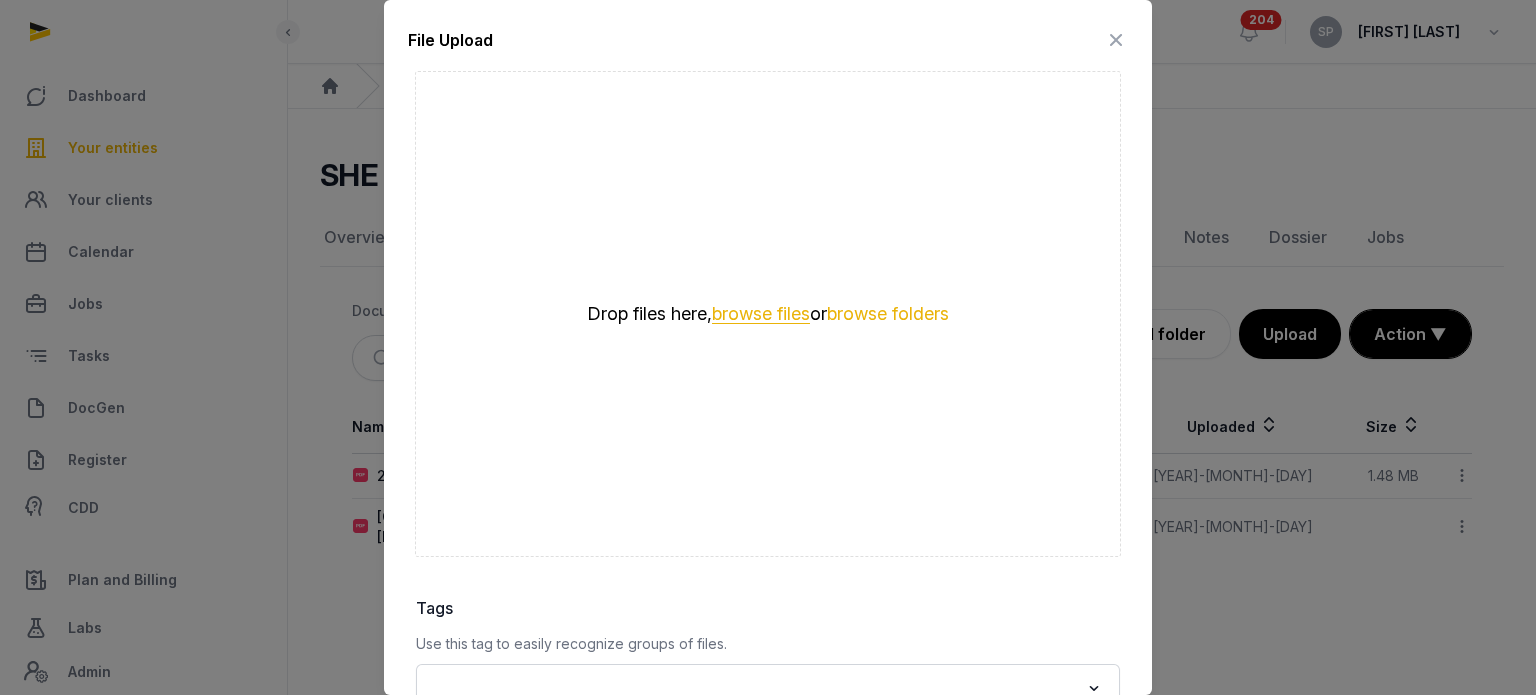 click on "browse files" at bounding box center [761, 314] 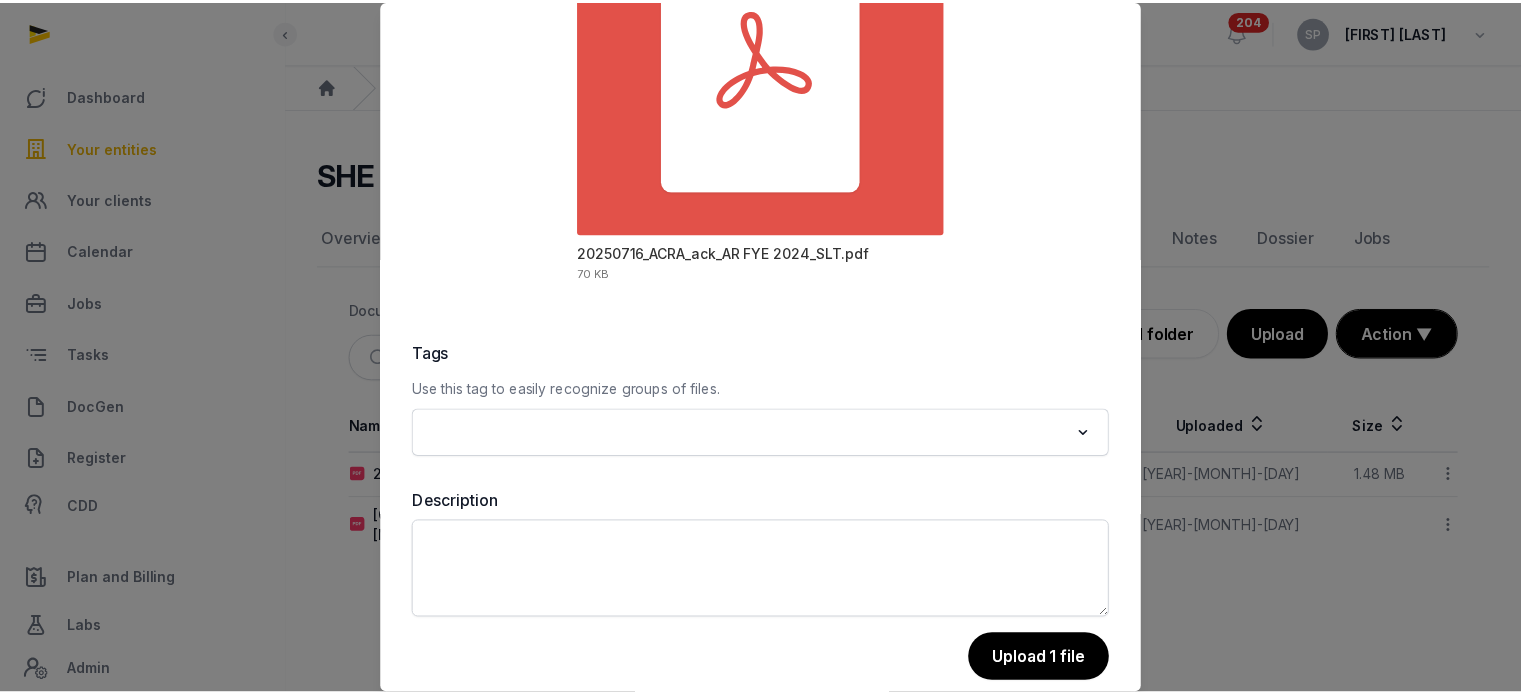 scroll, scrollTop: 282, scrollLeft: 0, axis: vertical 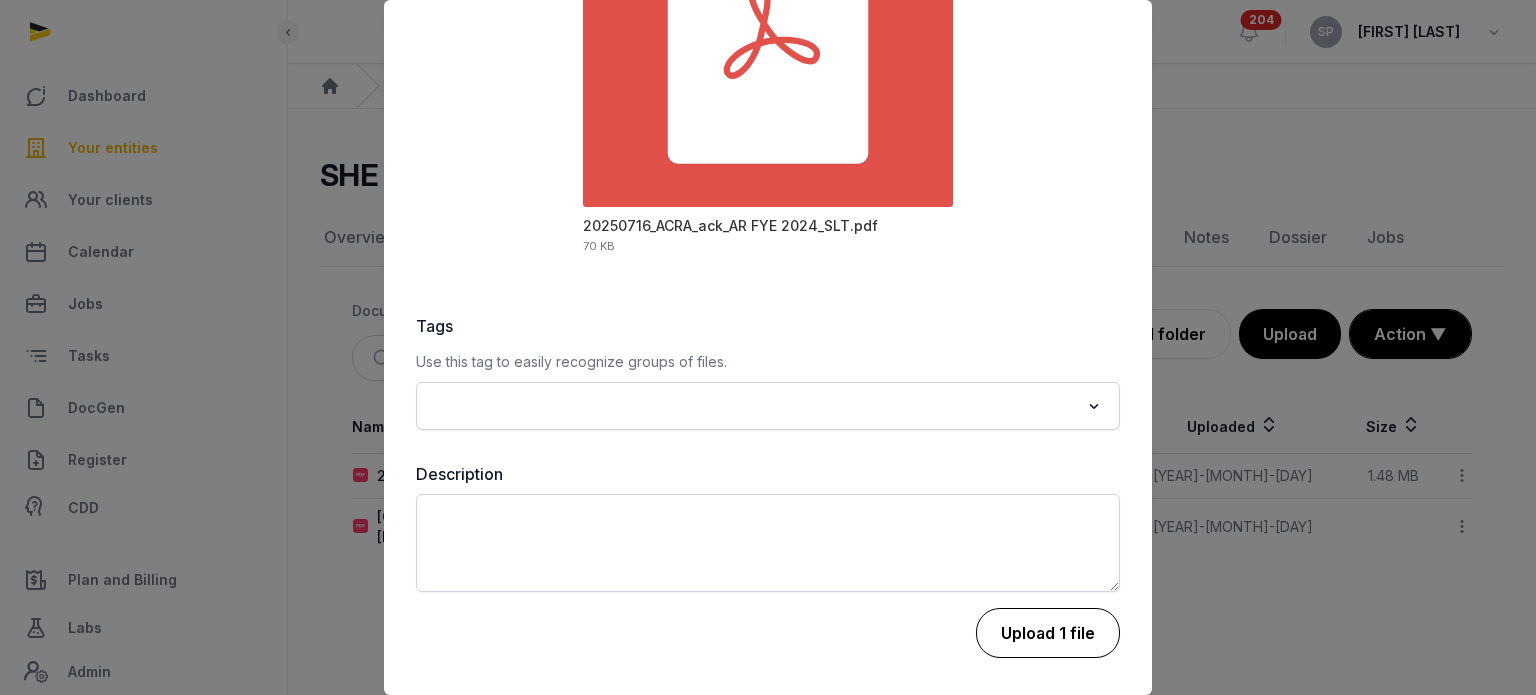 click on "Upload 1 file" at bounding box center [1048, 633] 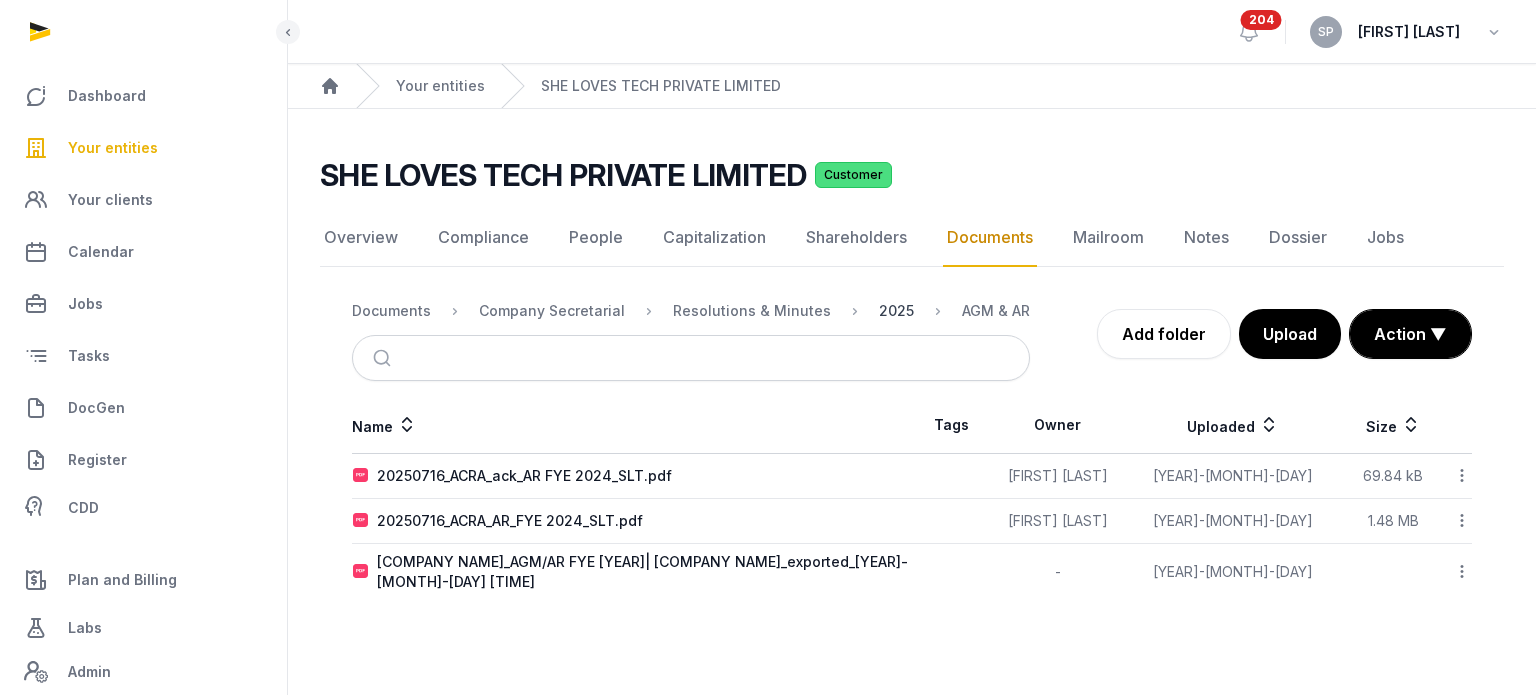 click on "2025" at bounding box center [896, 311] 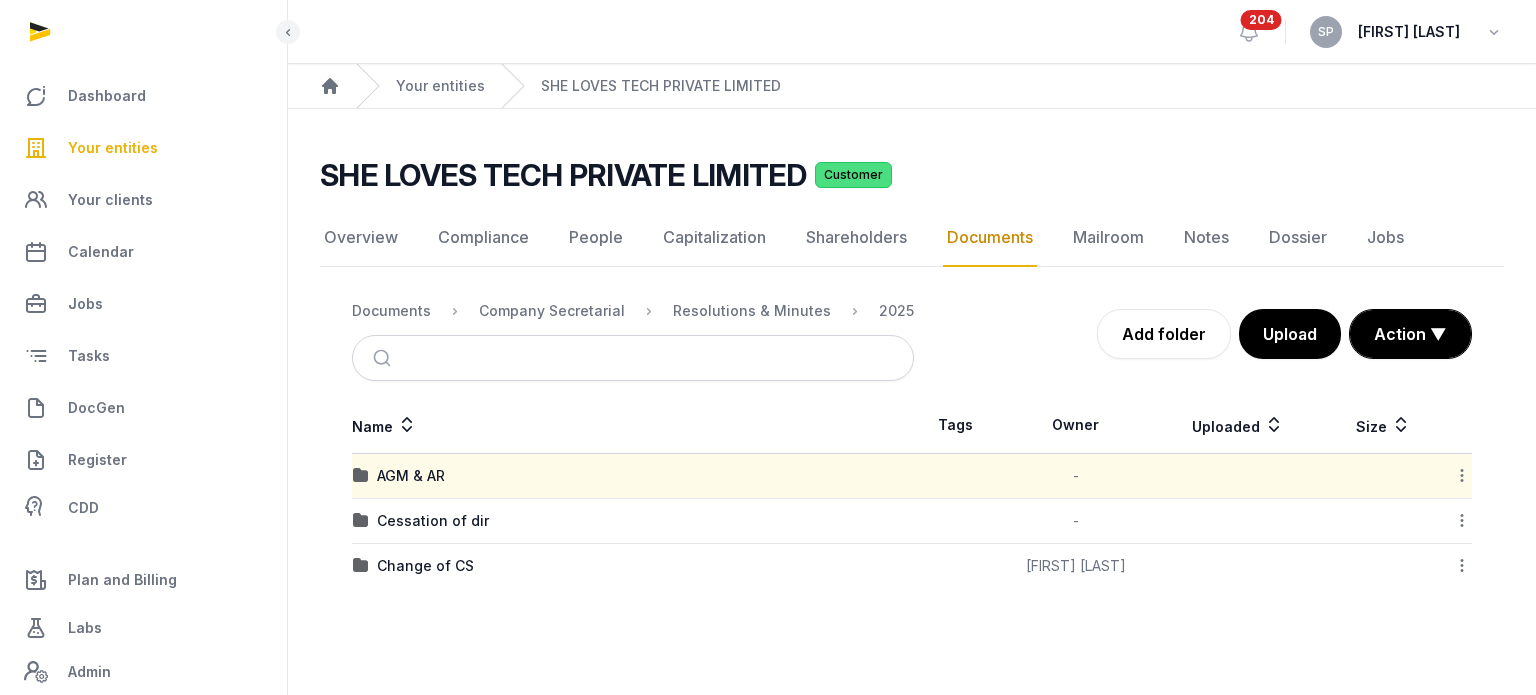 click 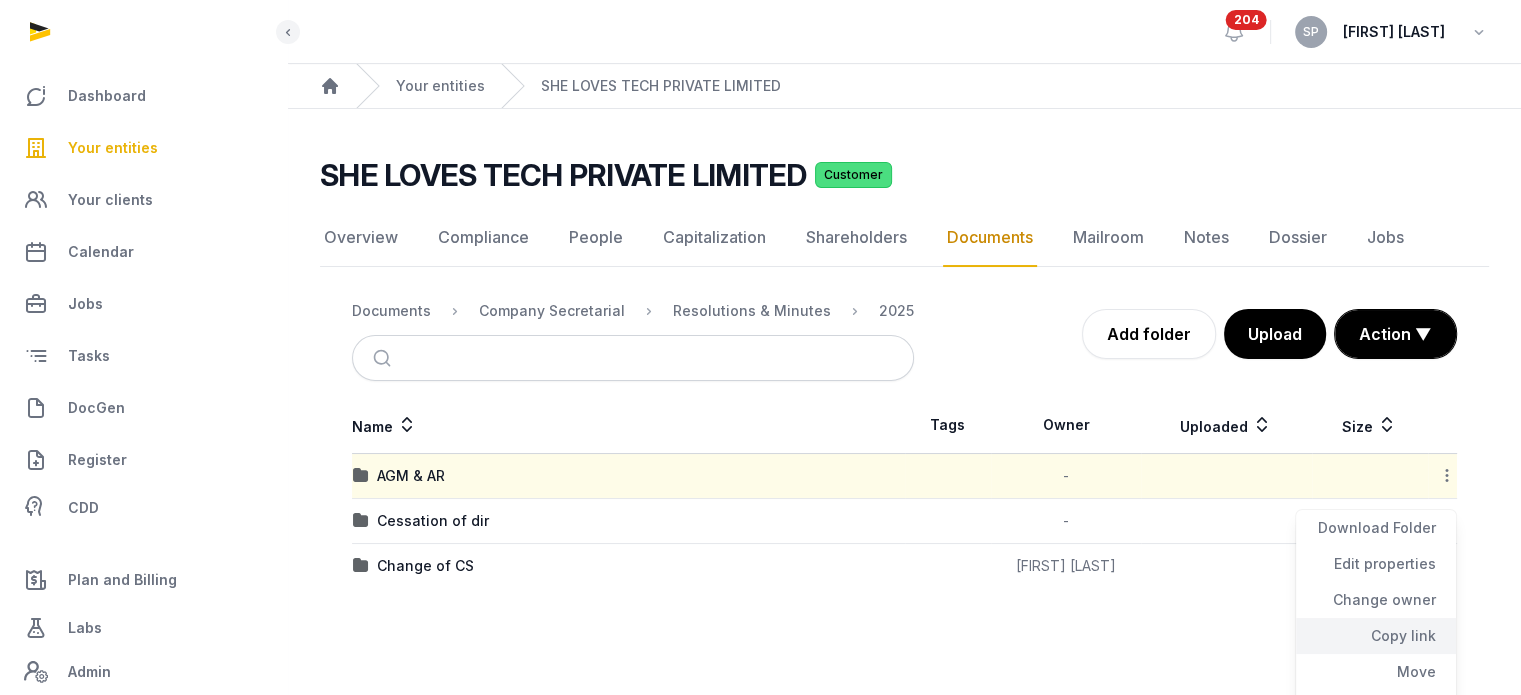 click on "Copy link" 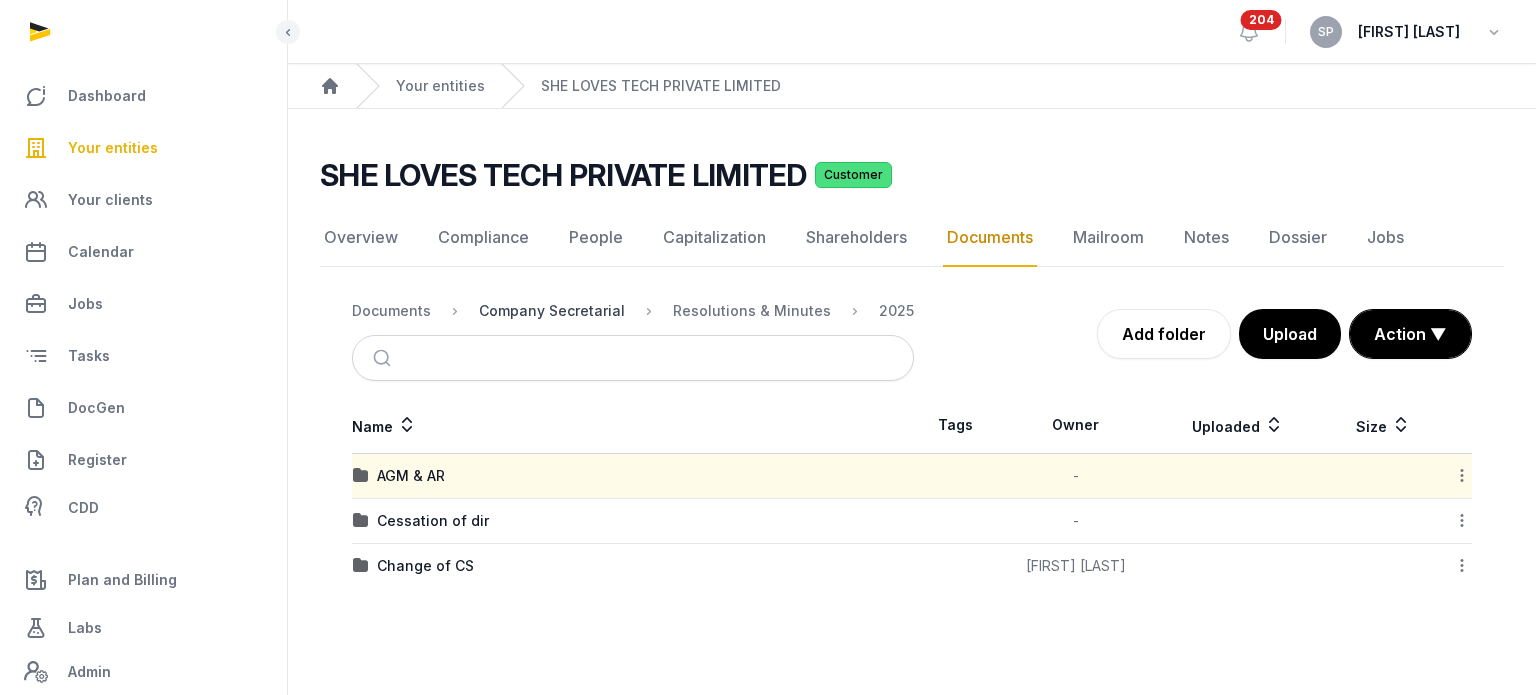 click on "Company Secretarial" at bounding box center (552, 311) 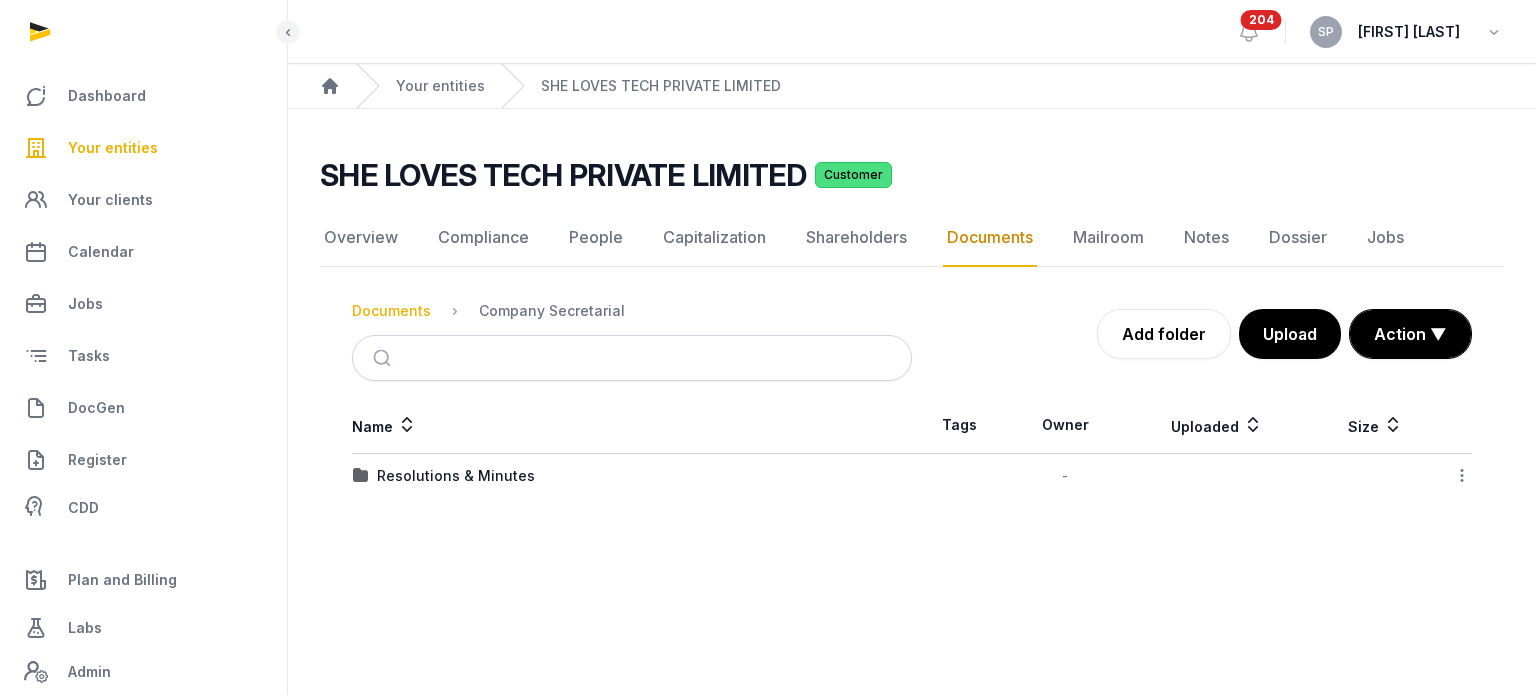 click on "Documents" at bounding box center [391, 311] 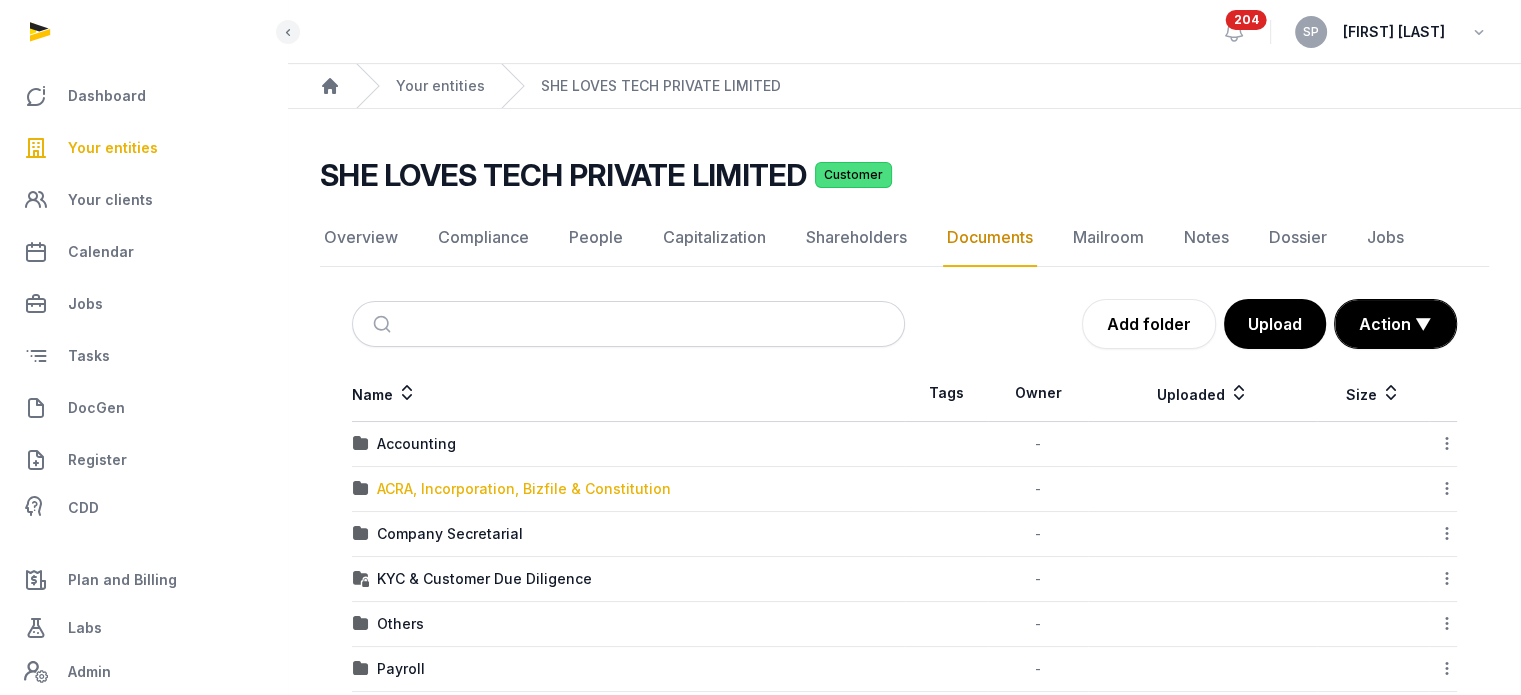 click on "ACRA, Incorporation, Bizfile & Constitution" at bounding box center [524, 489] 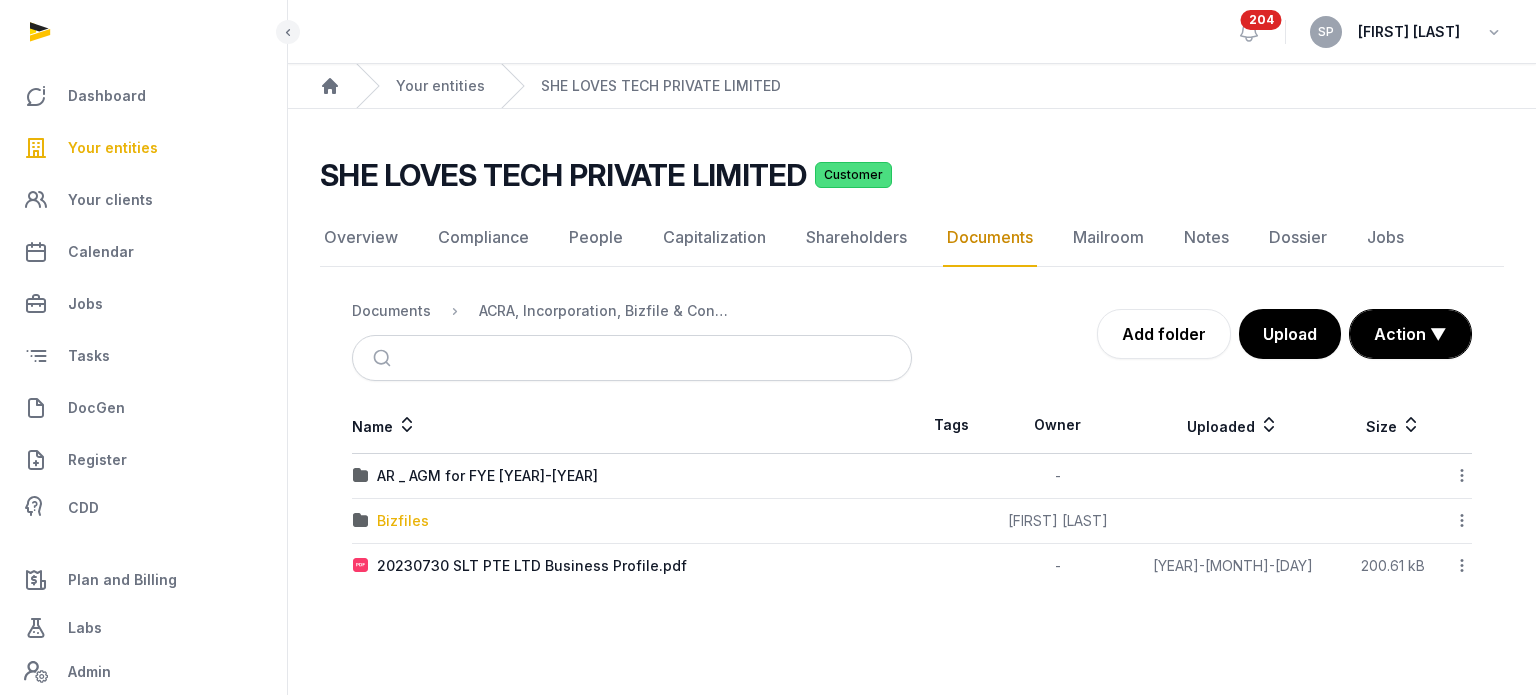 click on "Bizfiles" at bounding box center [403, 521] 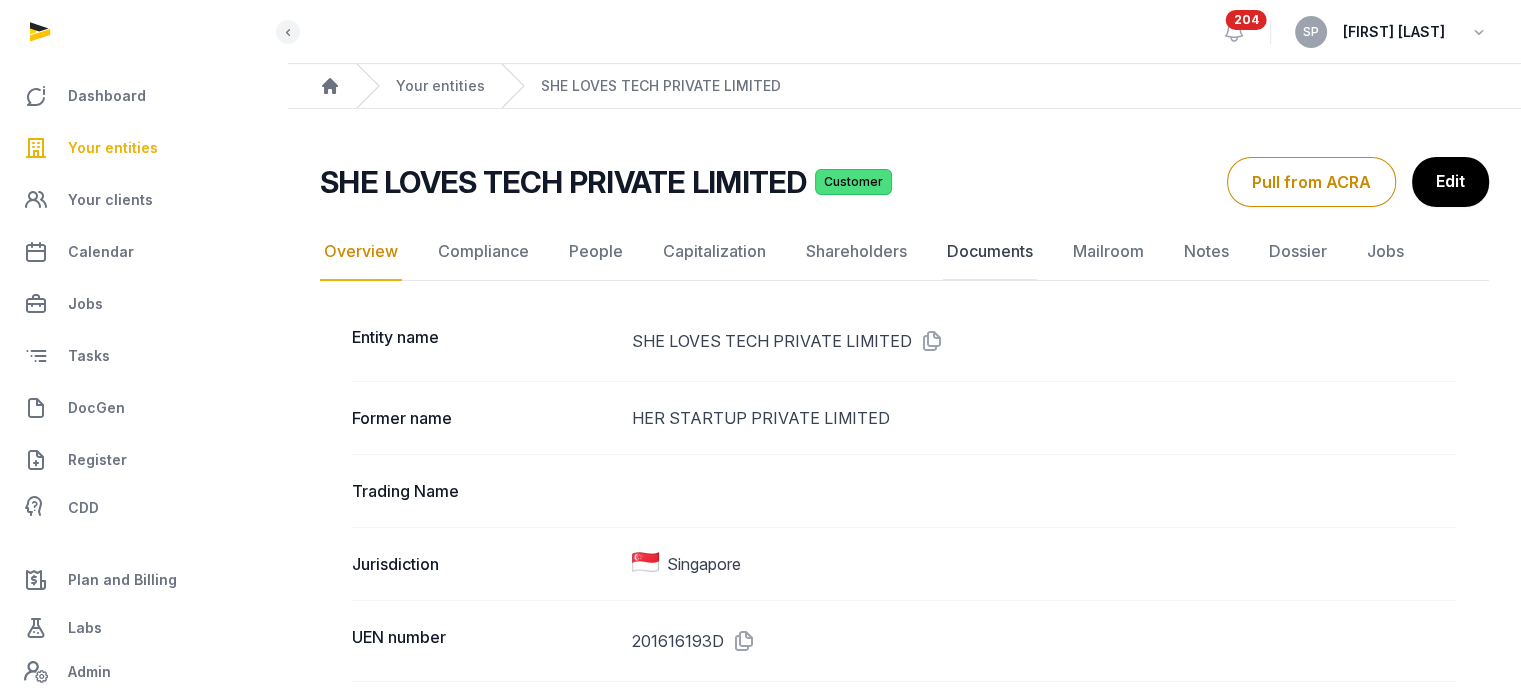 click on "Documents" 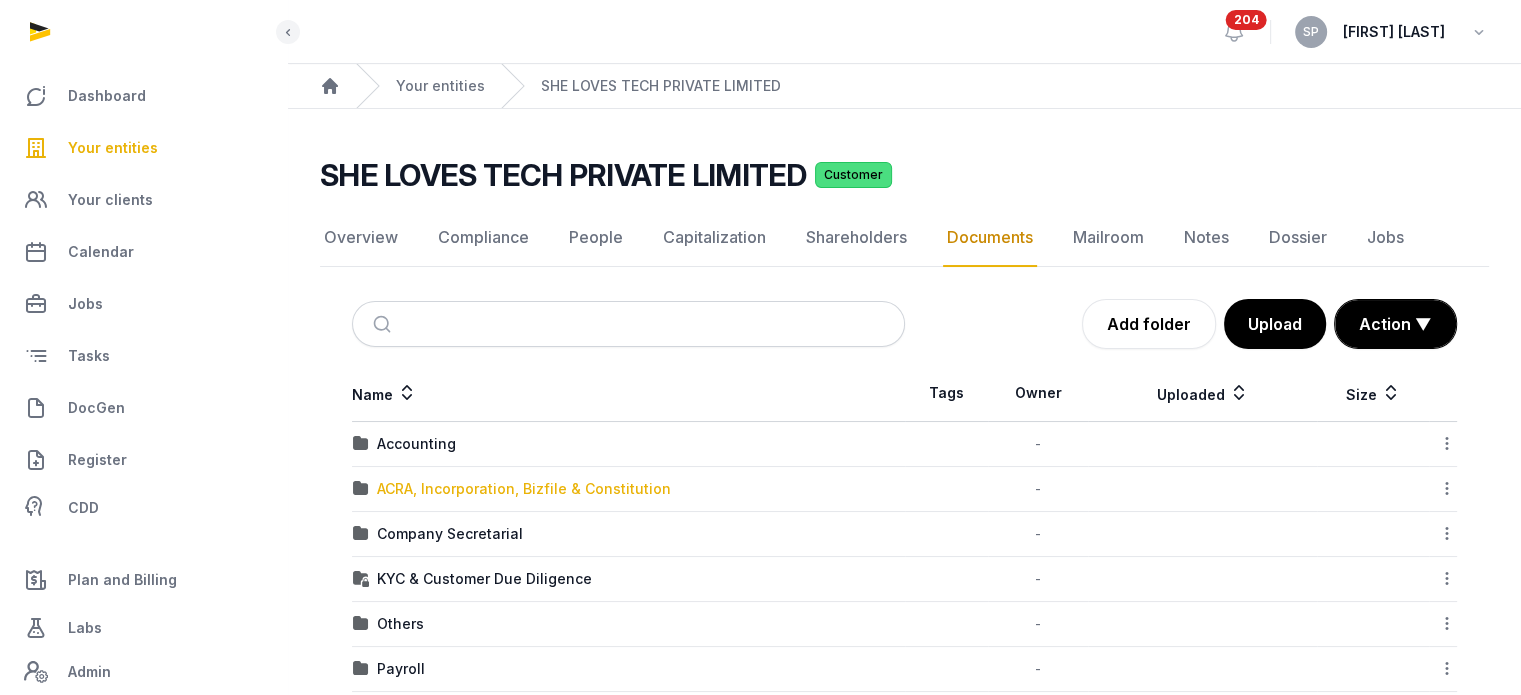 click on "ACRA, Incorporation, Bizfile & Constitution" at bounding box center (524, 489) 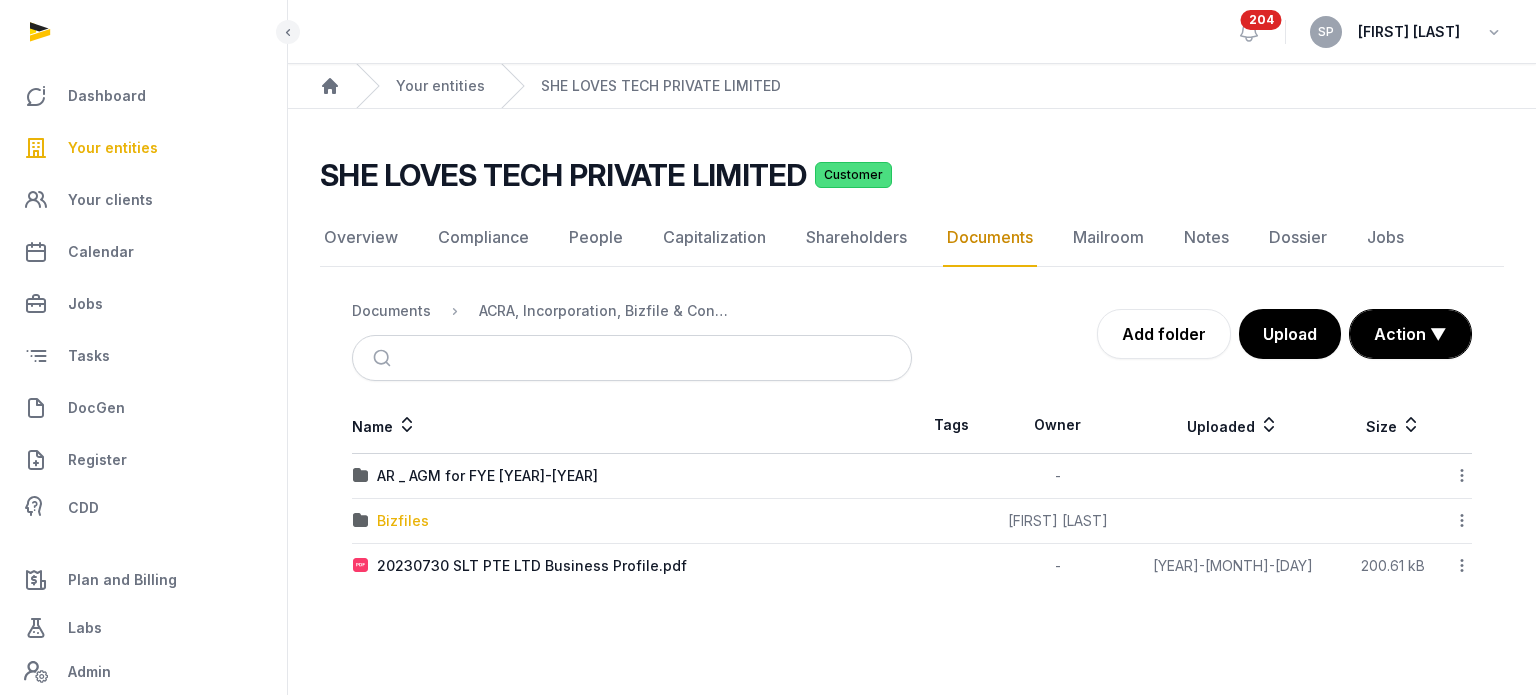 click on "Bizfiles" at bounding box center [403, 521] 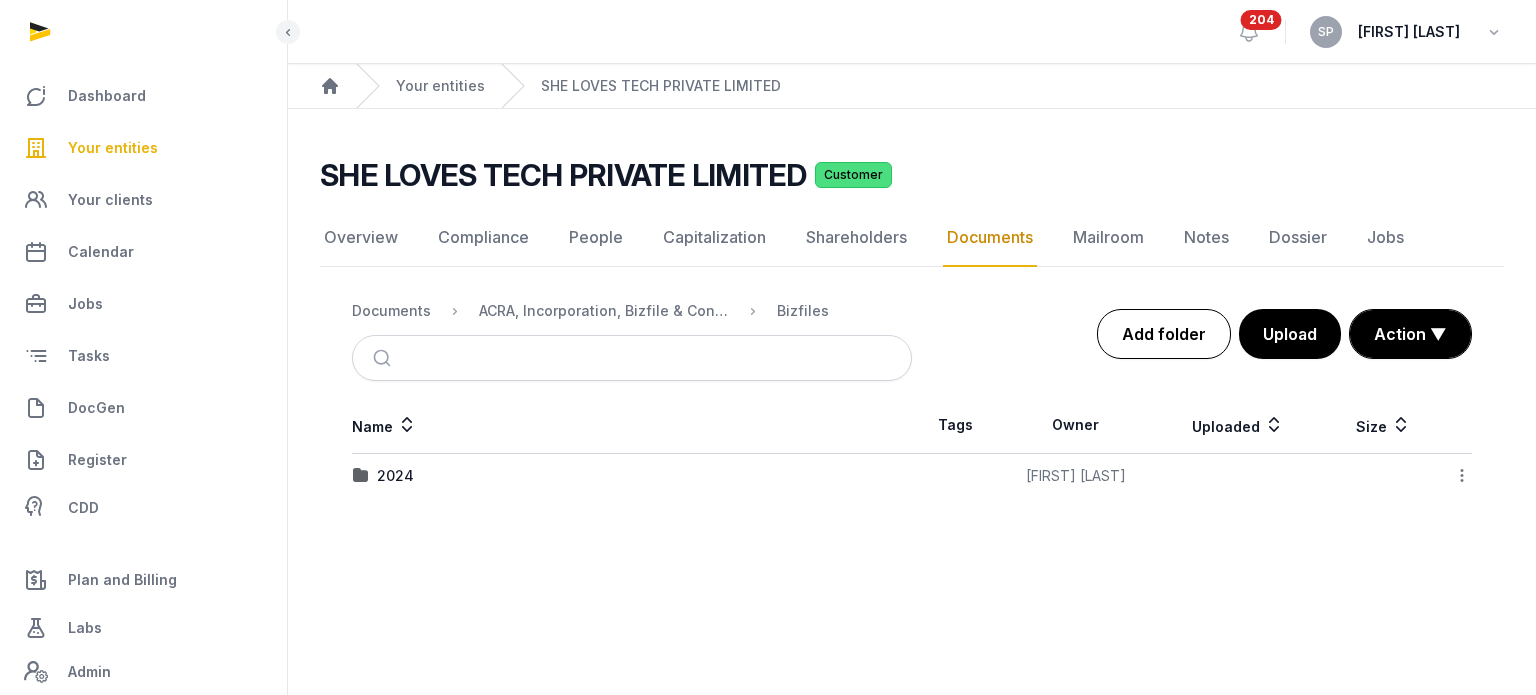 click on "Add folder" at bounding box center (1164, 334) 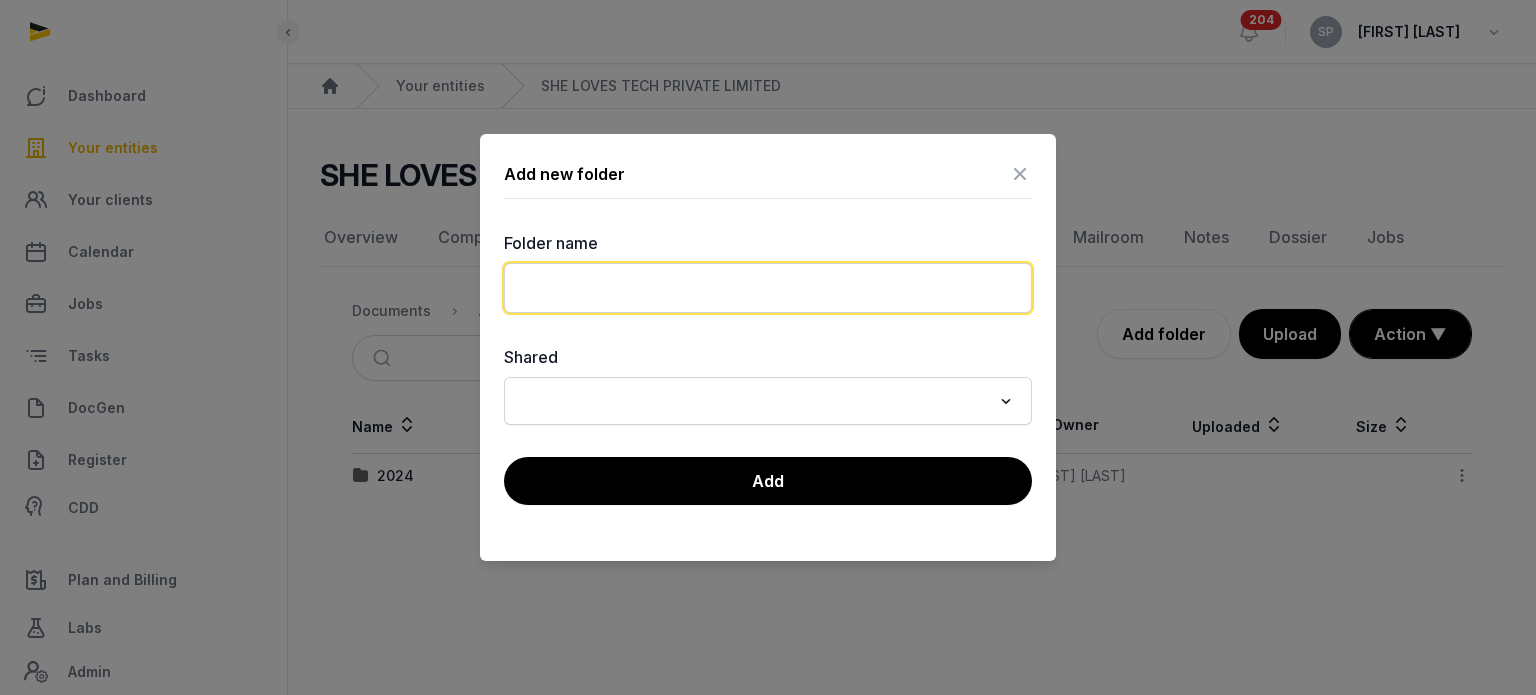 click 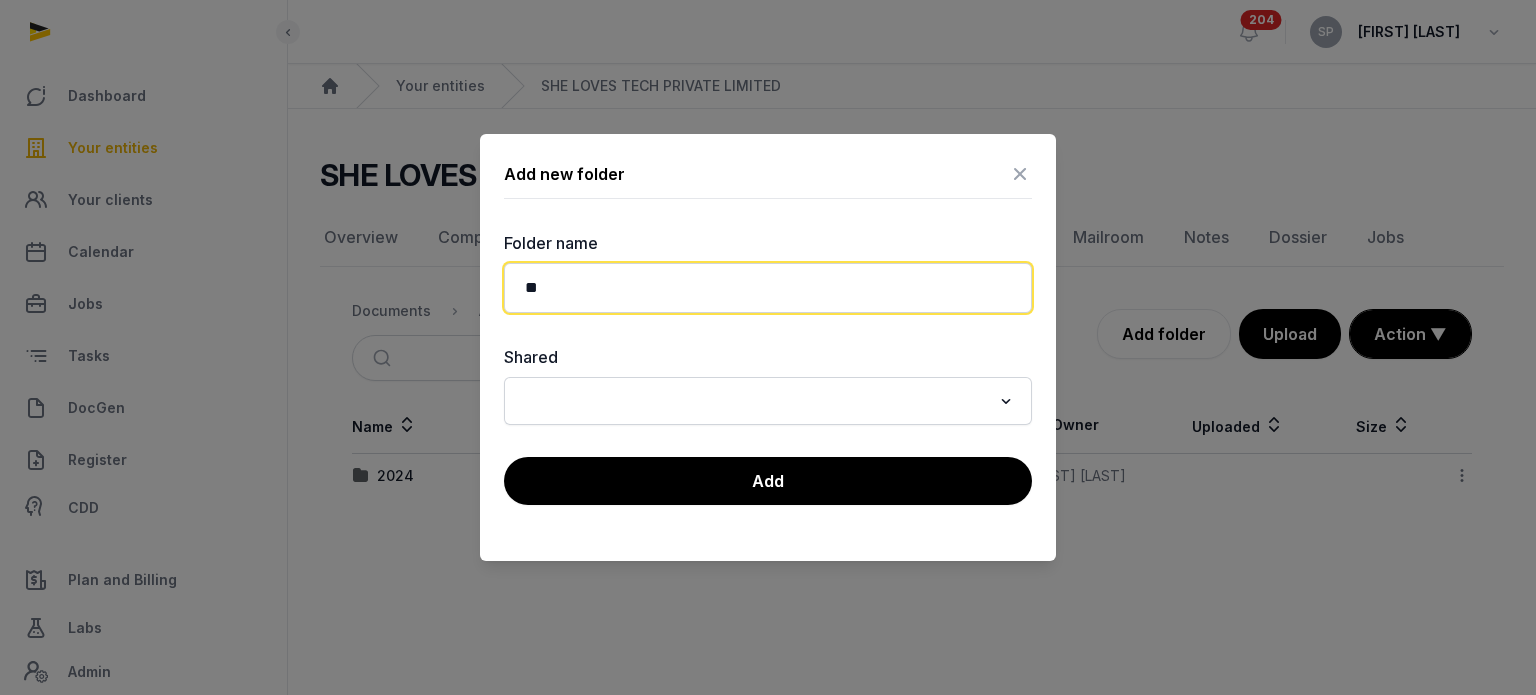 type on "*" 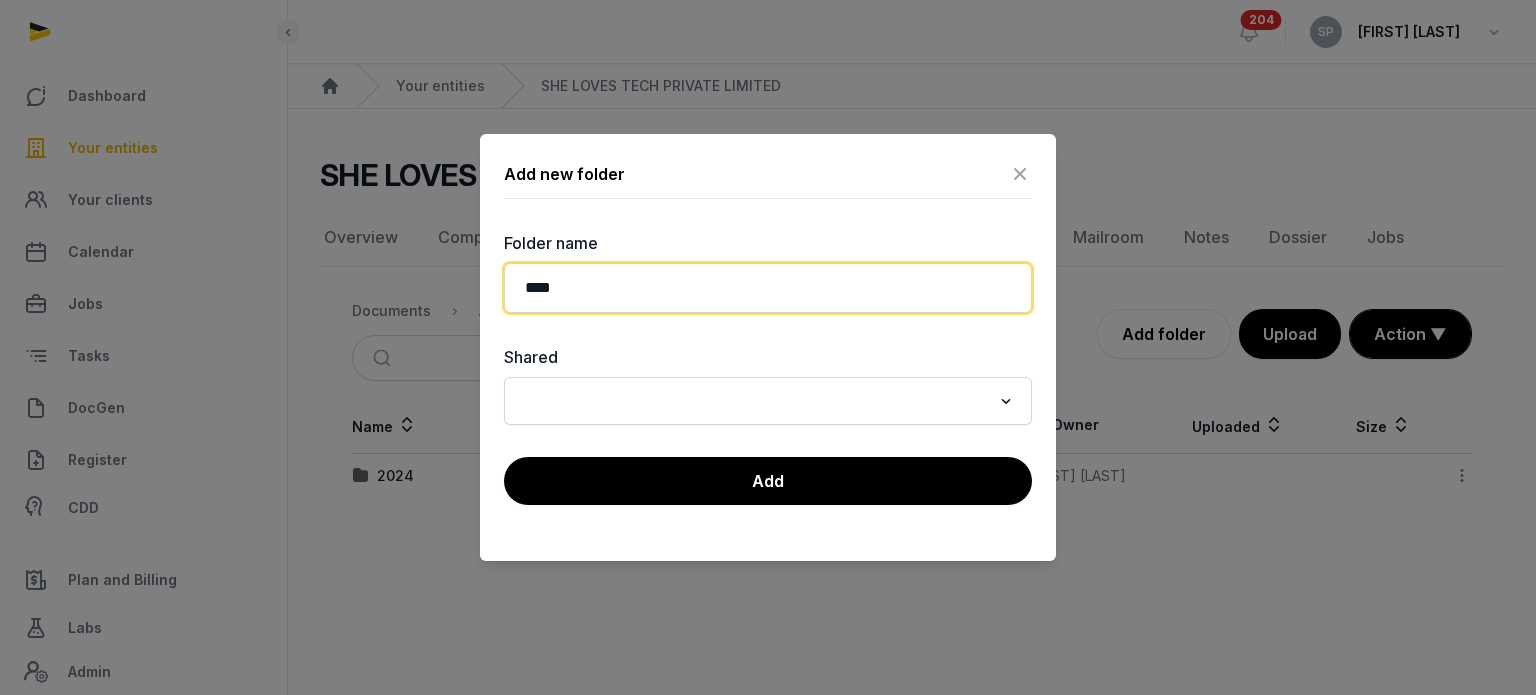 type on "****" 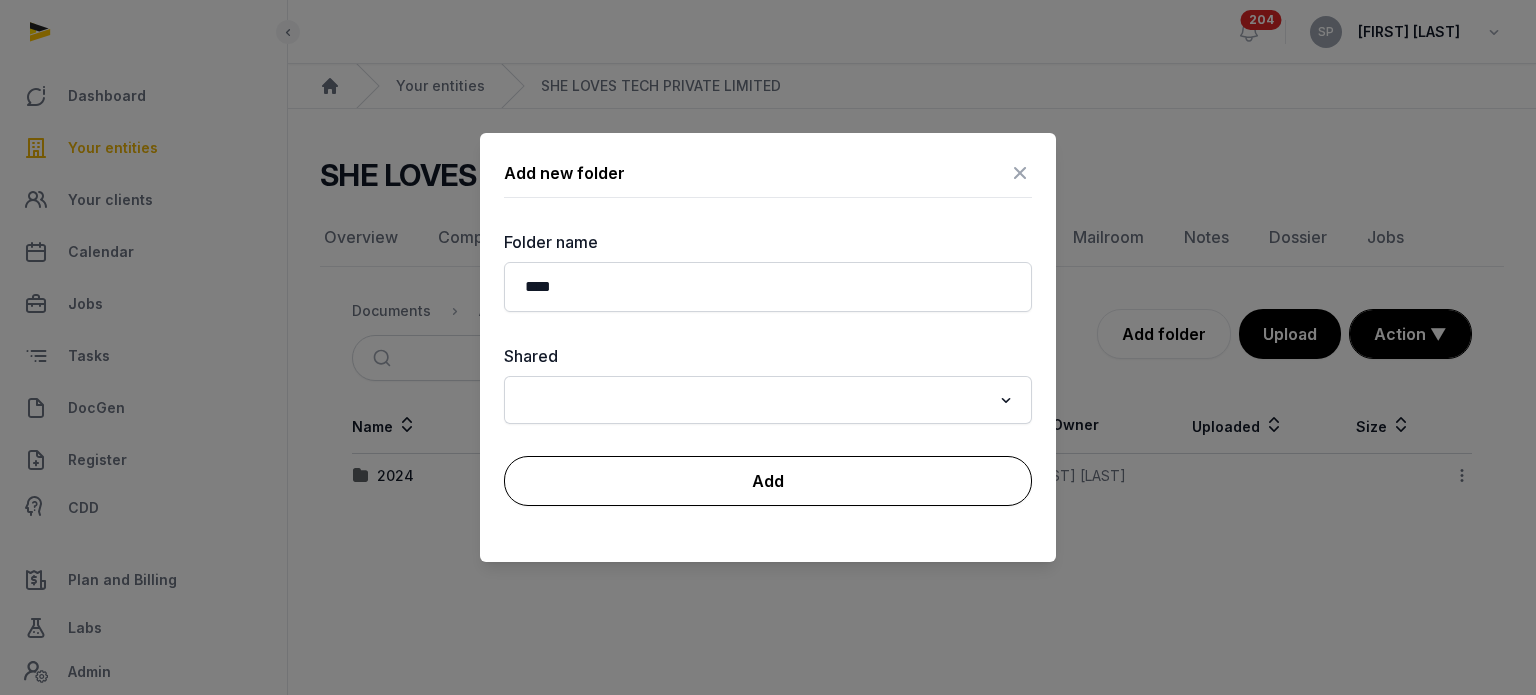 click on "Add" at bounding box center [768, 481] 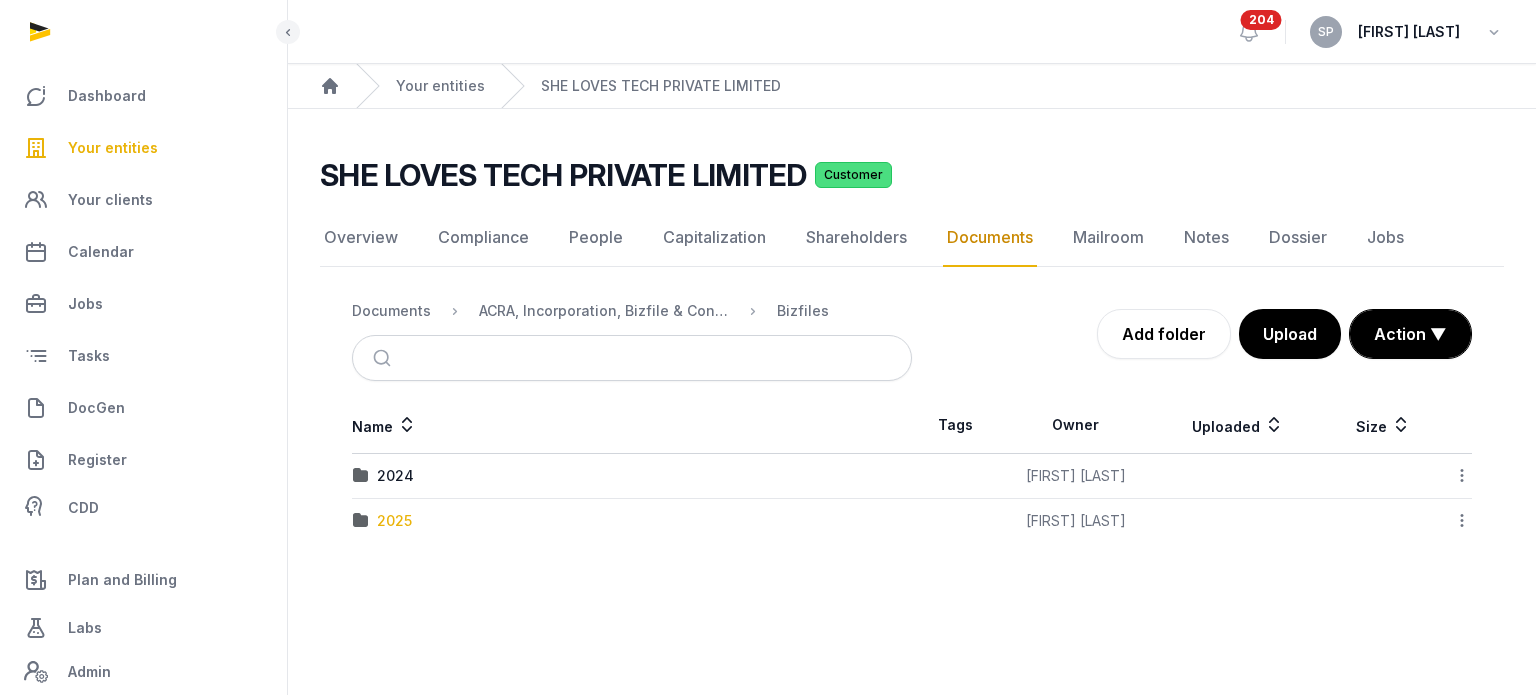 click on "2025" at bounding box center [394, 521] 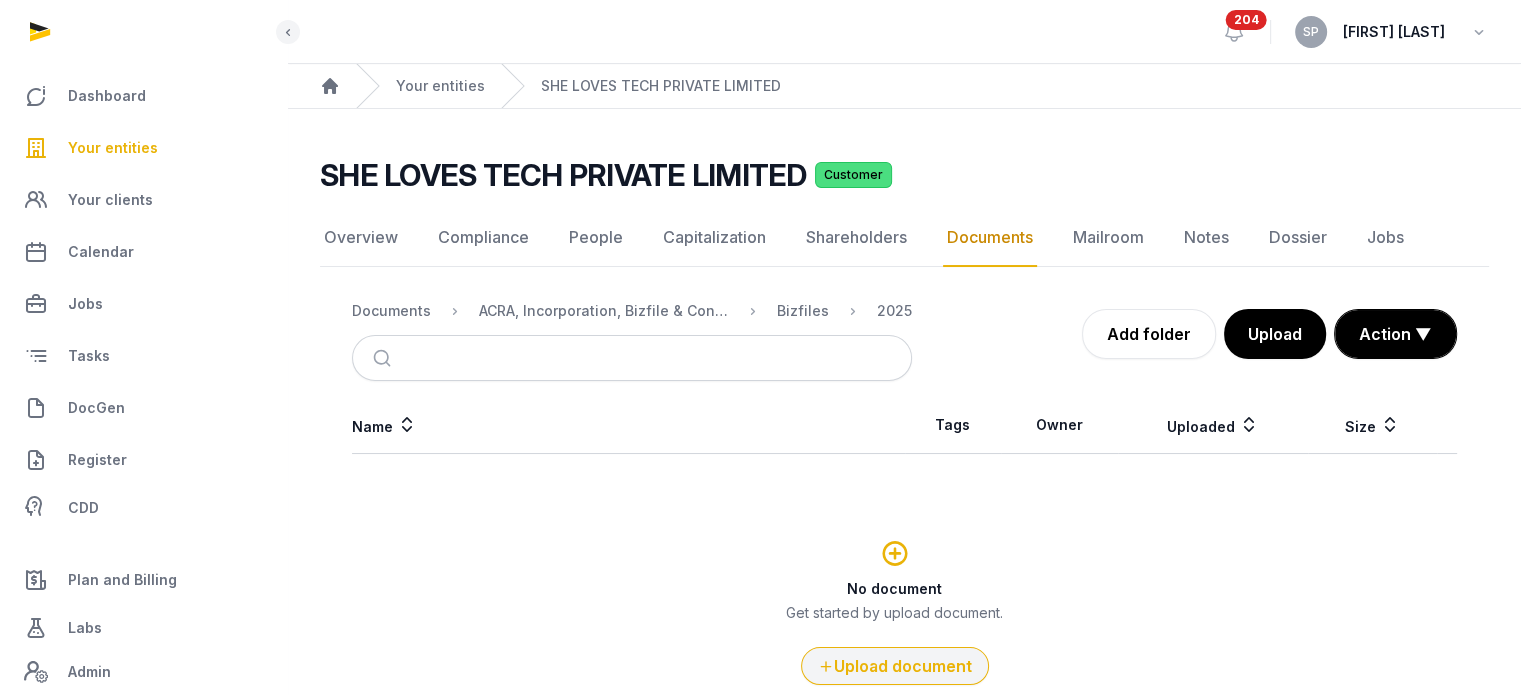 click on "Upload document" at bounding box center [895, 666] 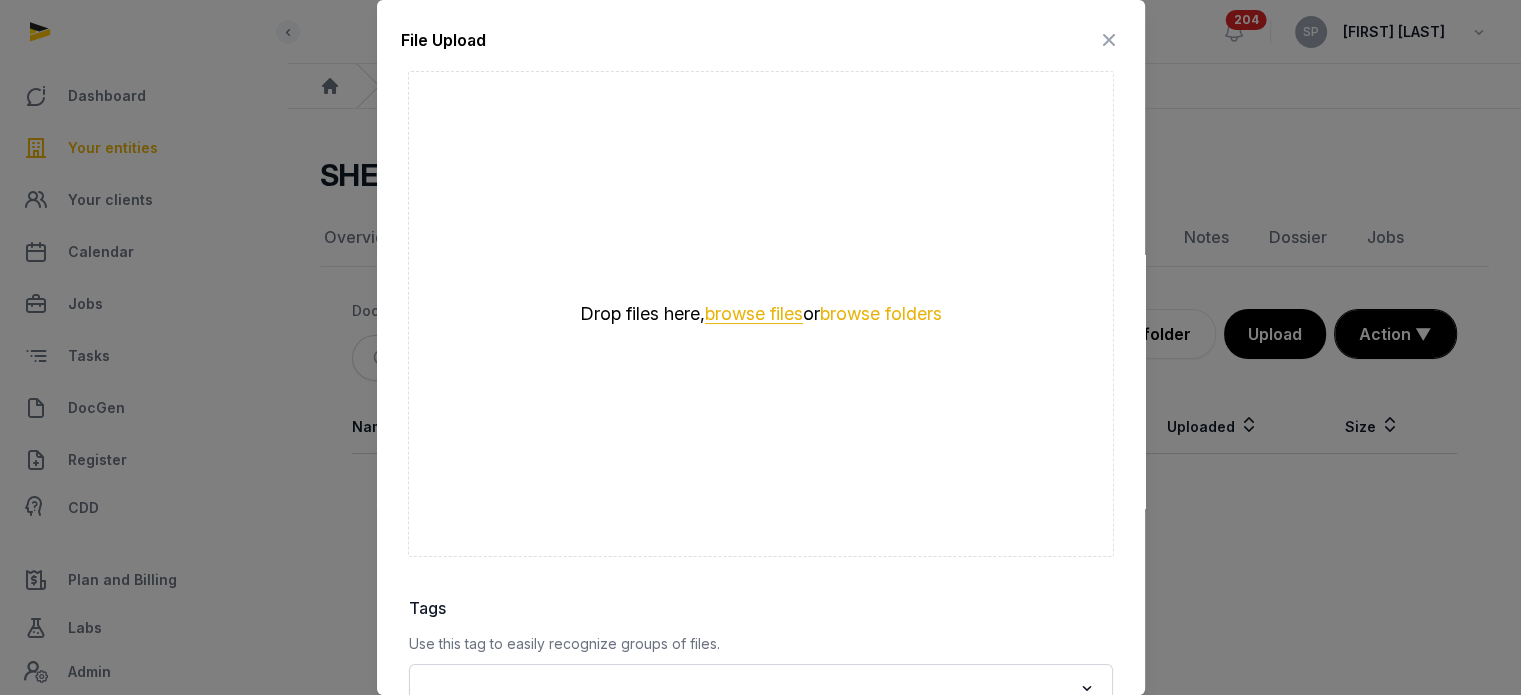 click on "browse files" at bounding box center [754, 314] 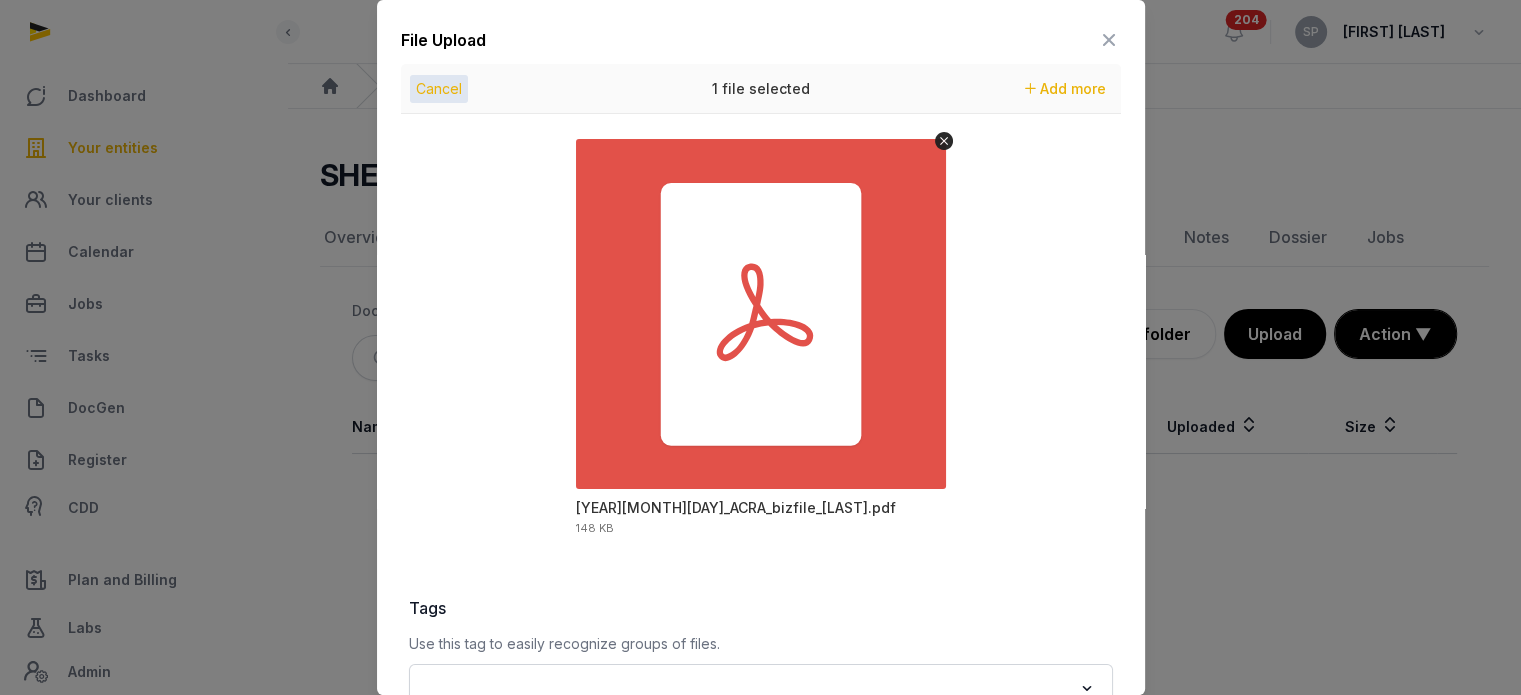 scroll, scrollTop: 282, scrollLeft: 0, axis: vertical 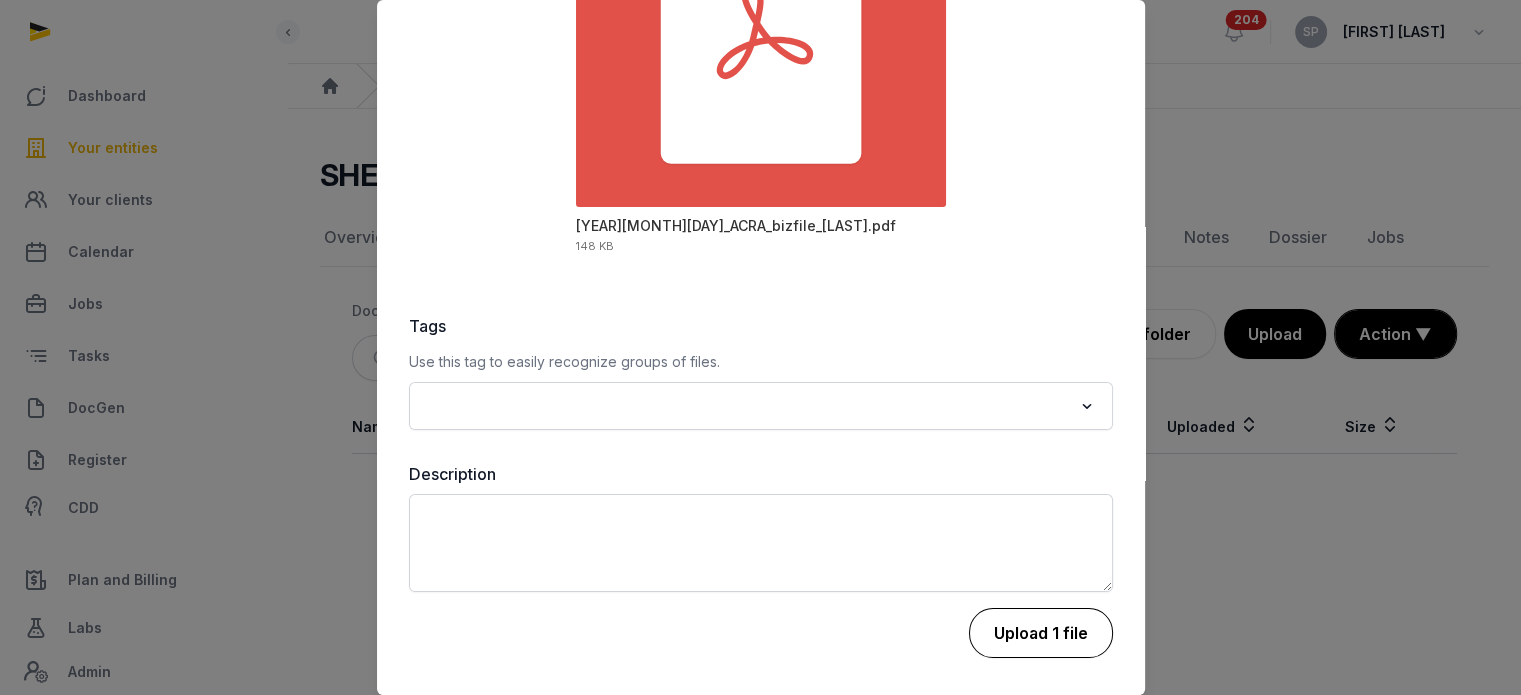 click on "Upload 1 file" at bounding box center [1041, 633] 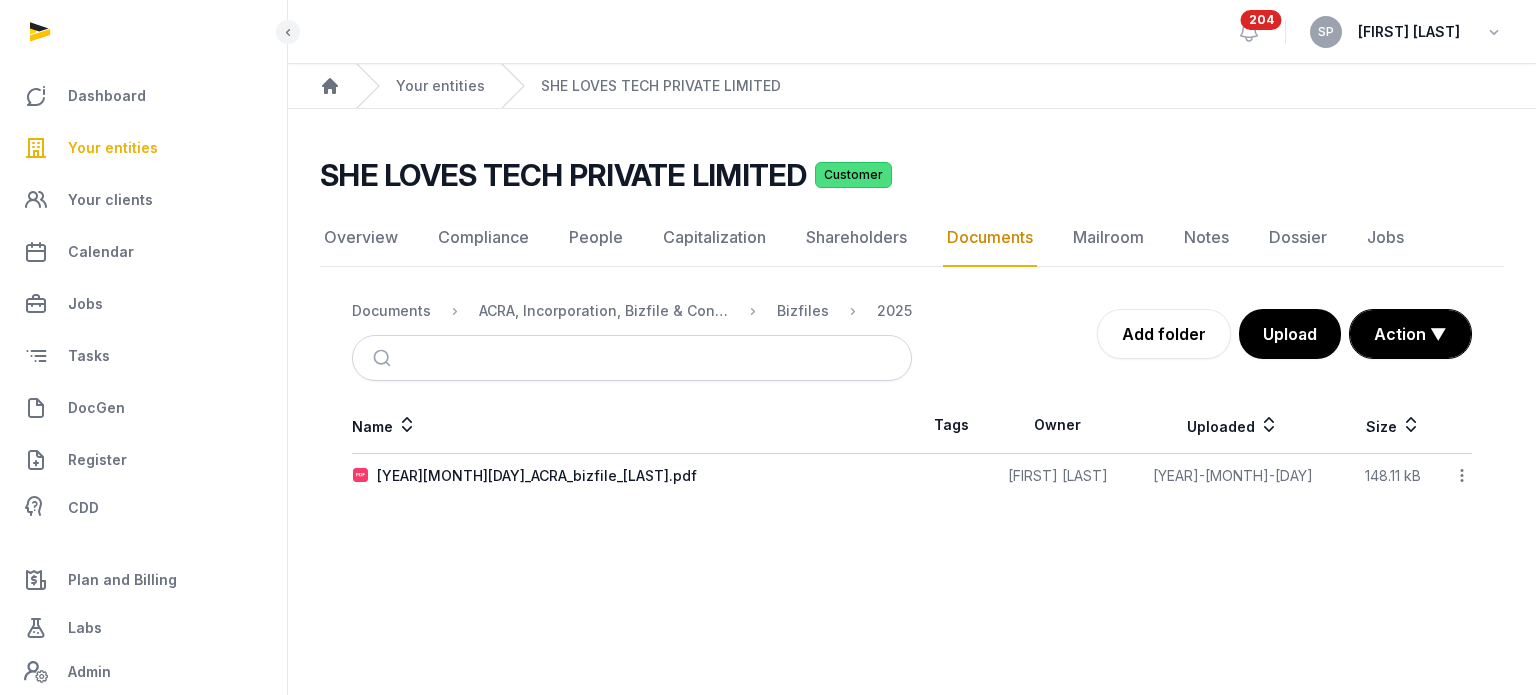 click 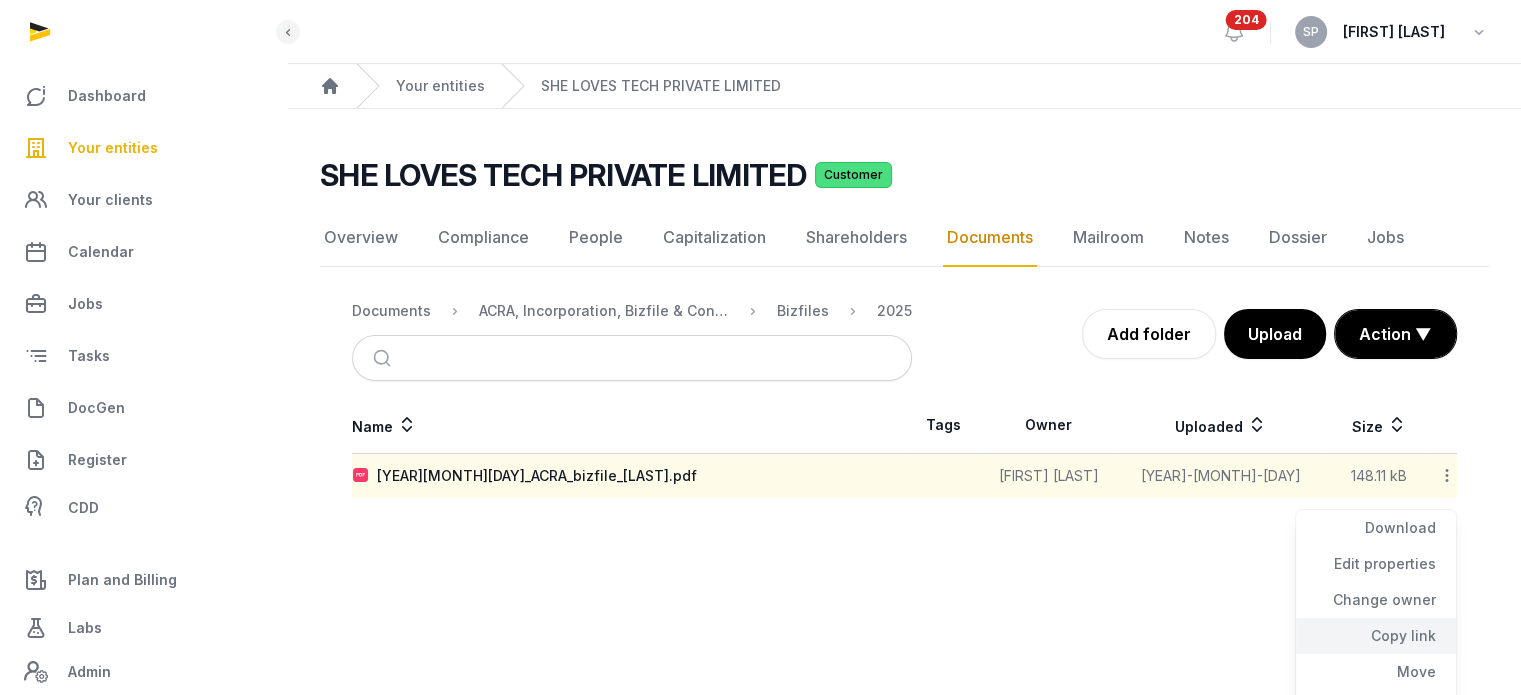 click on "Copy link" 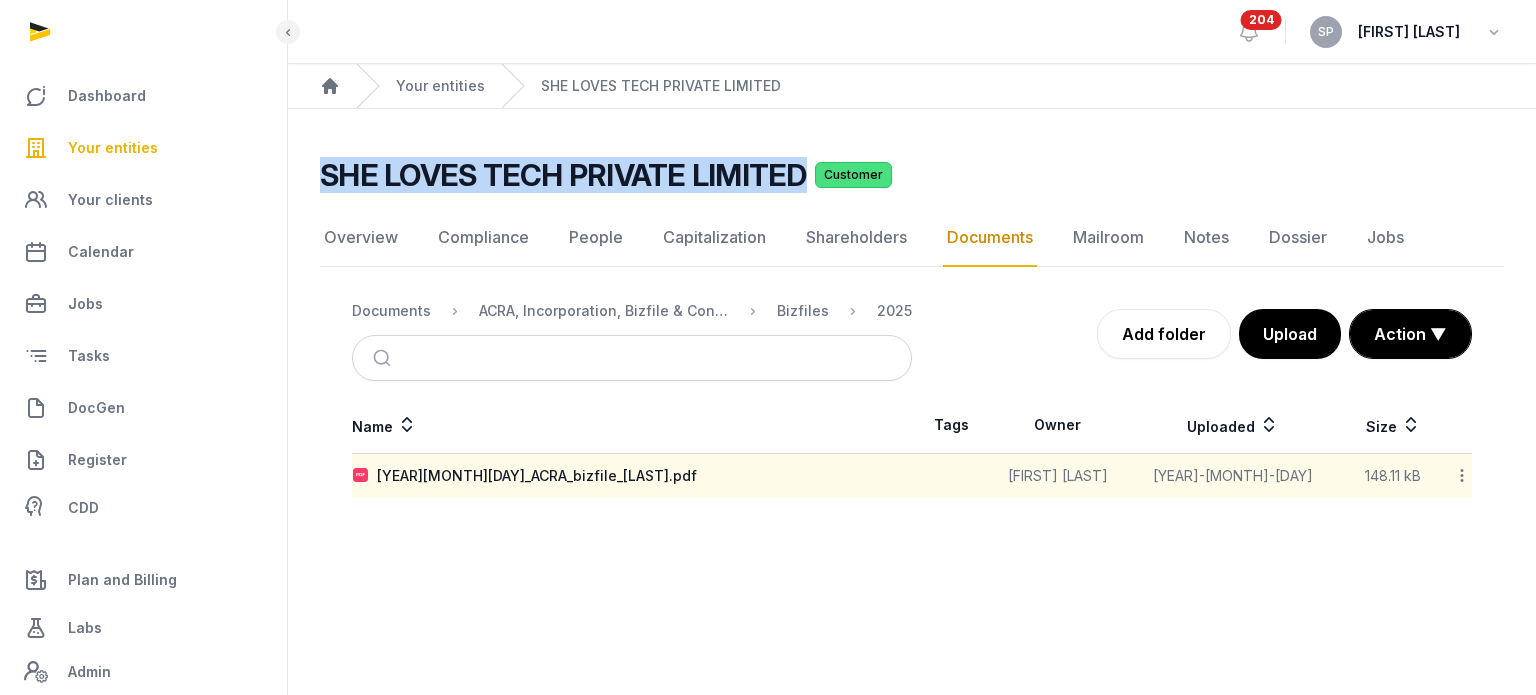 drag, startPoint x: 809, startPoint y: 188, endPoint x: 324, endPoint y: 179, distance: 485.0835 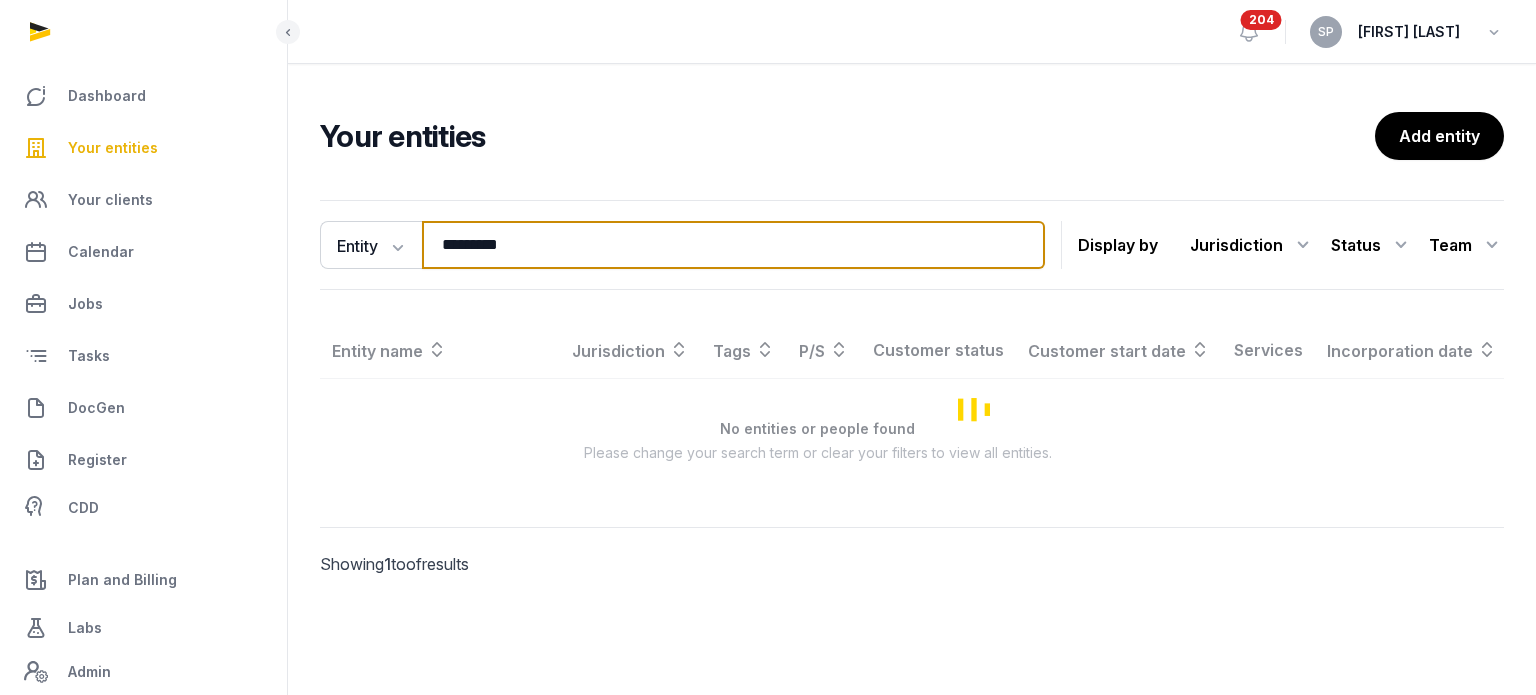 click on "*********" at bounding box center [733, 245] 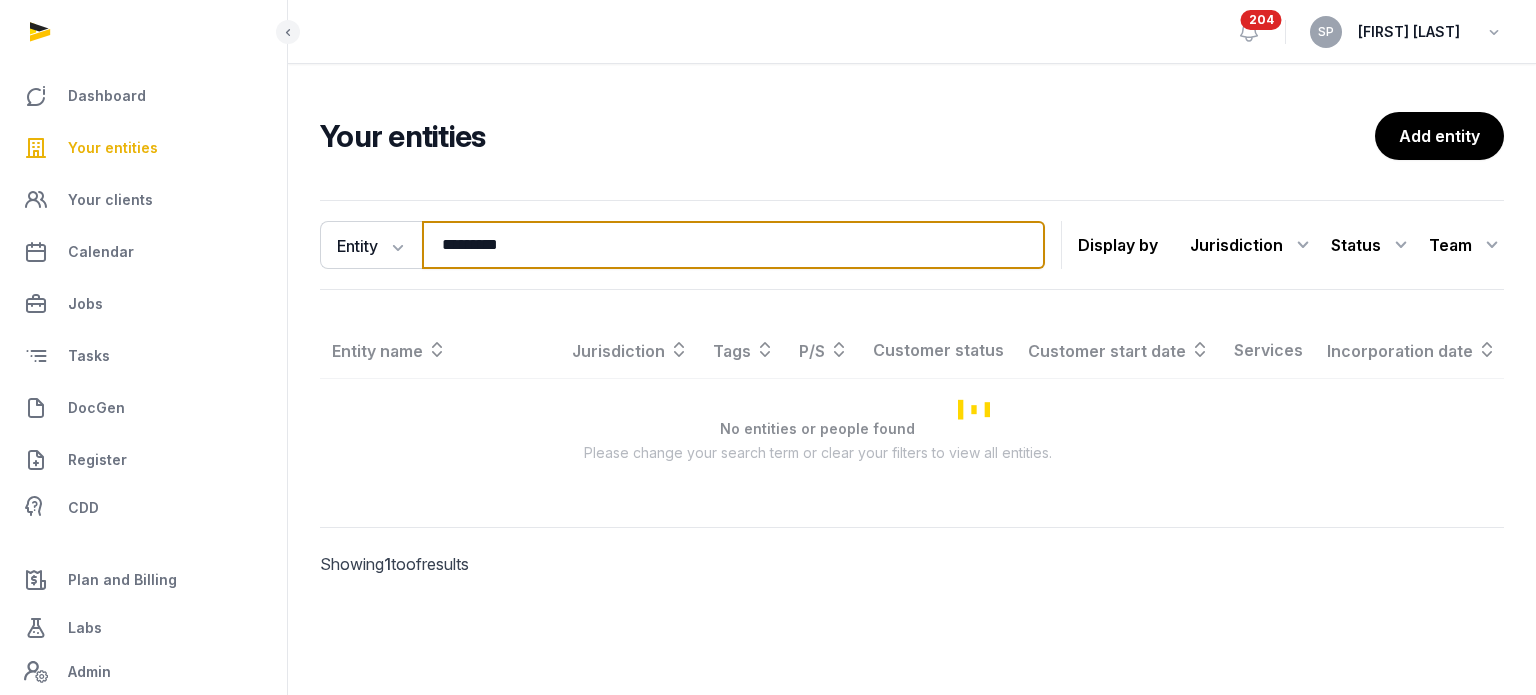 click on "*********" at bounding box center [733, 245] 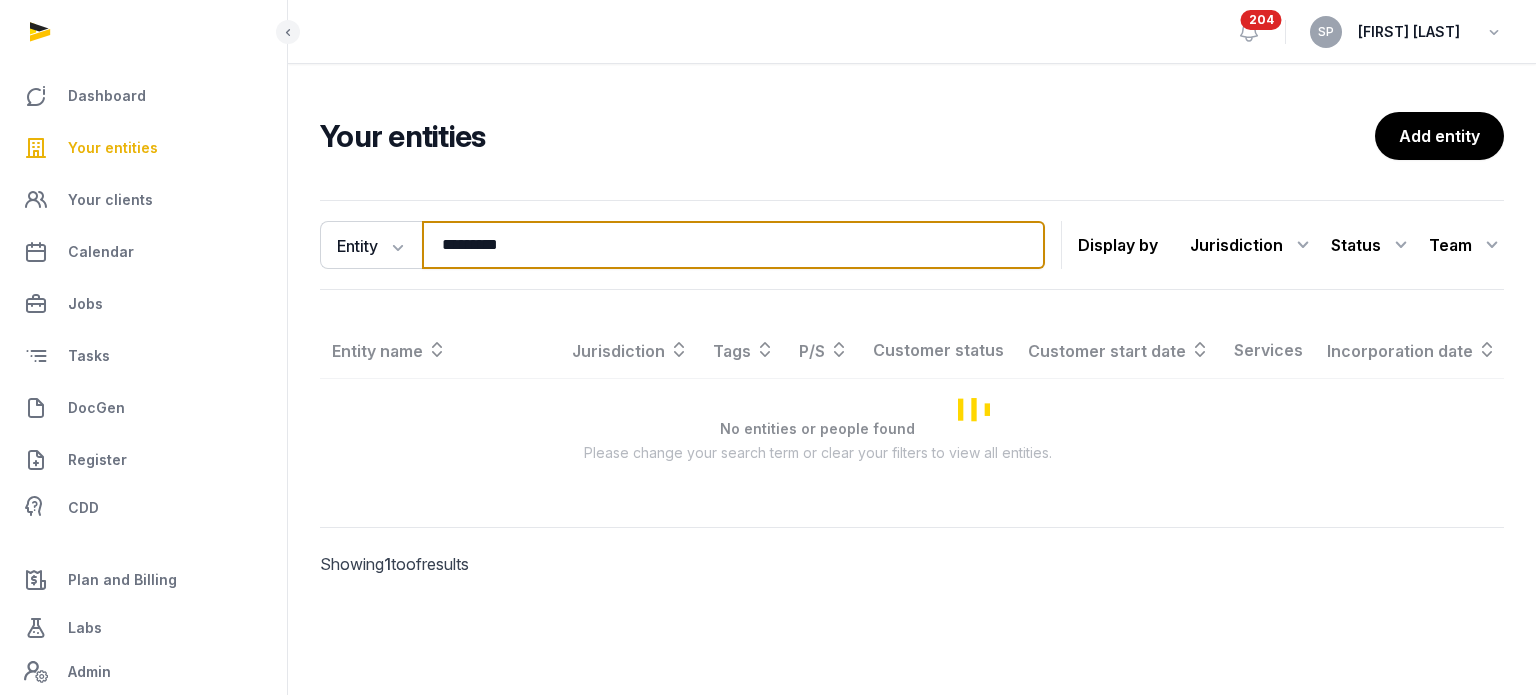 click on "*********" at bounding box center [733, 245] 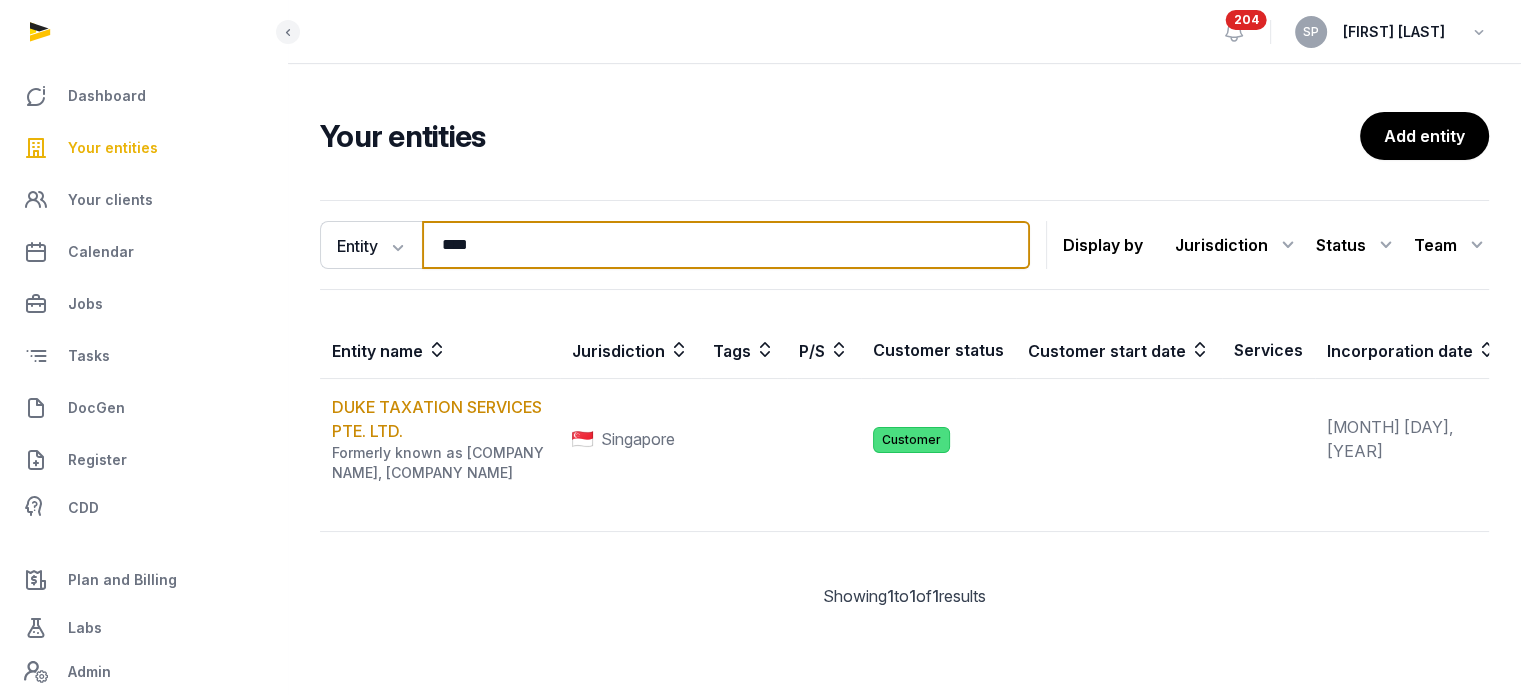 type on "****" 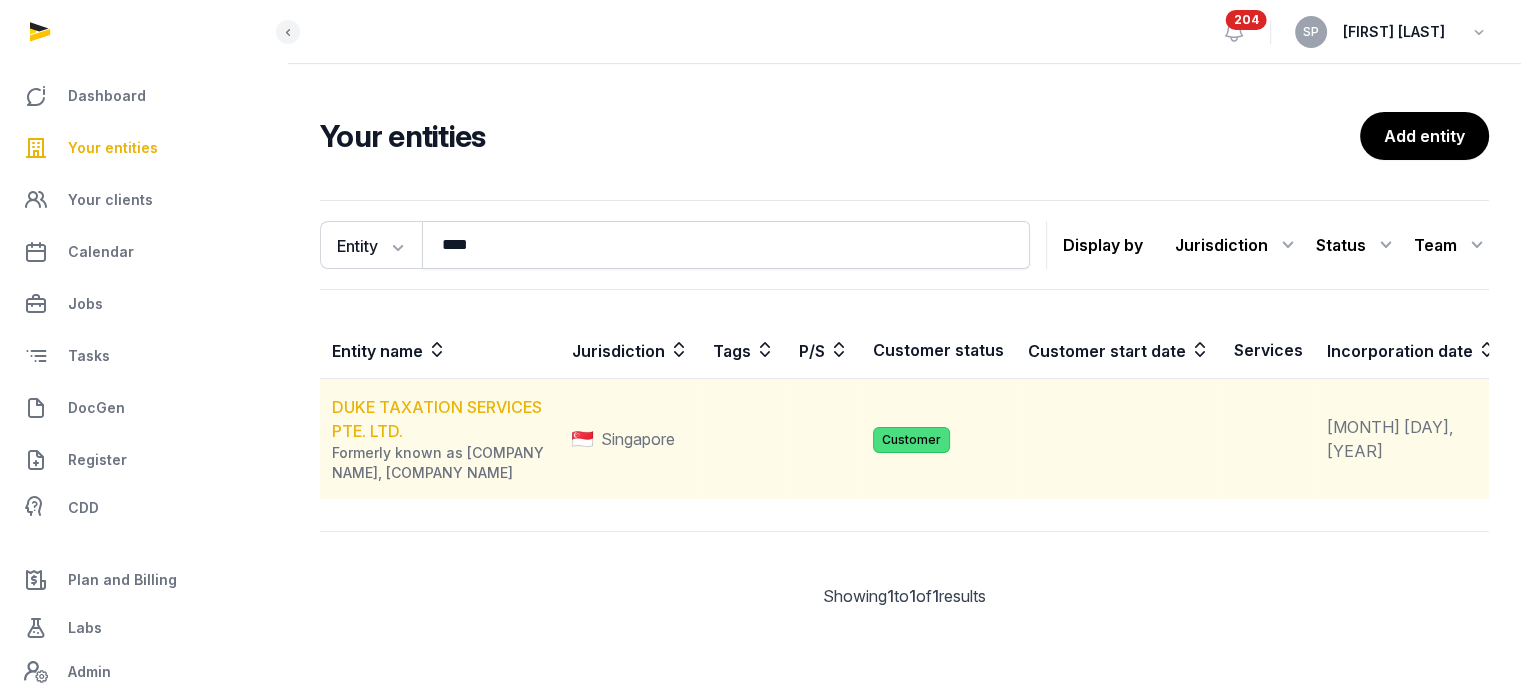 click on "DUKE TAXATION SERVICES PTE. LTD." at bounding box center [437, 419] 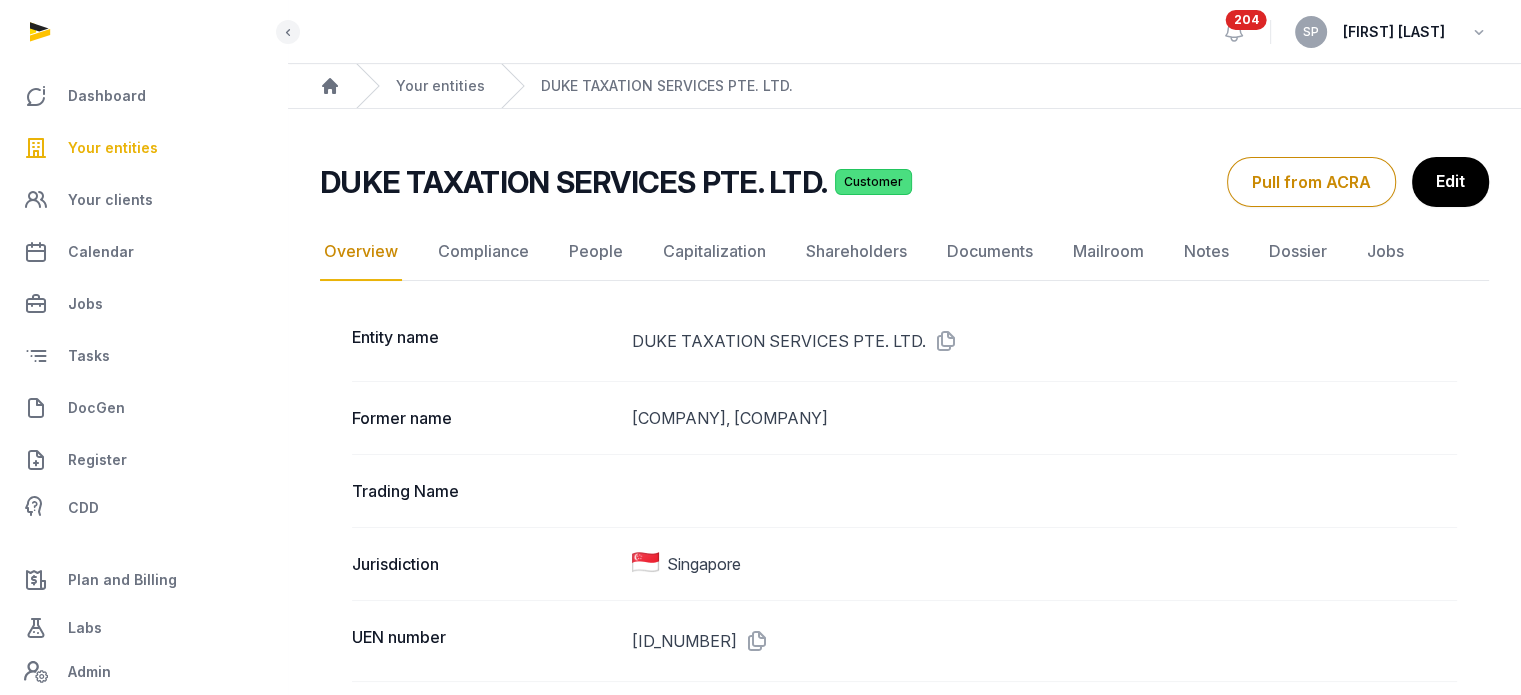 click on "People" 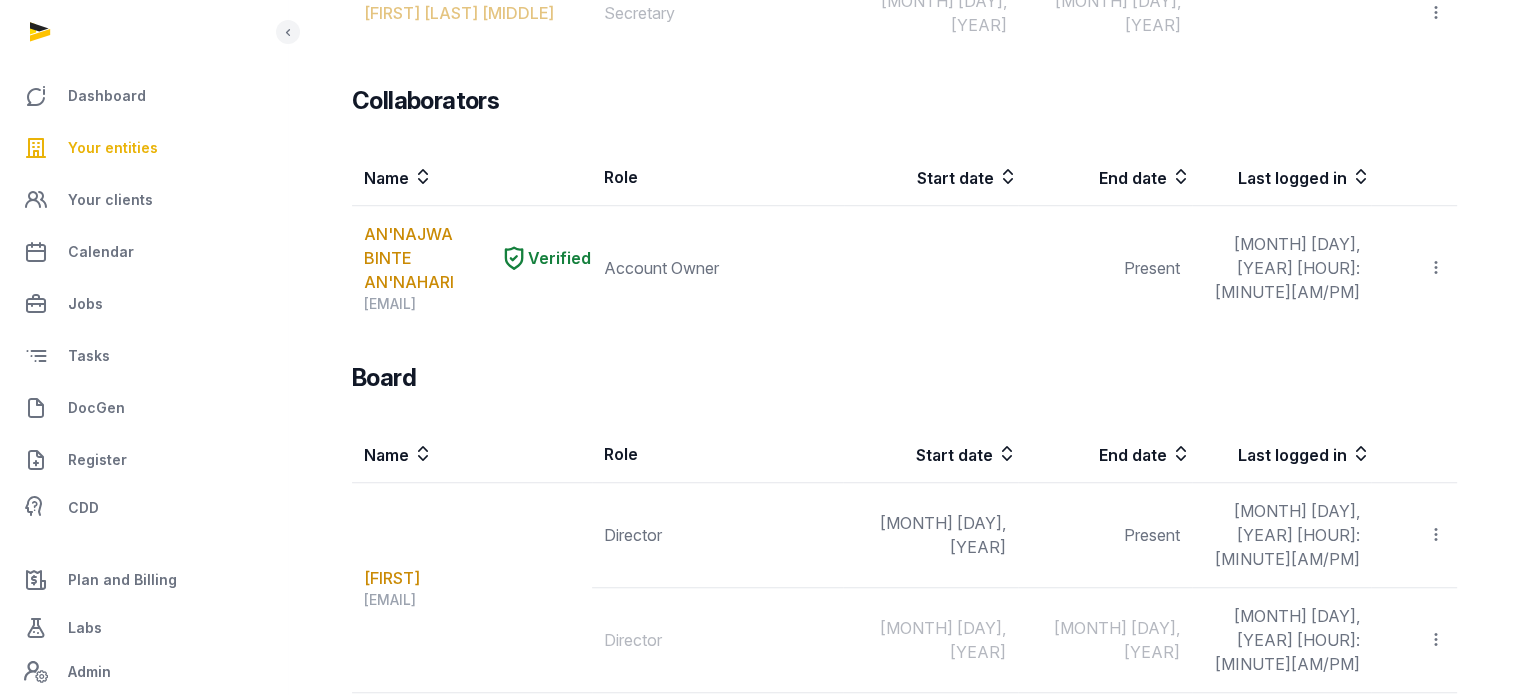 scroll, scrollTop: 0, scrollLeft: 0, axis: both 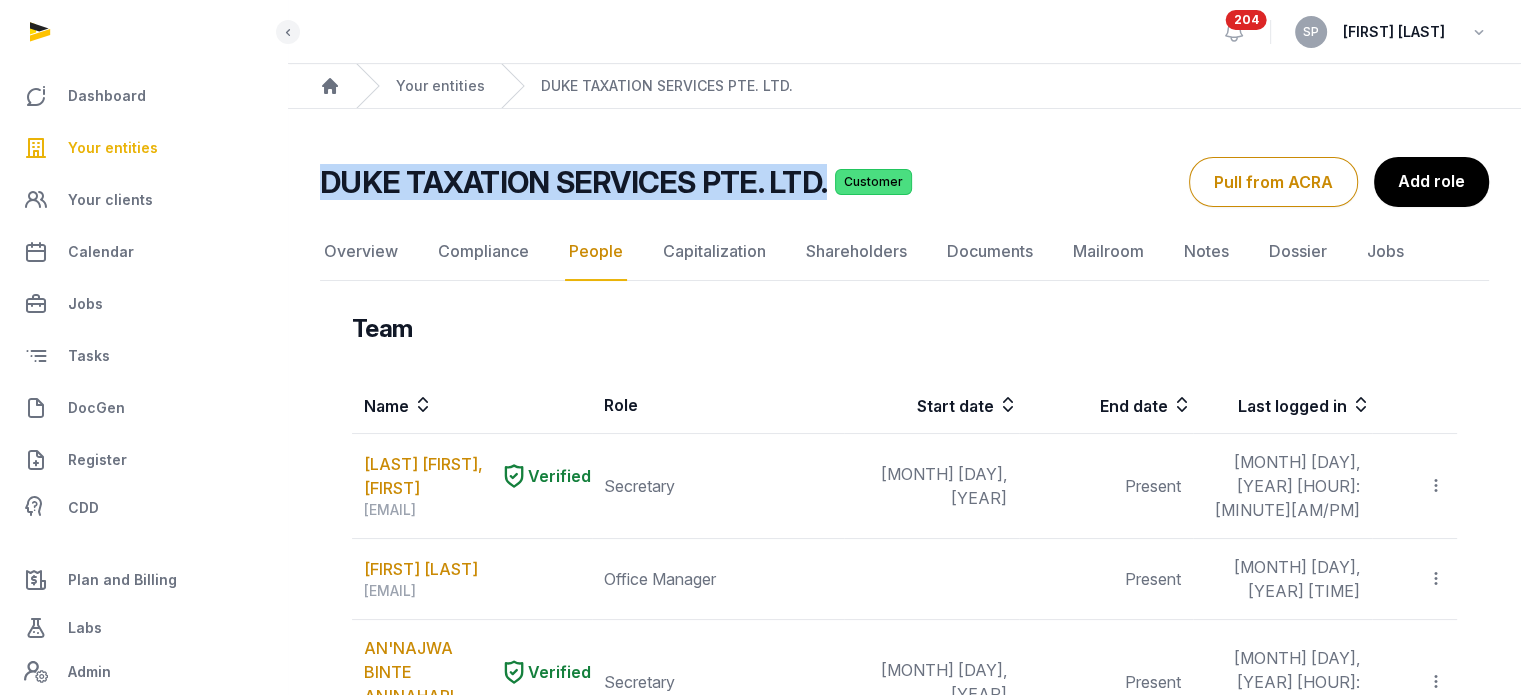drag, startPoint x: 821, startPoint y: 189, endPoint x: 324, endPoint y: 163, distance: 497.67963 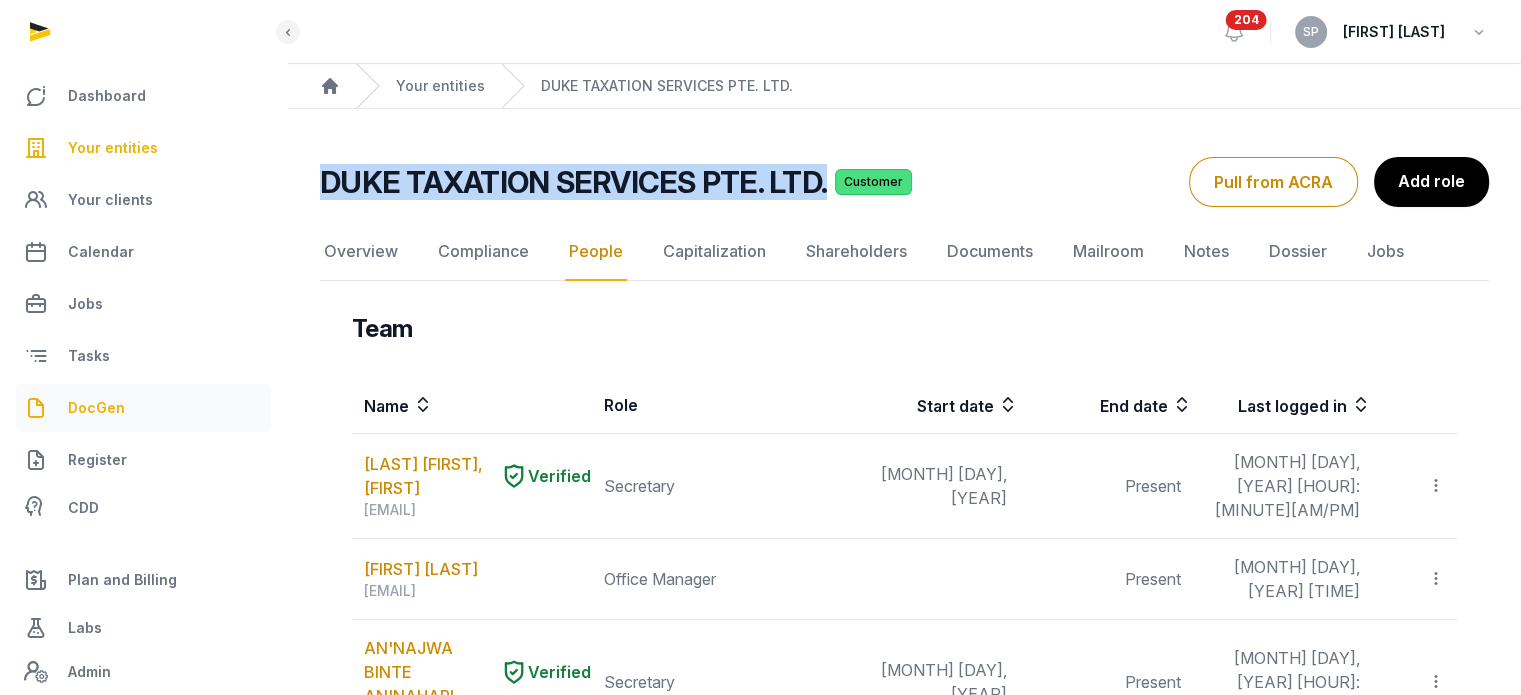 click on "DocGen" at bounding box center [143, 408] 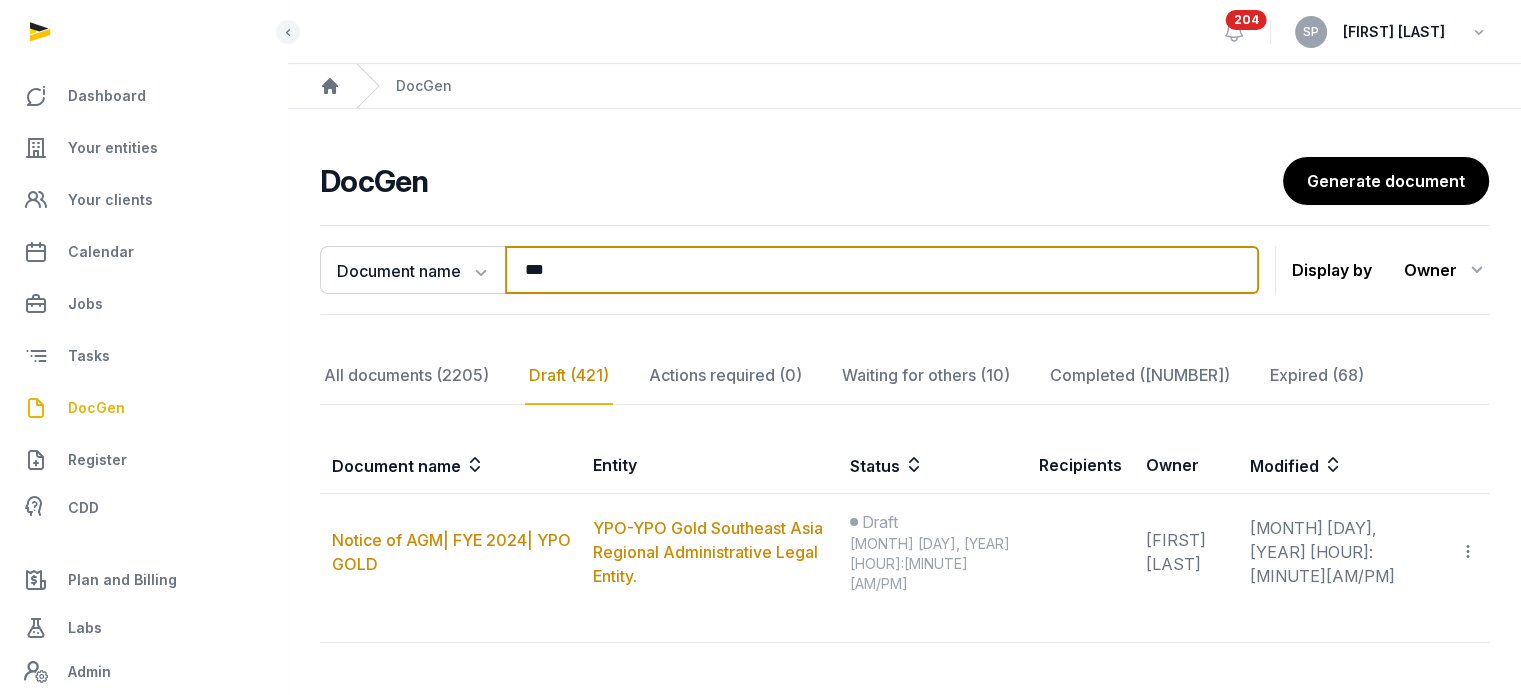 click on "***" at bounding box center (882, 270) 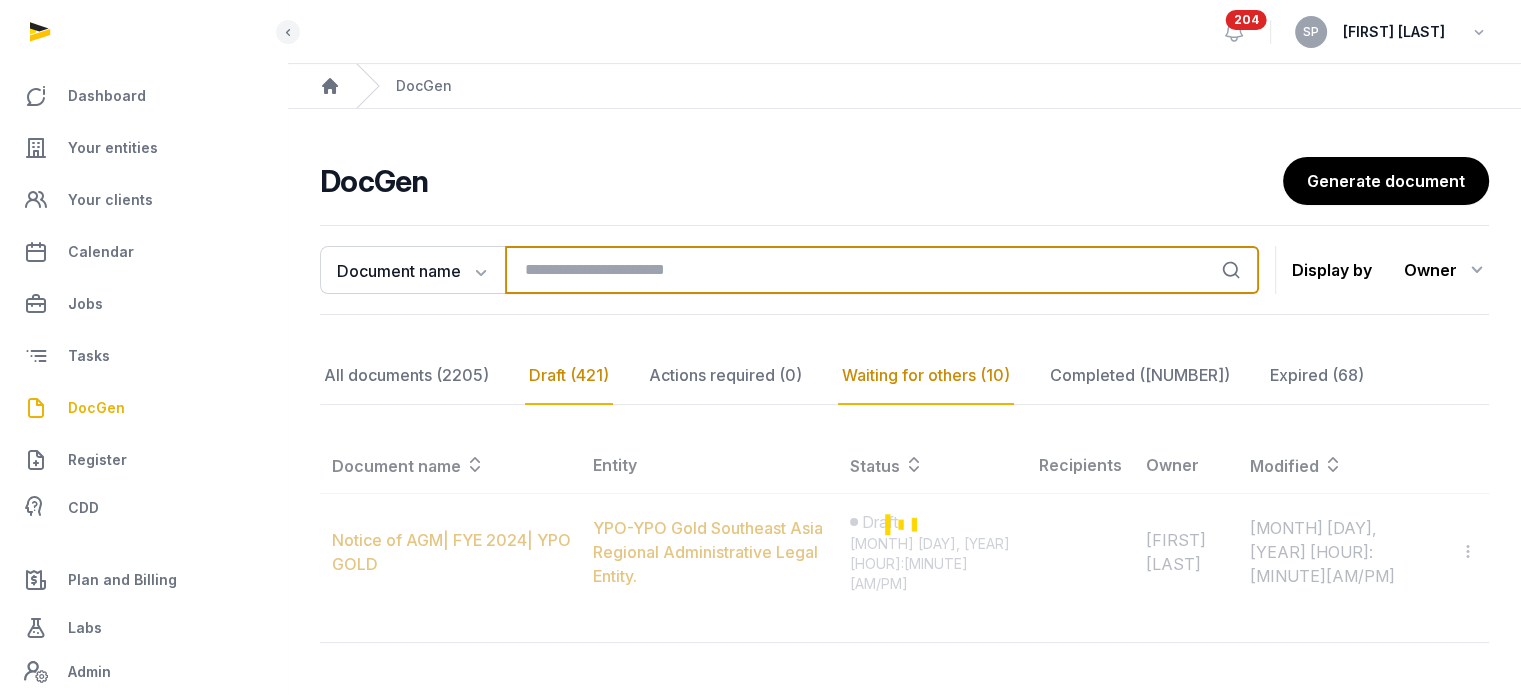 type 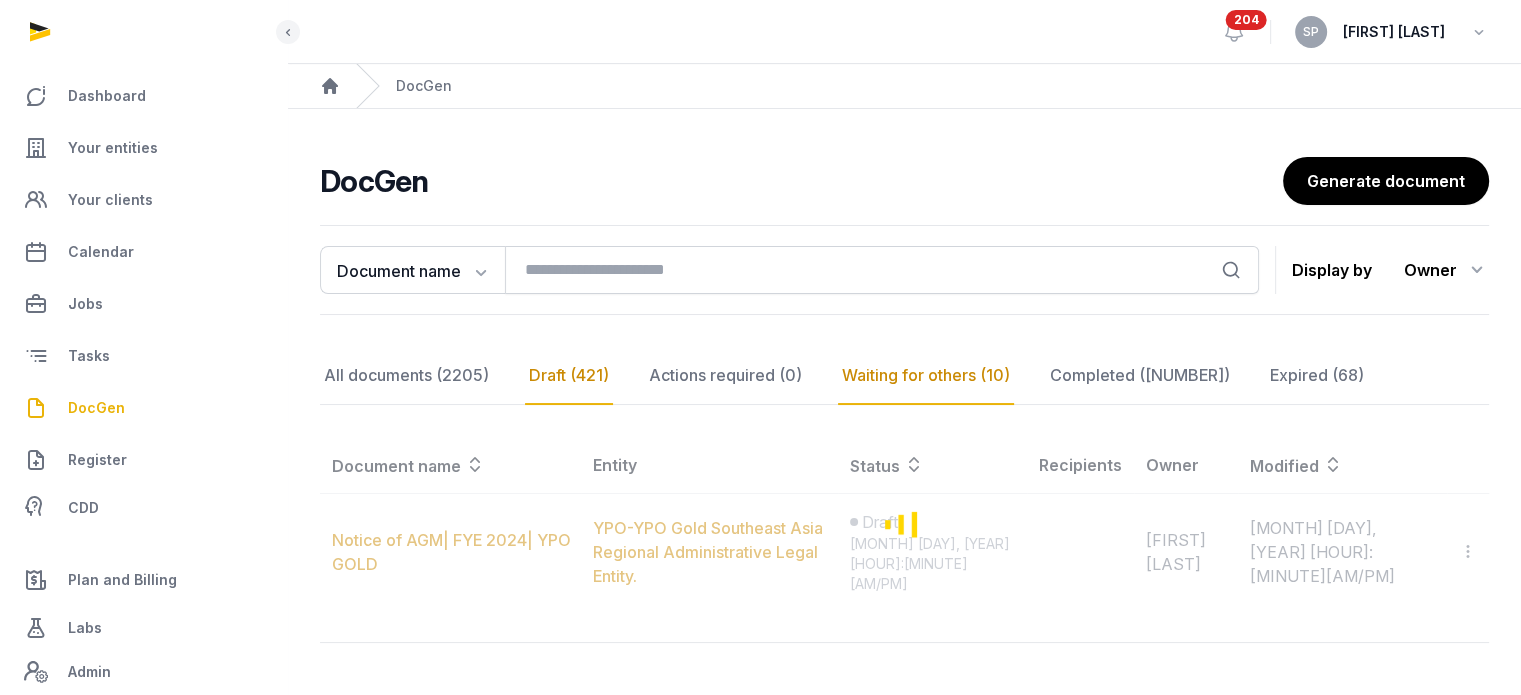 click on "Waiting for others (10)" 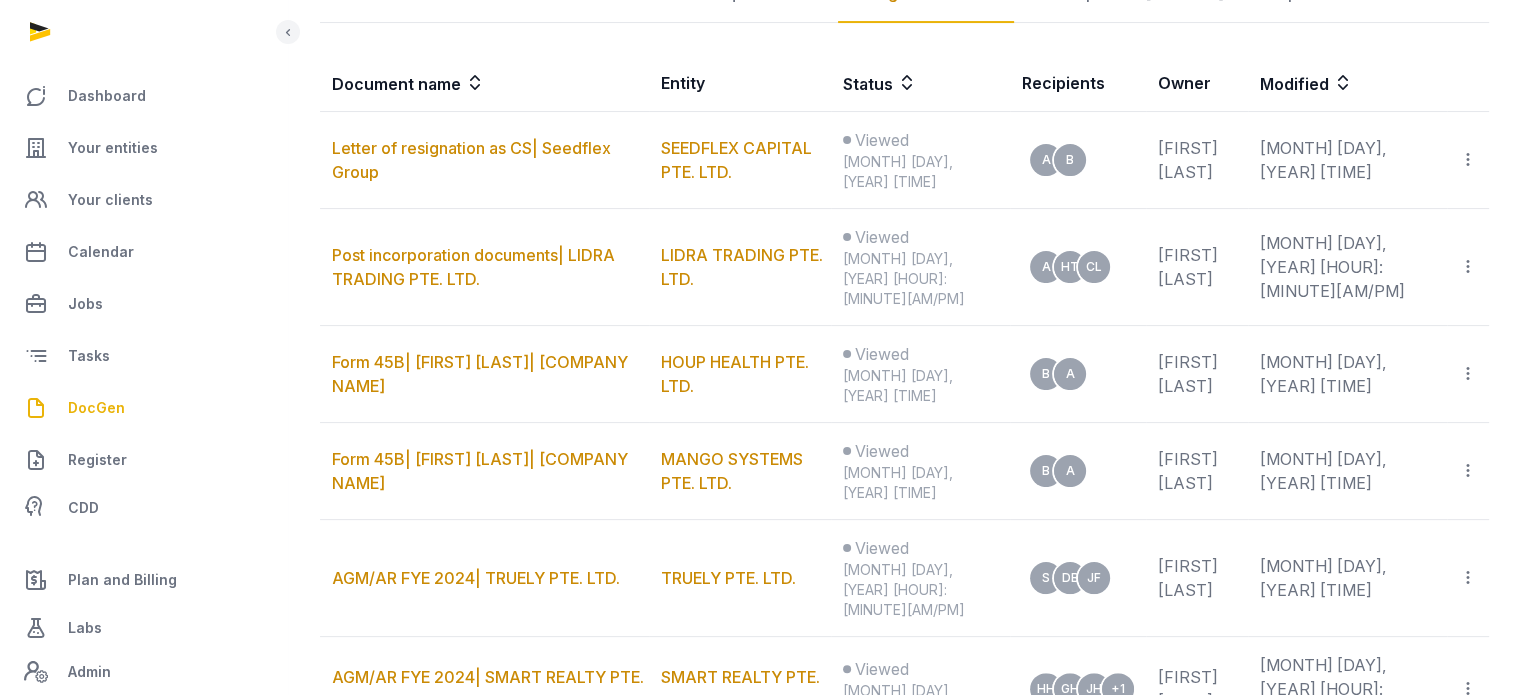 scroll, scrollTop: 402, scrollLeft: 0, axis: vertical 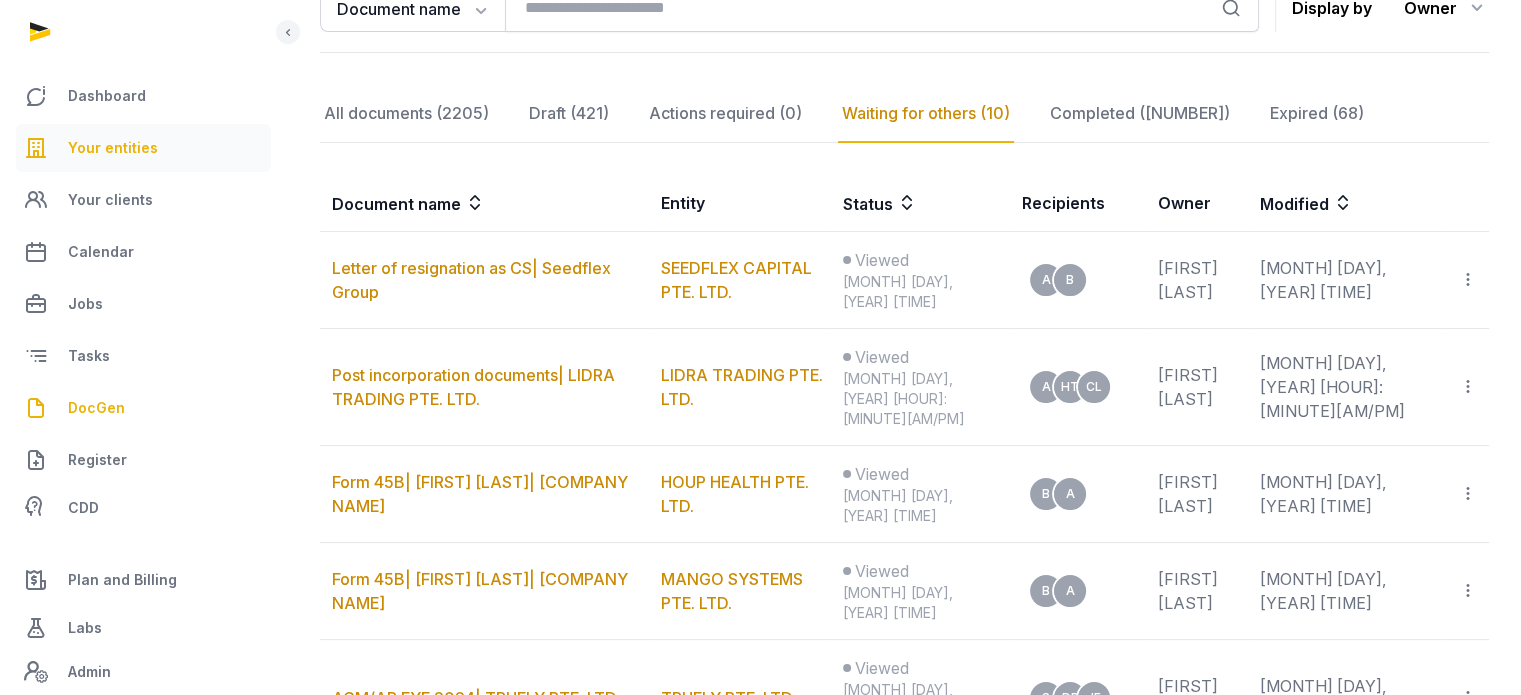 click on "Your entities" at bounding box center [143, 148] 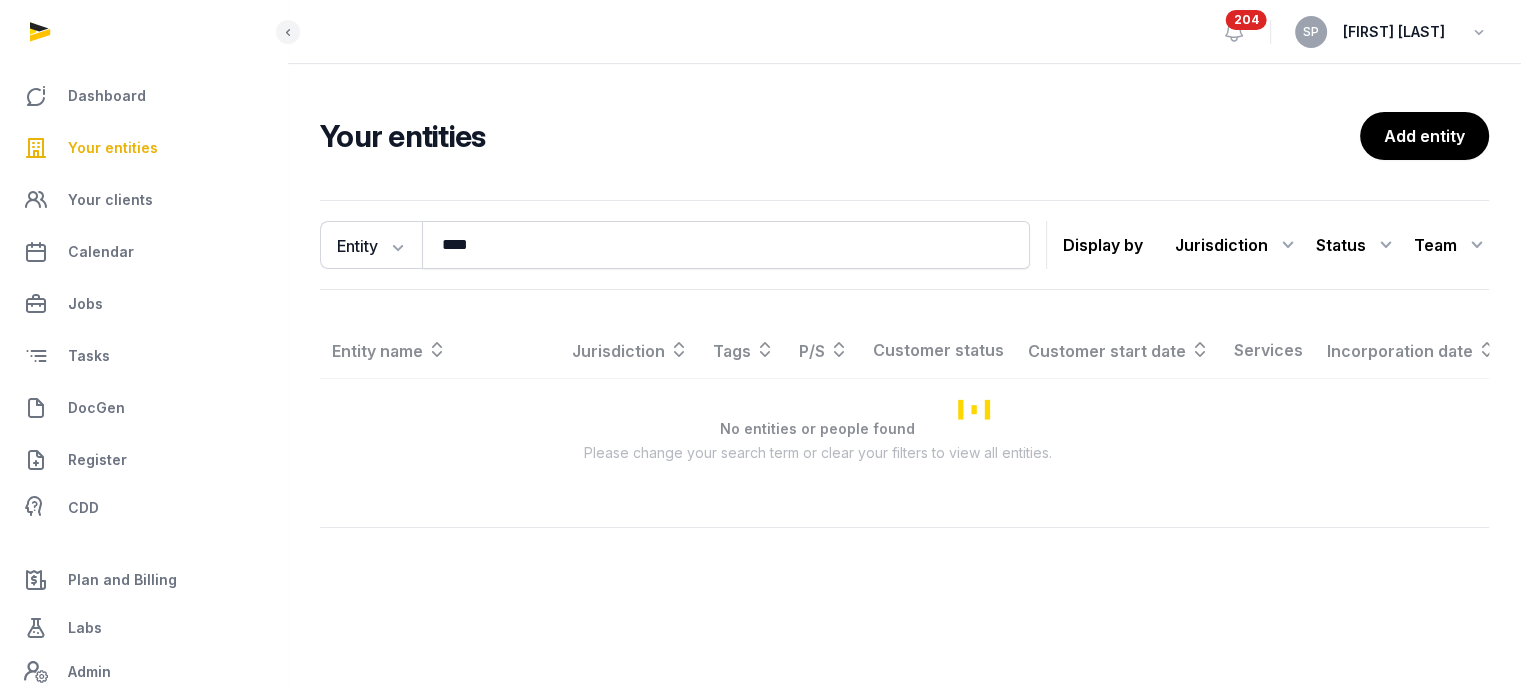 scroll, scrollTop: 0, scrollLeft: 0, axis: both 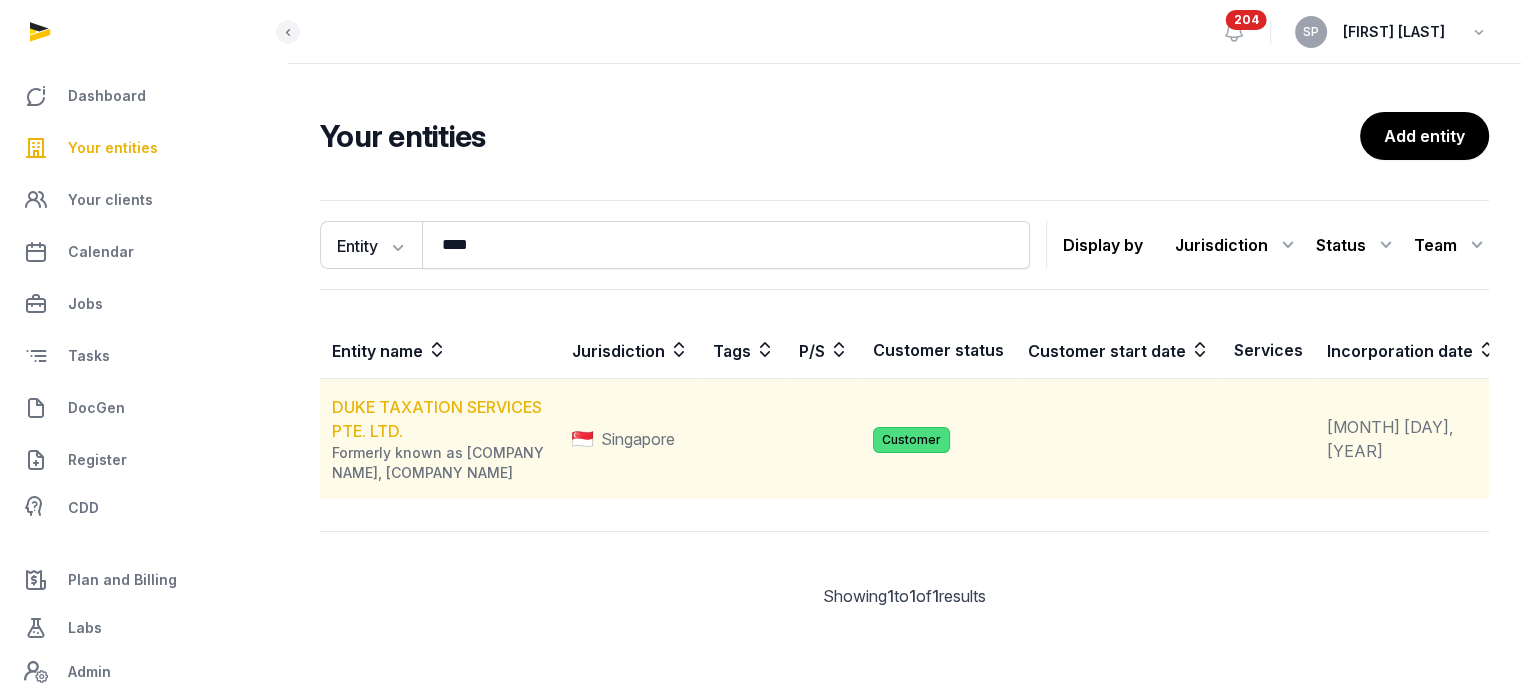 click on "DUKE TAXATION SERVICES PTE. LTD." at bounding box center [437, 419] 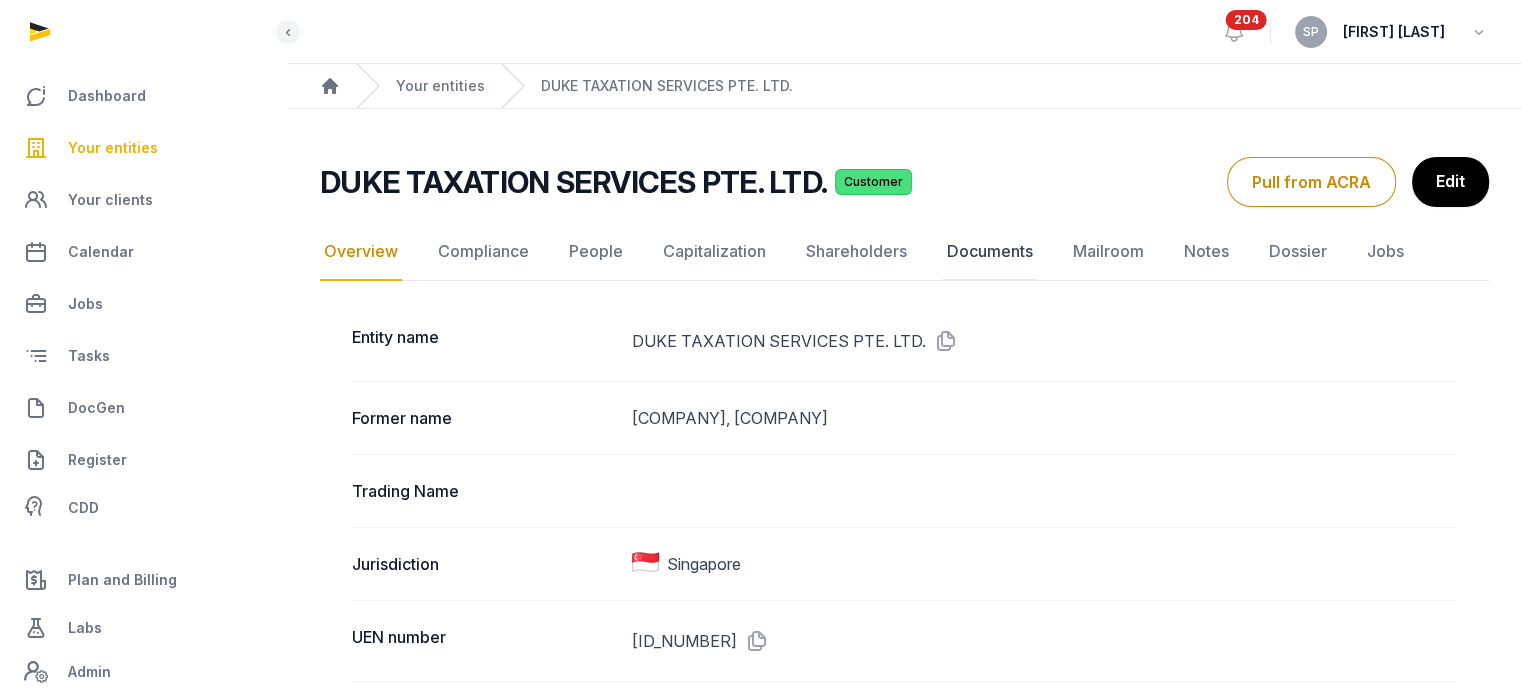 click on "Documents" 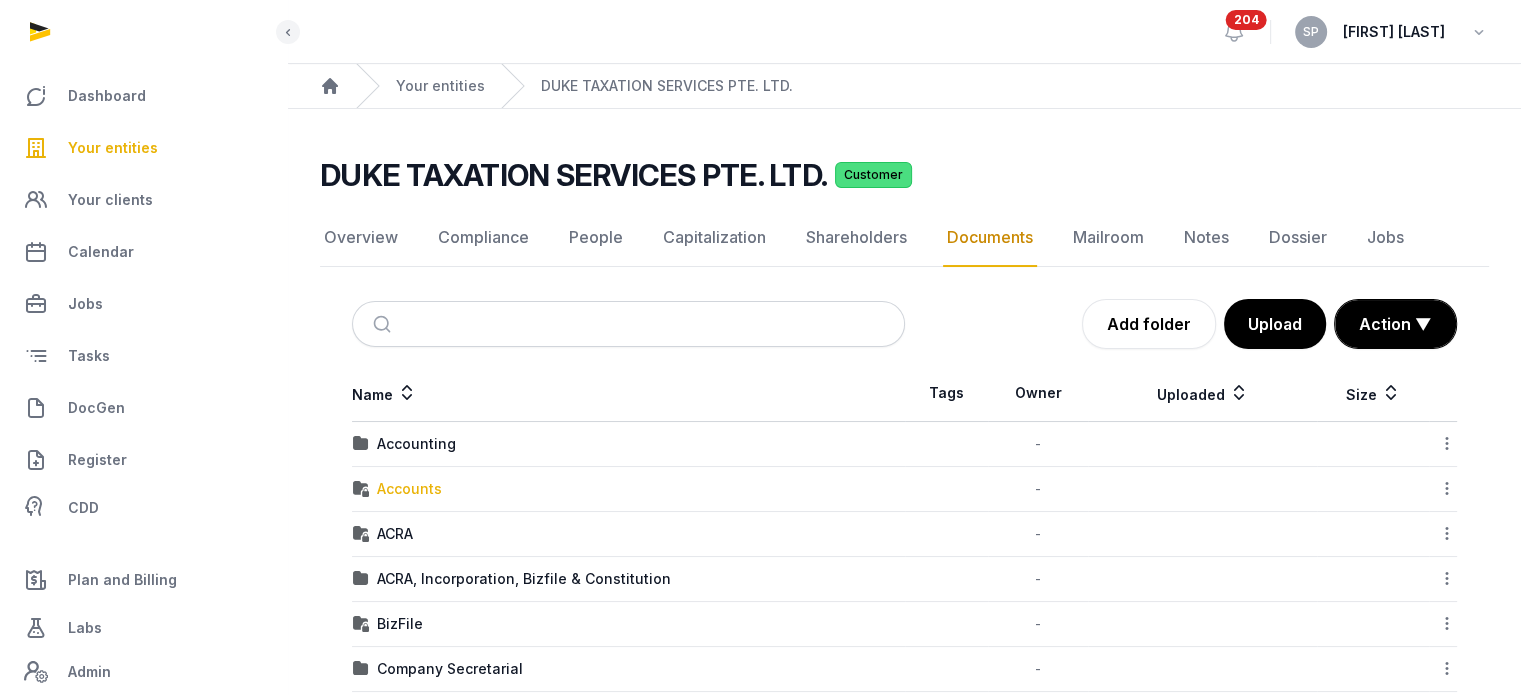 click on "Accounts" at bounding box center [409, 489] 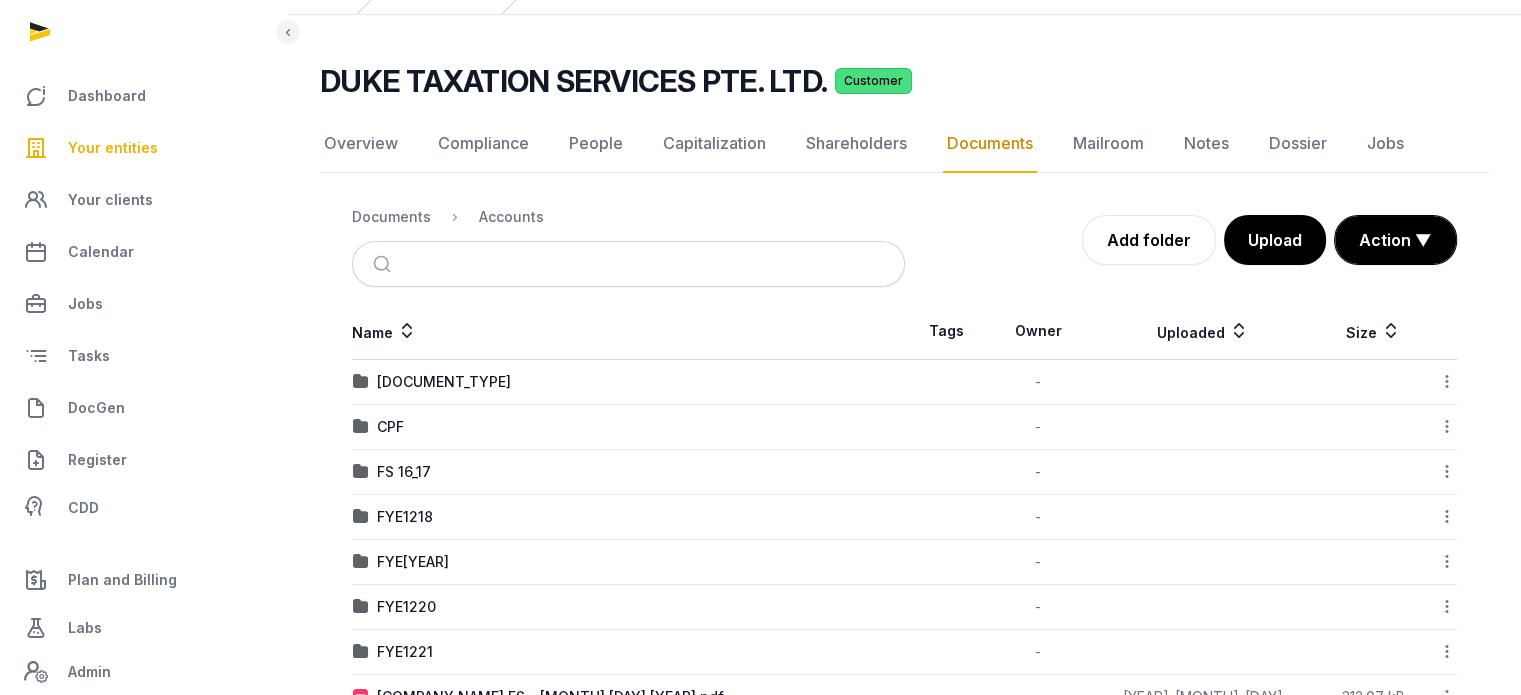 scroll, scrollTop: 155, scrollLeft: 0, axis: vertical 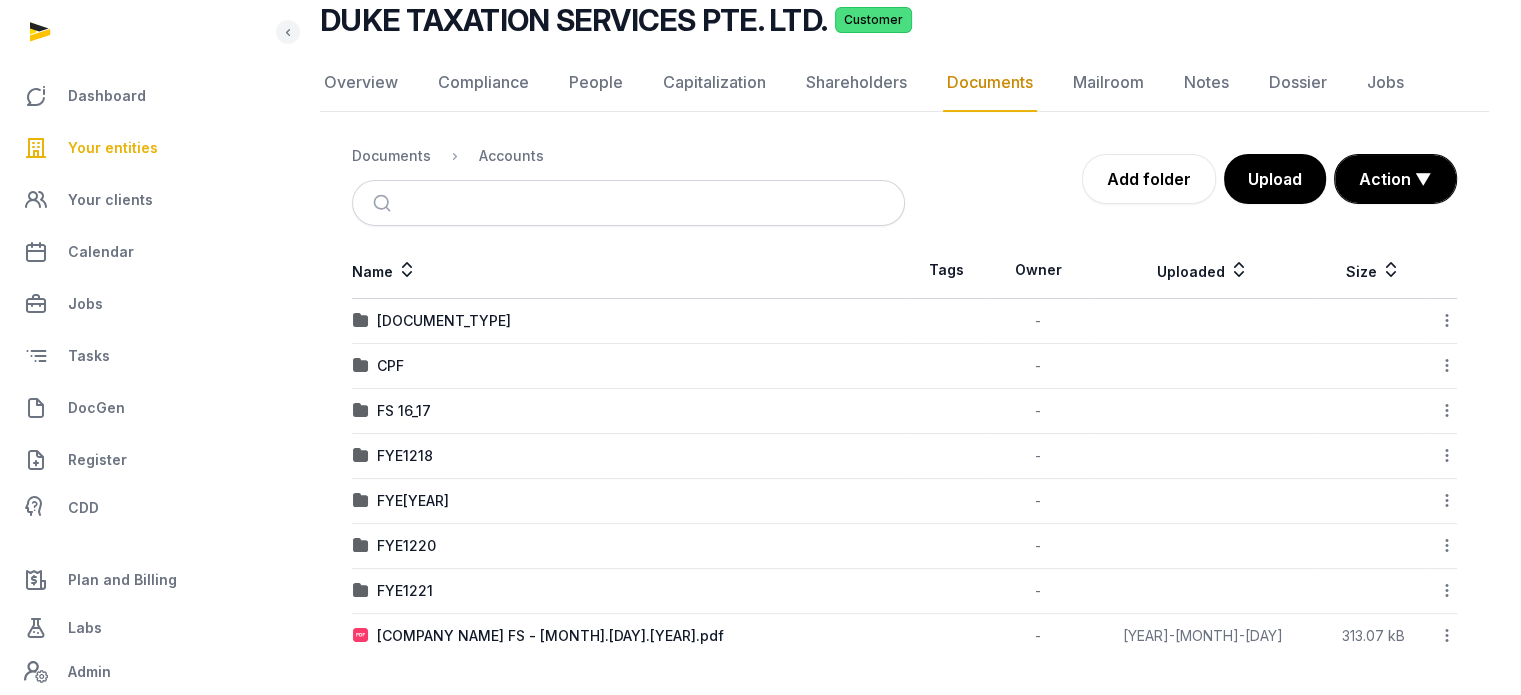 click on "Documents  Accounts" at bounding box center [628, 156] 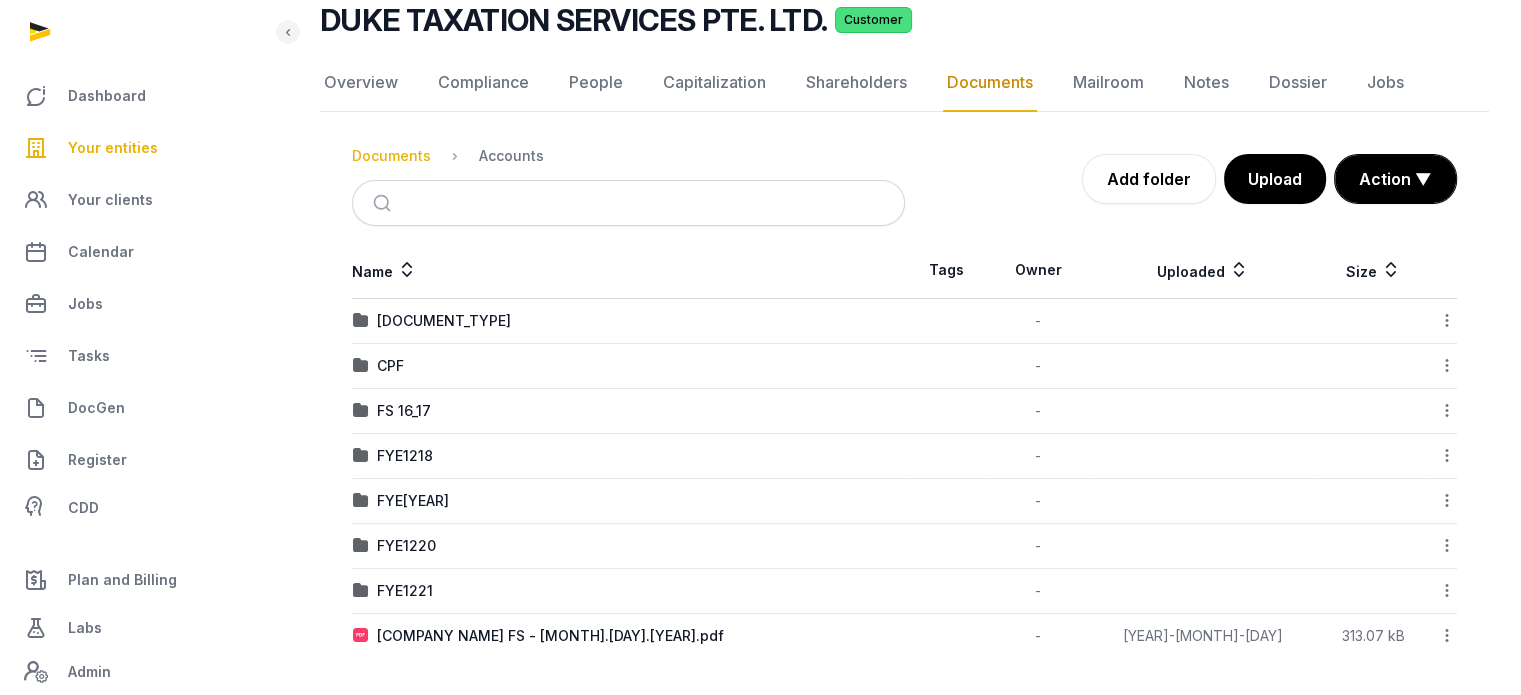 click on "Documents" at bounding box center [391, 156] 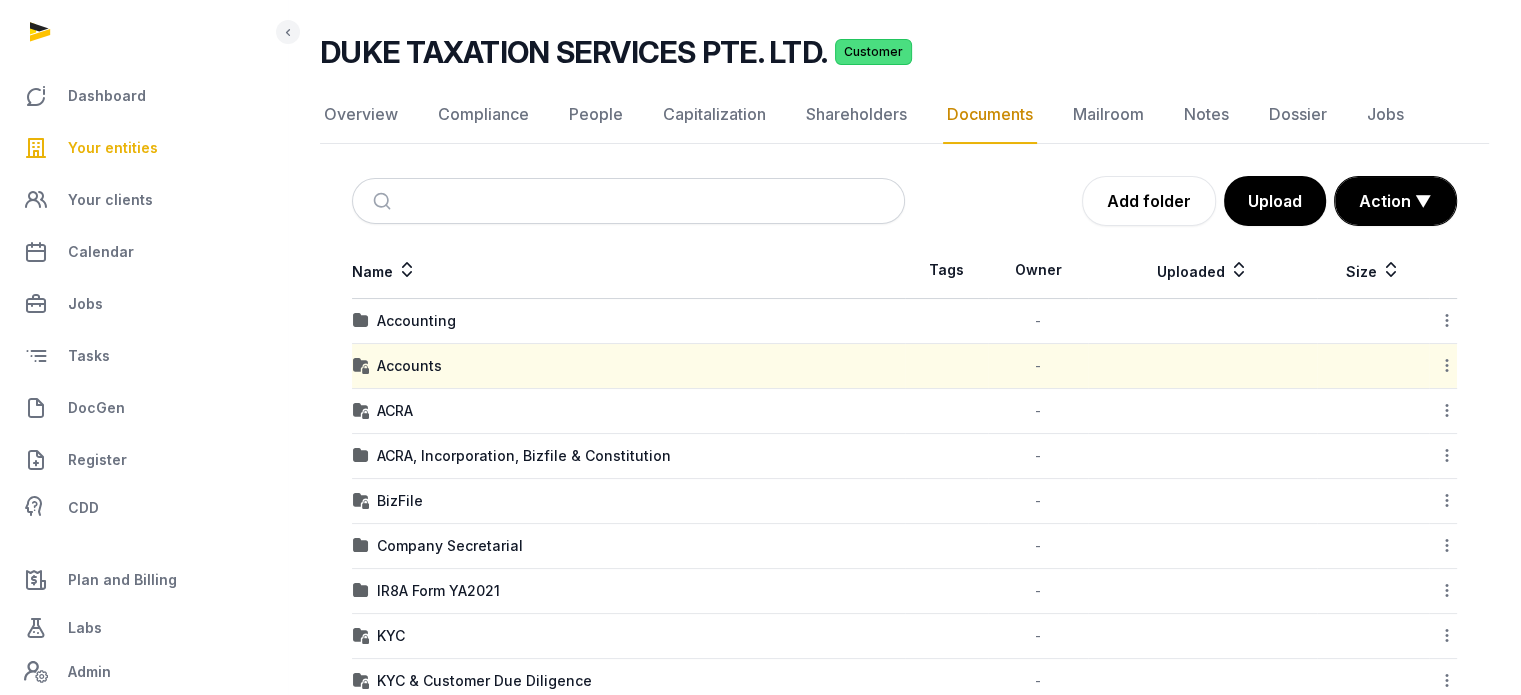 scroll, scrollTop: 155, scrollLeft: 0, axis: vertical 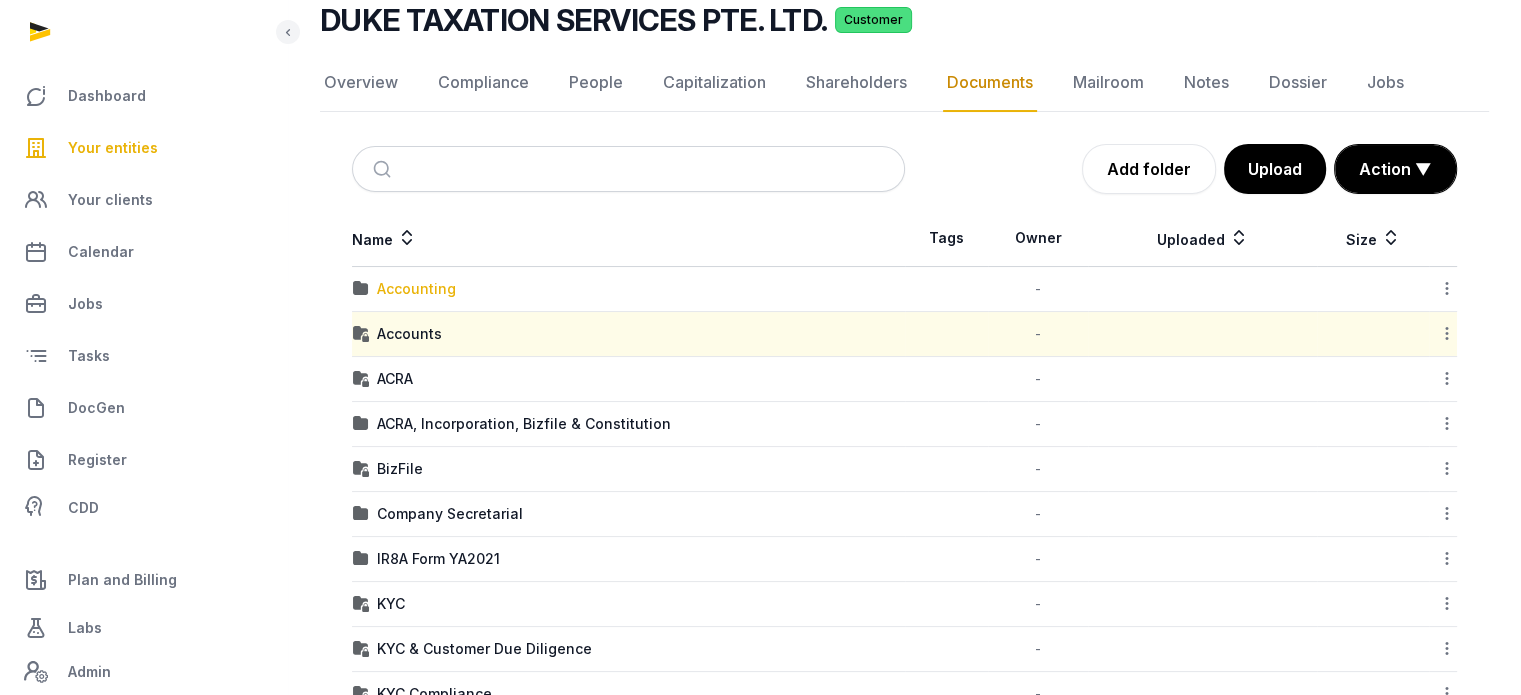 click on "Accounting" at bounding box center (416, 289) 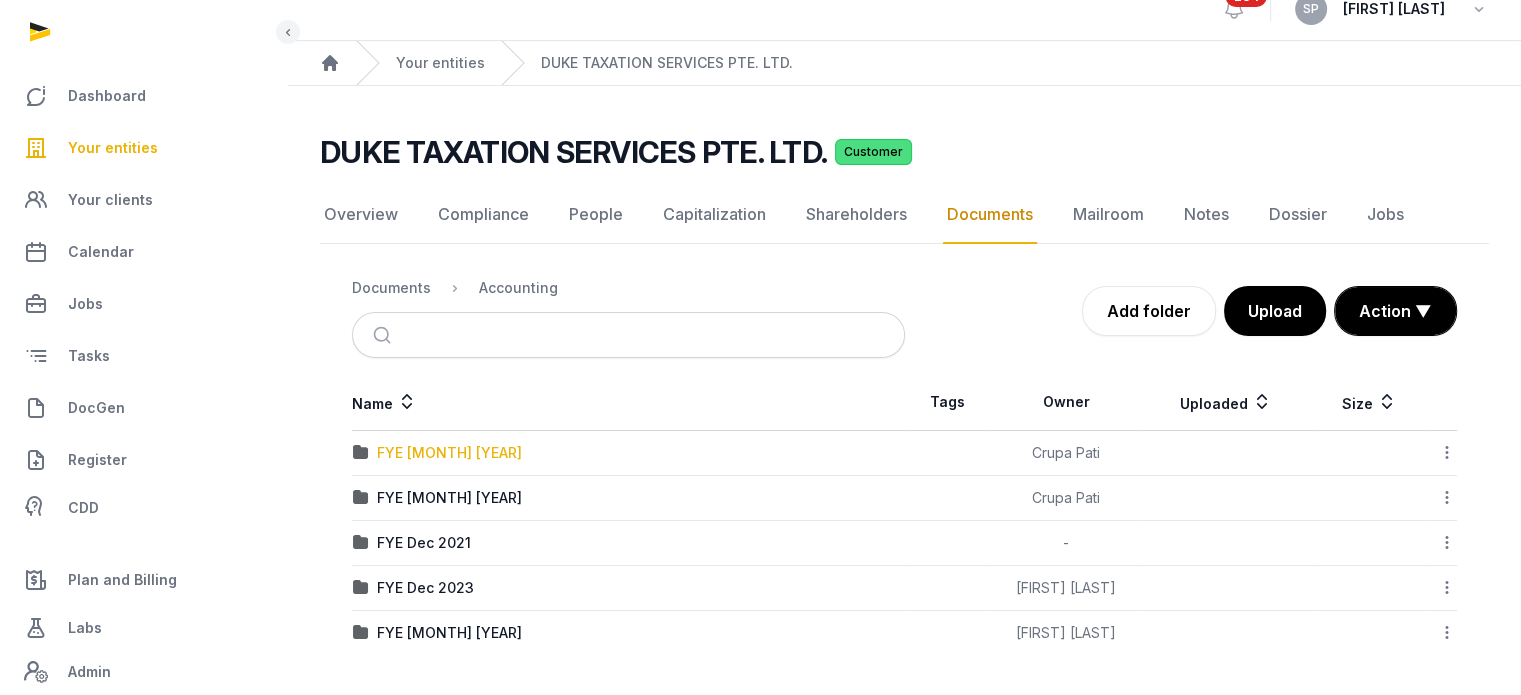 scroll, scrollTop: 20, scrollLeft: 0, axis: vertical 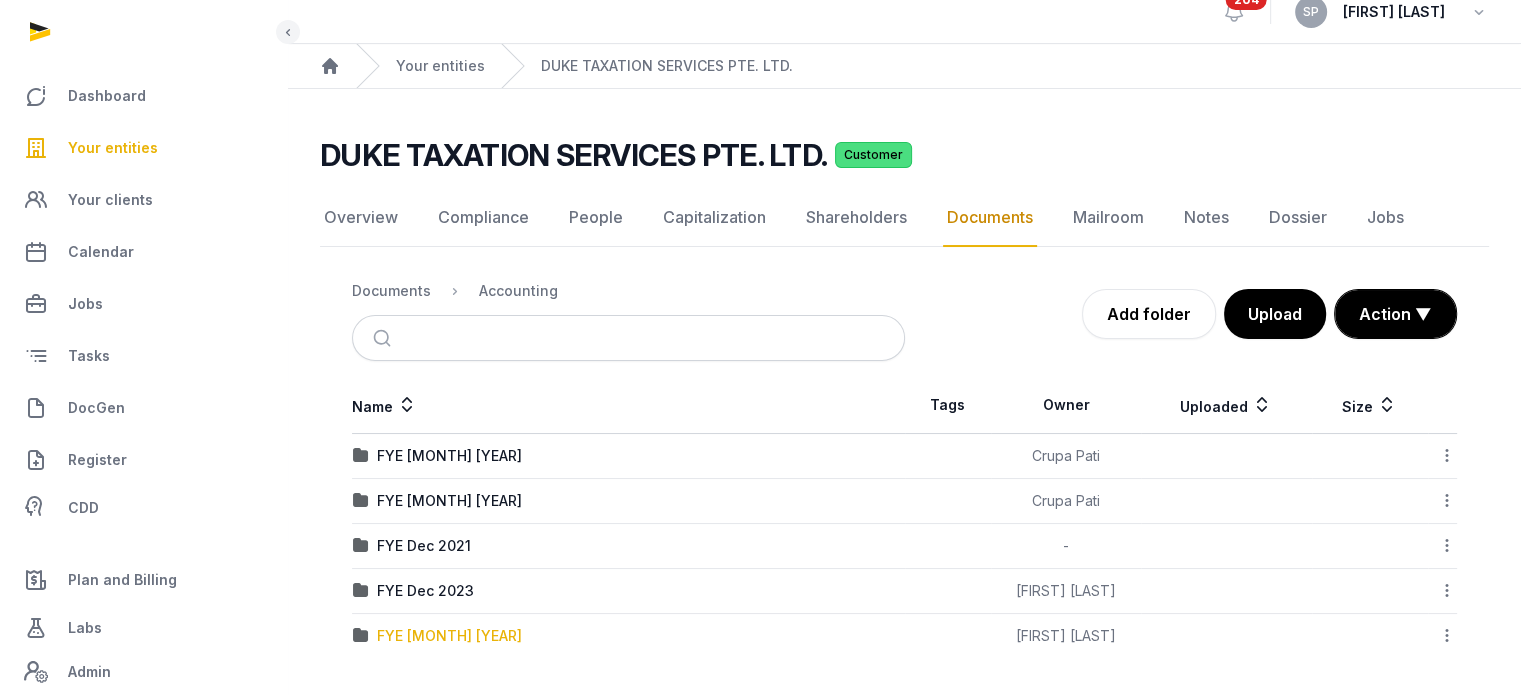 click on "FYE Dec 2024" at bounding box center (449, 636) 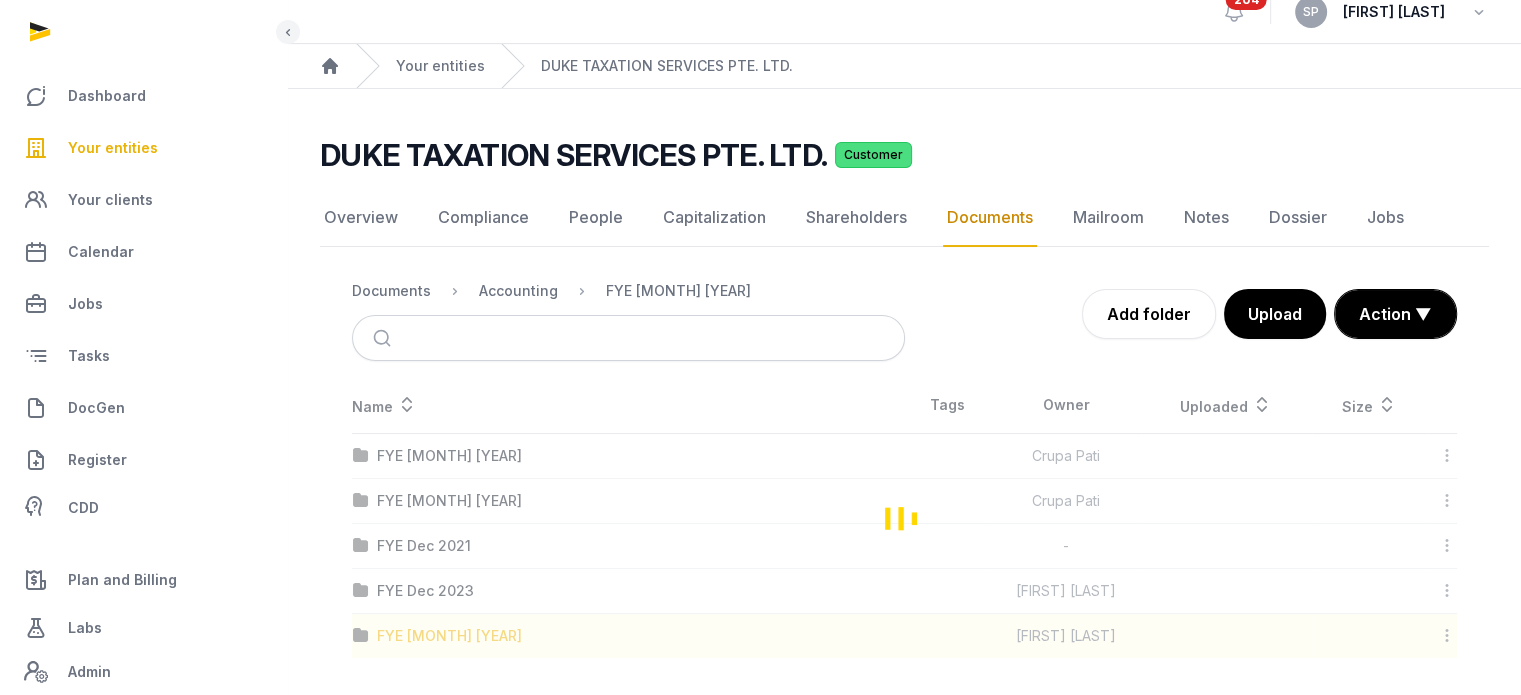 scroll, scrollTop: 0, scrollLeft: 0, axis: both 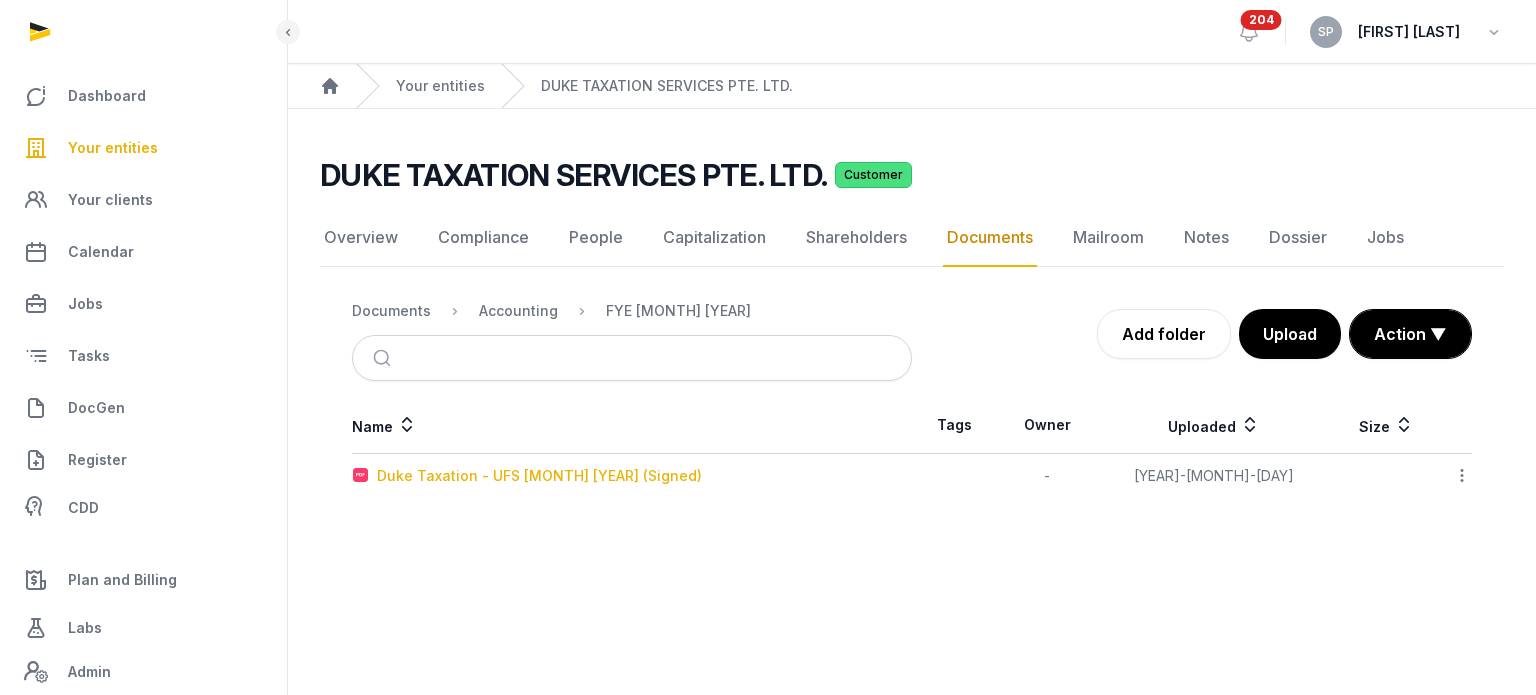 click on "Duke Taxation - UFS 31 Dec 2024 (Signed)" at bounding box center [539, 476] 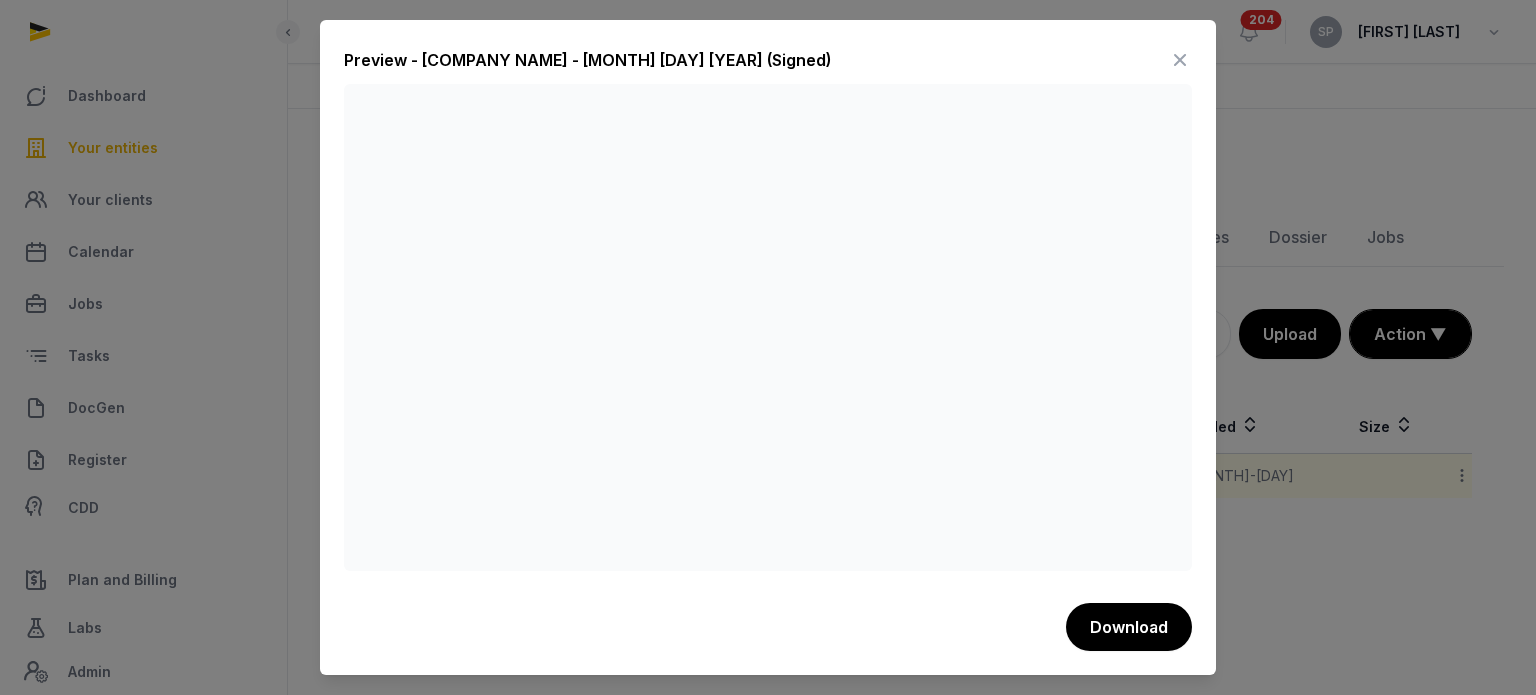 click at bounding box center [1180, 60] 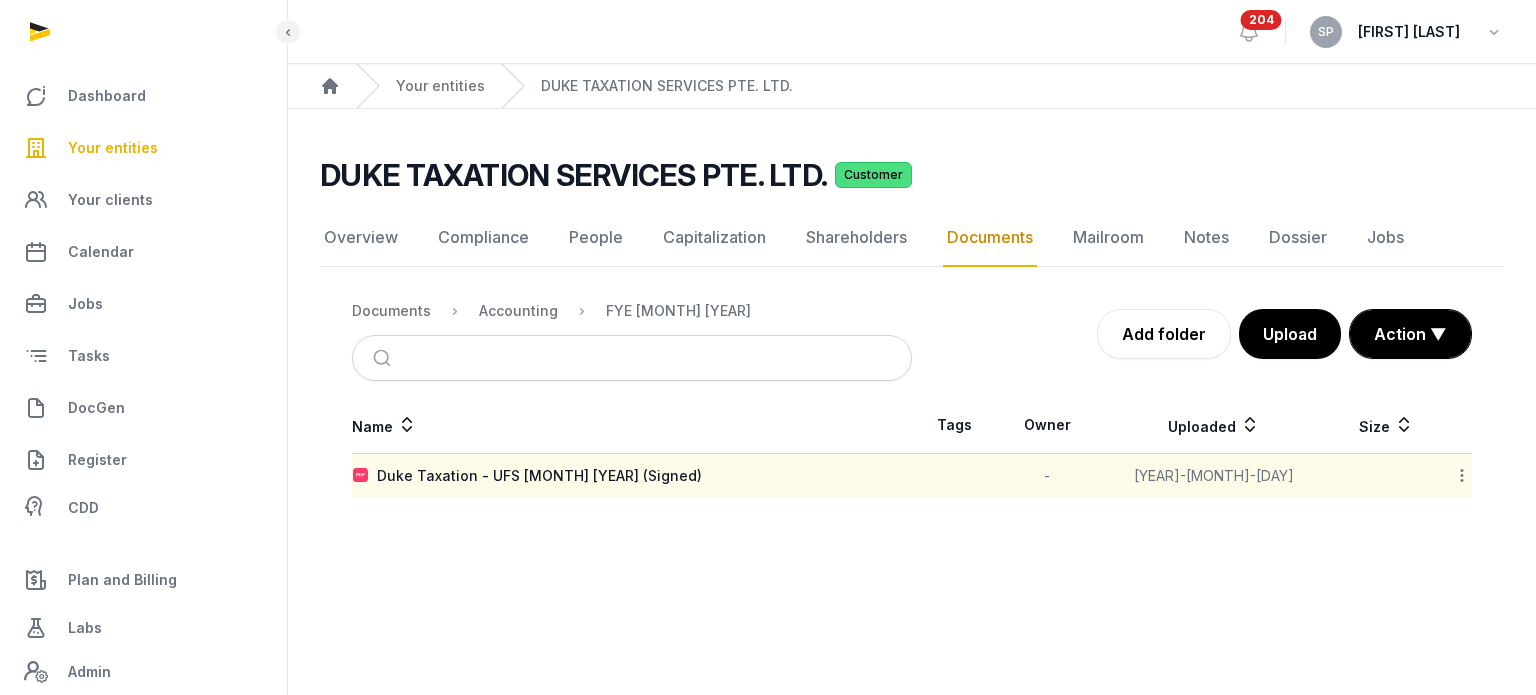click on "Your entities" at bounding box center [113, 148] 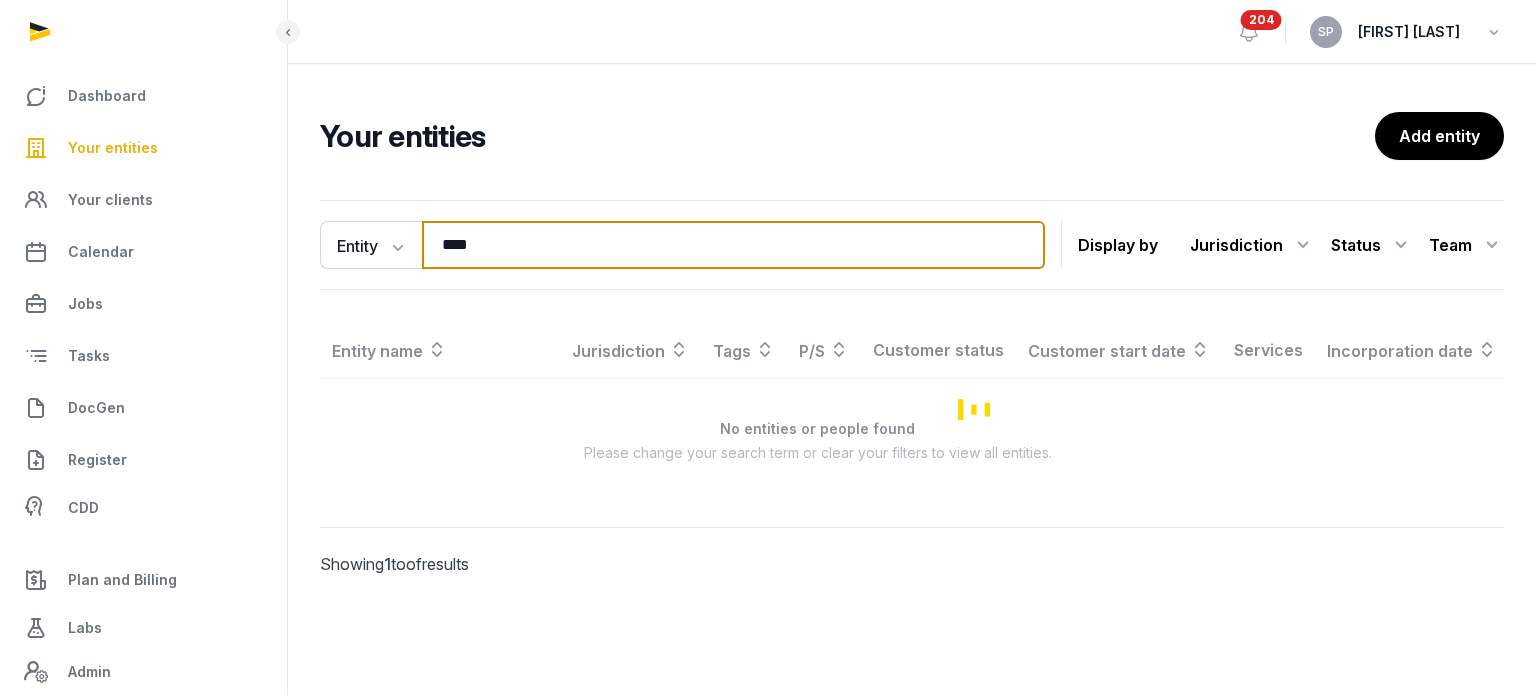 click on "****" at bounding box center [733, 245] 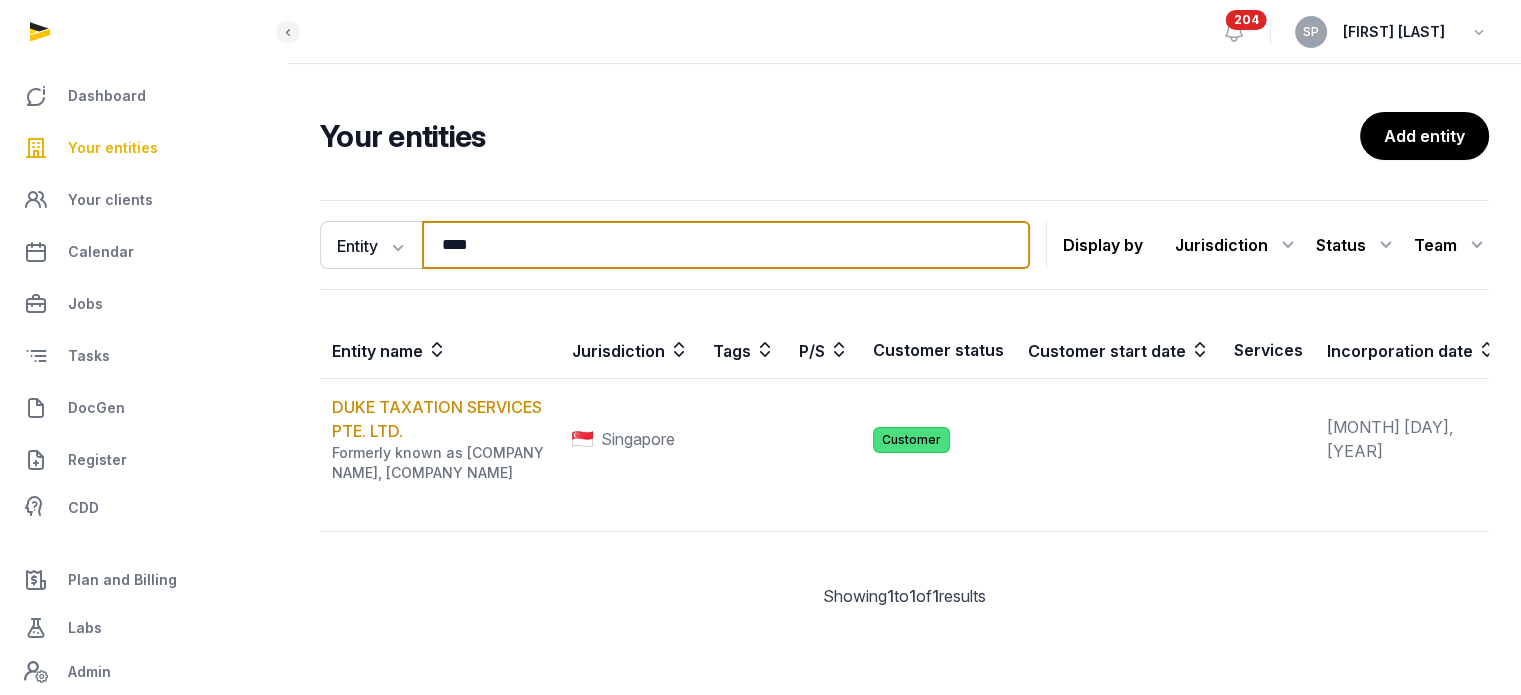 click on "****" at bounding box center [726, 245] 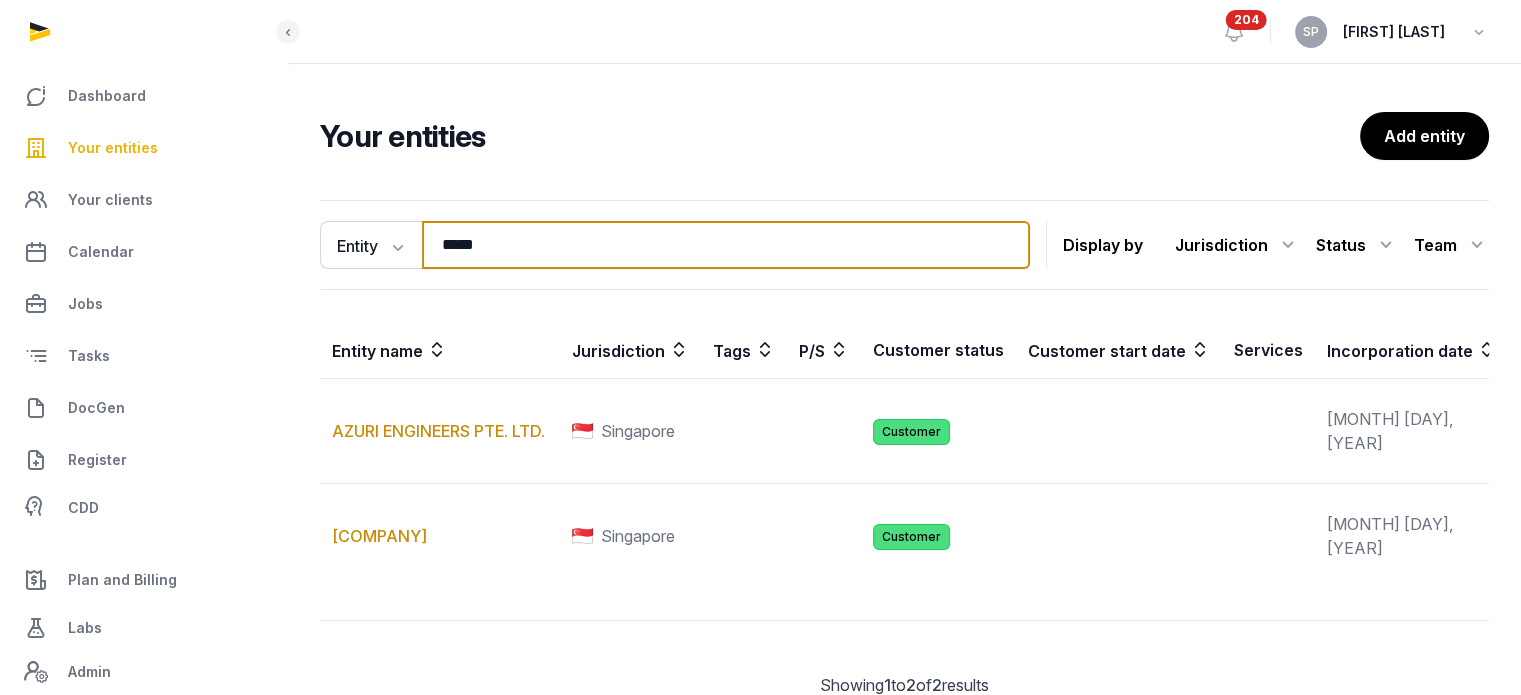 type on "*****" 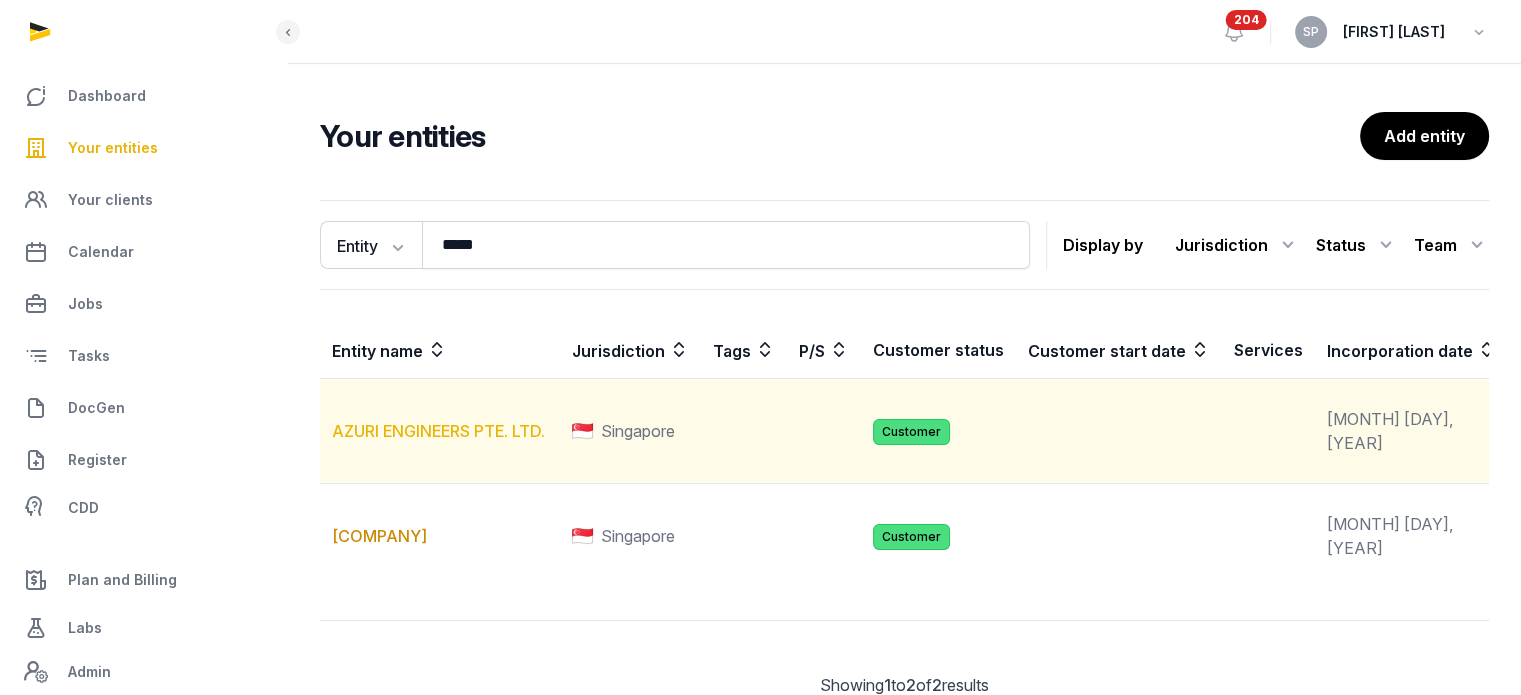 click on "AZURI ENGINEERS PTE. LTD." at bounding box center (438, 431) 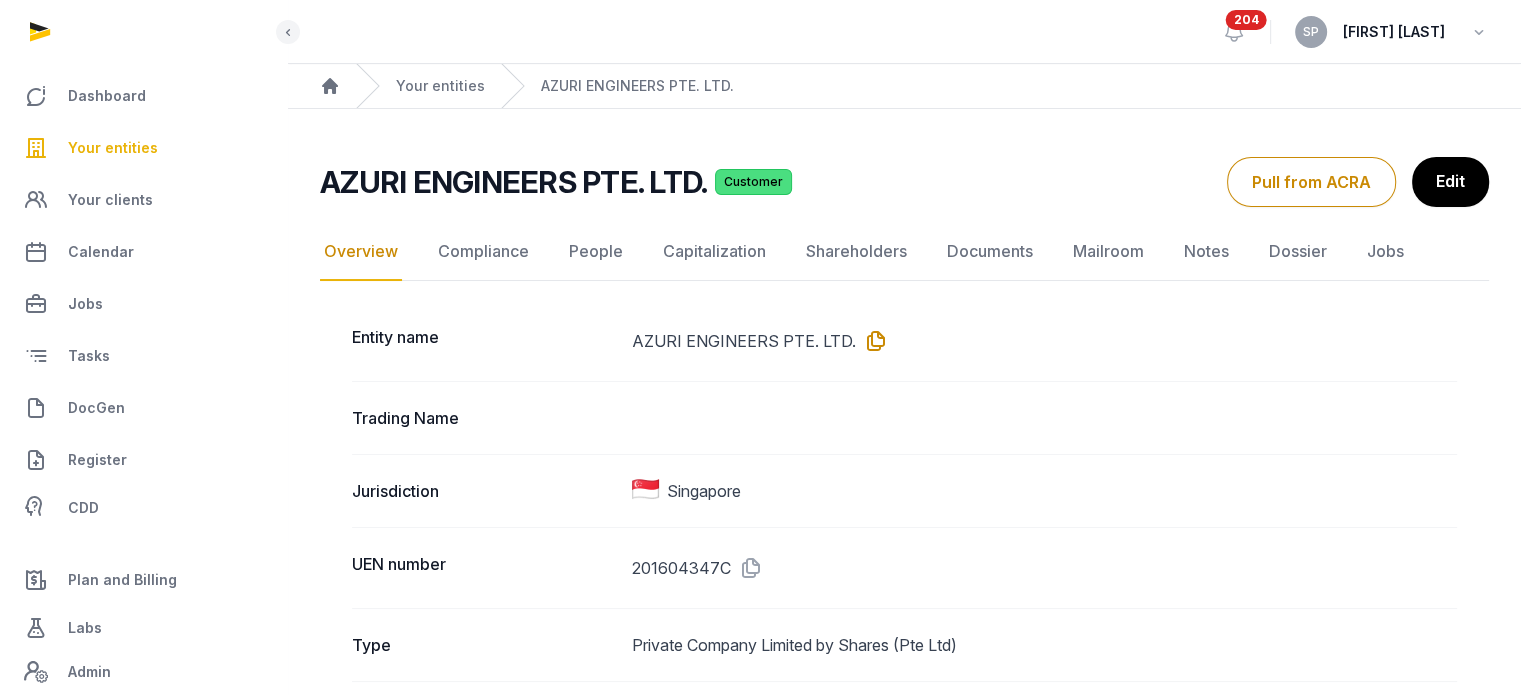 click at bounding box center [872, 341] 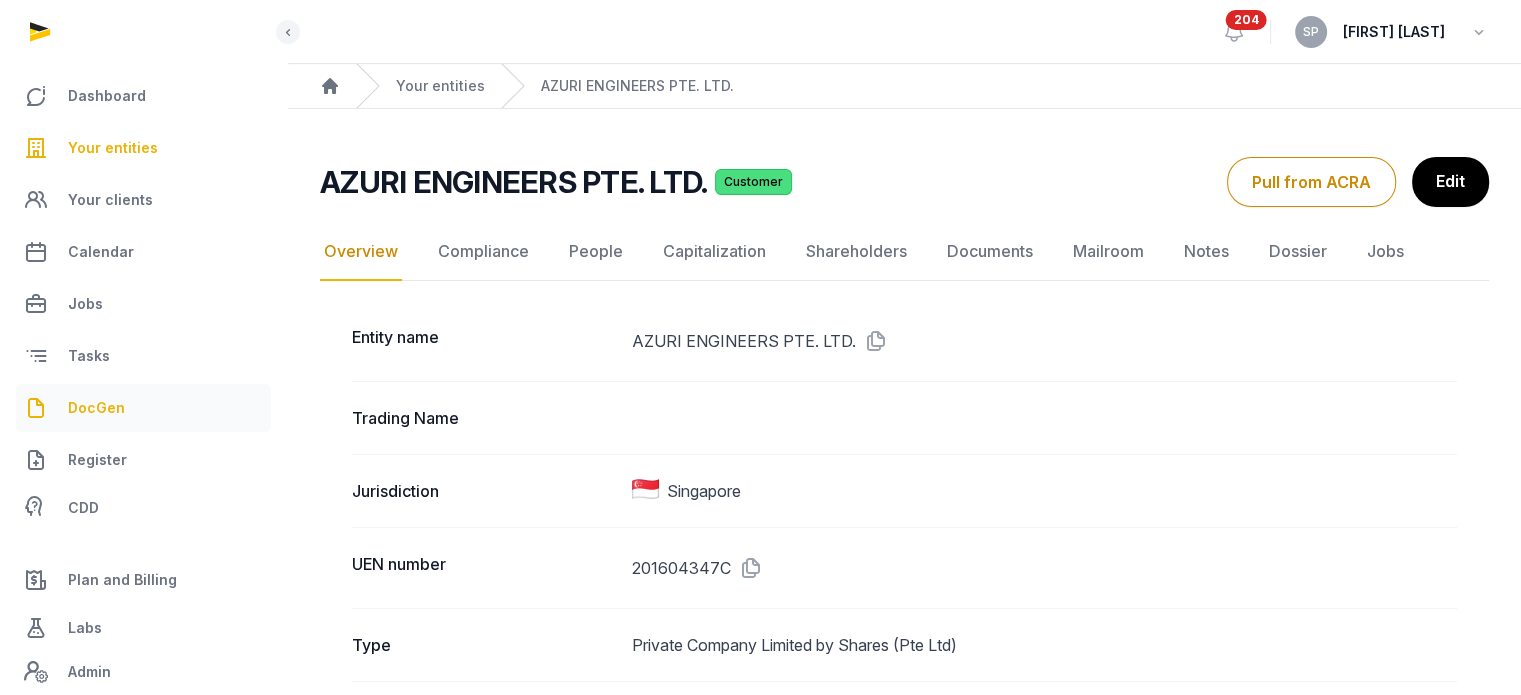 click on "DocGen" at bounding box center [96, 408] 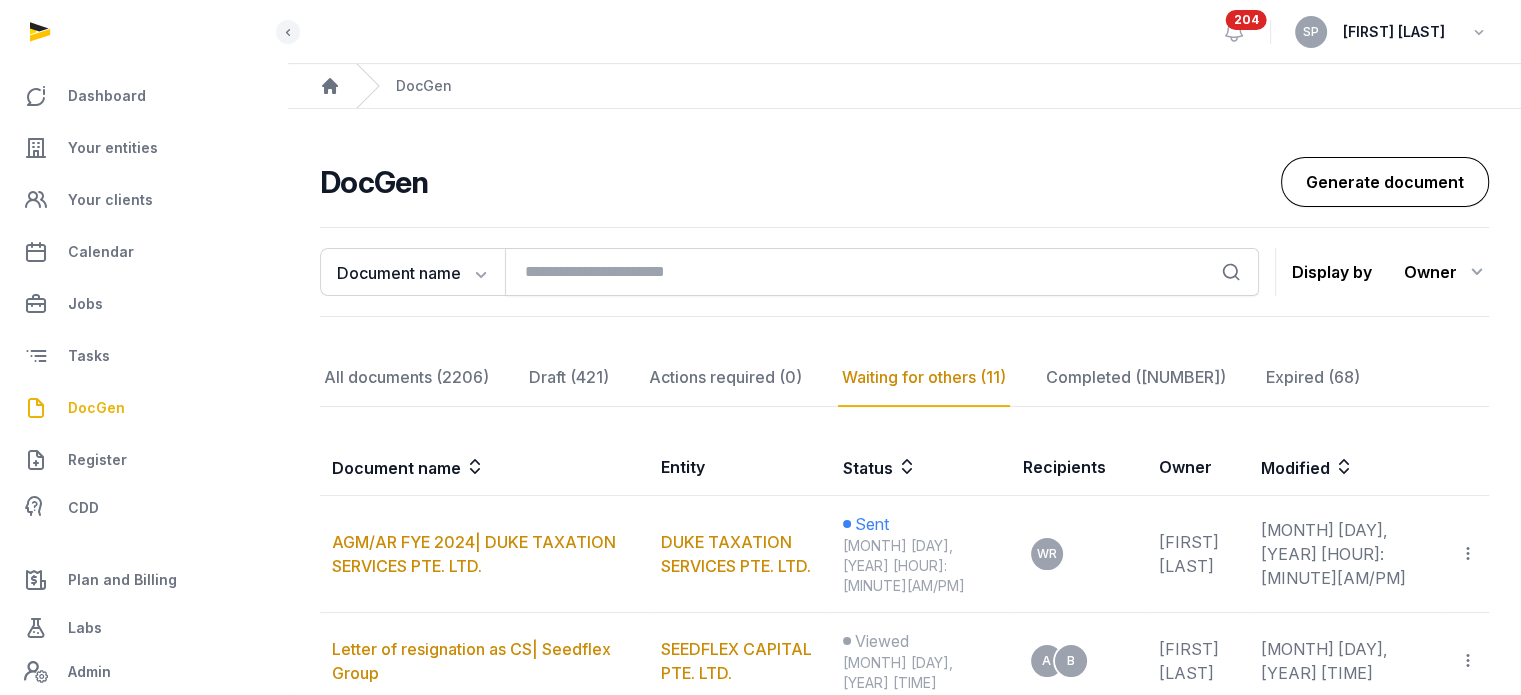 click on "Generate document" at bounding box center [1385, 182] 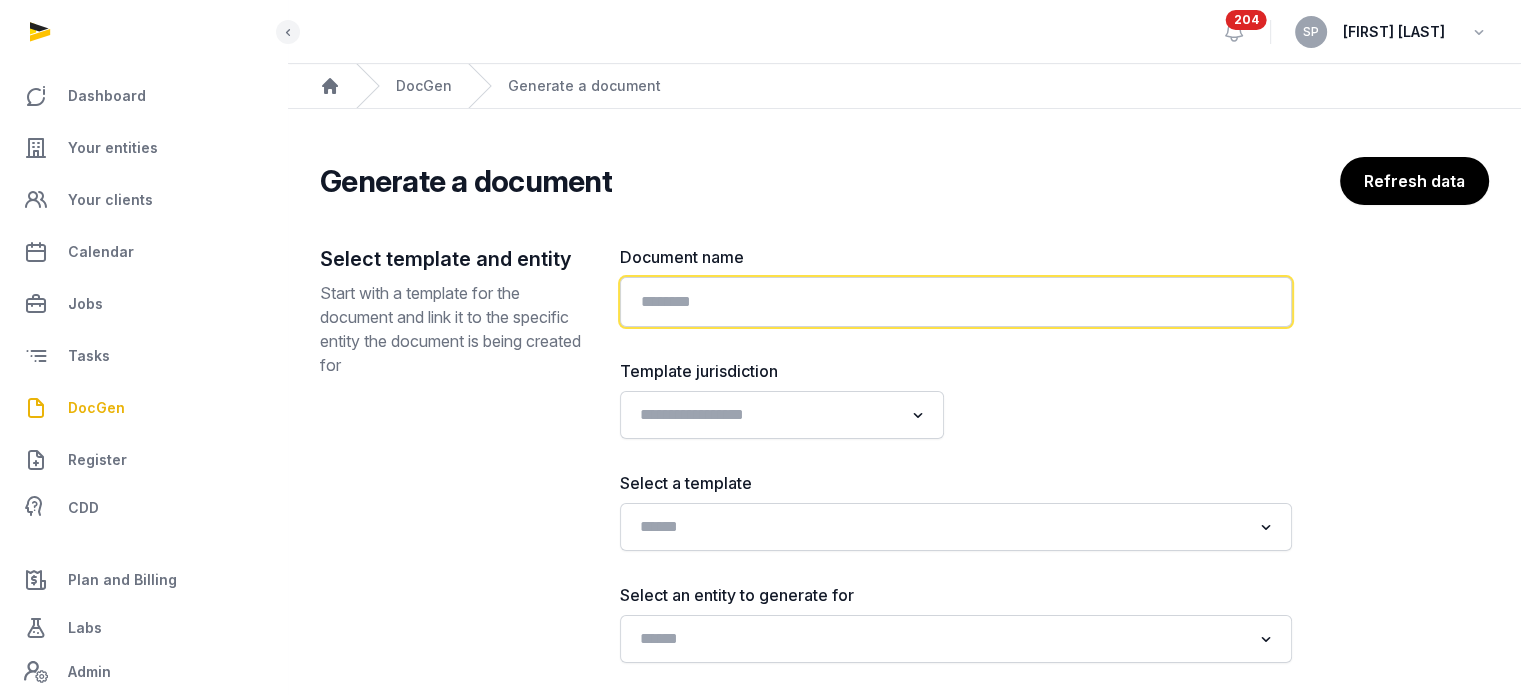 click 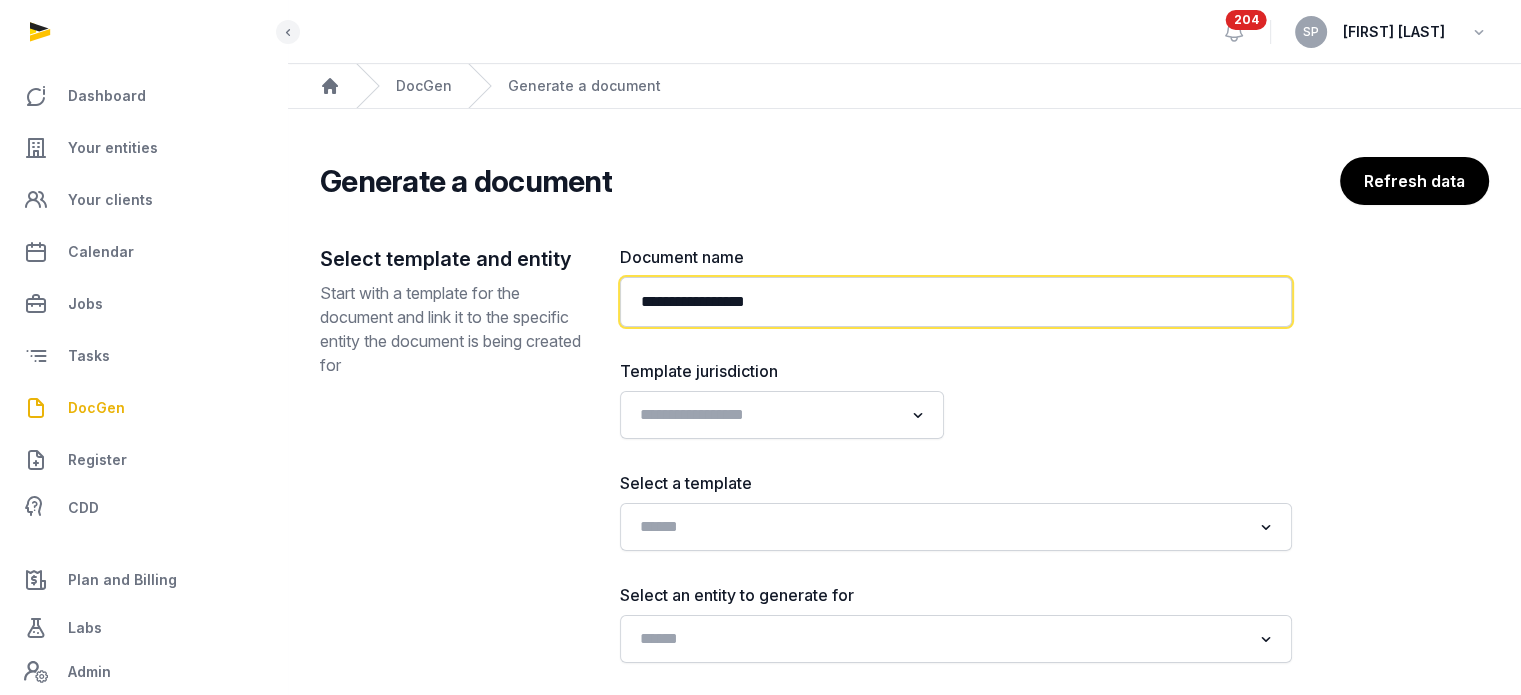 type on "**********" 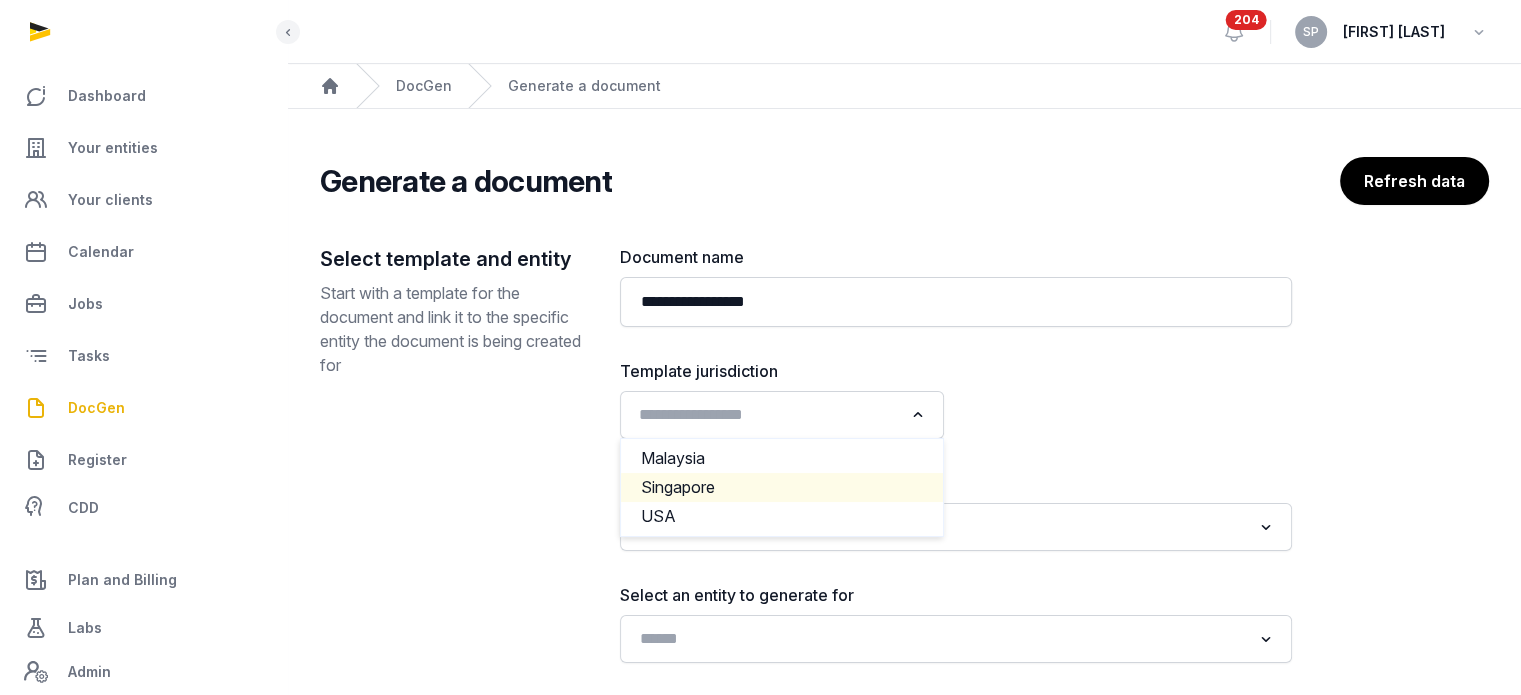 click on "Singapore" 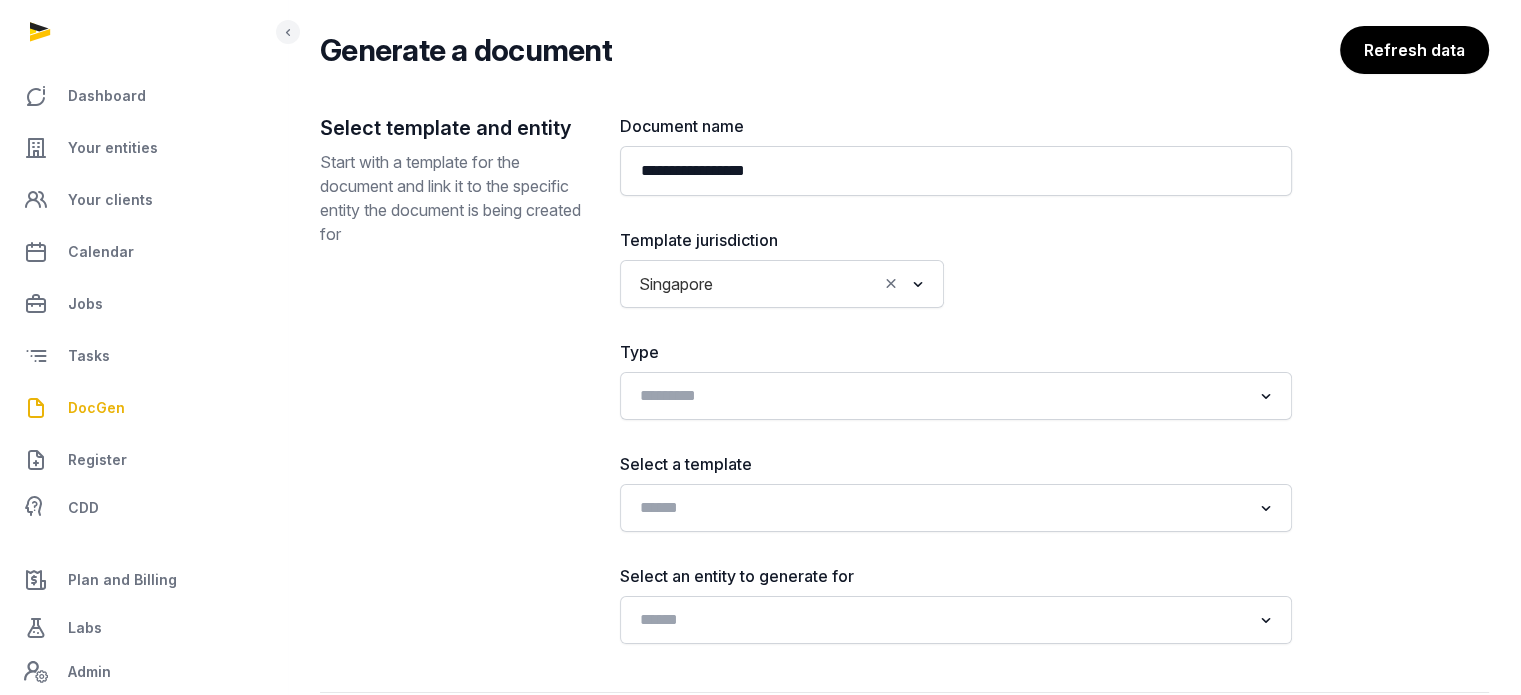 scroll, scrollTop: 241, scrollLeft: 0, axis: vertical 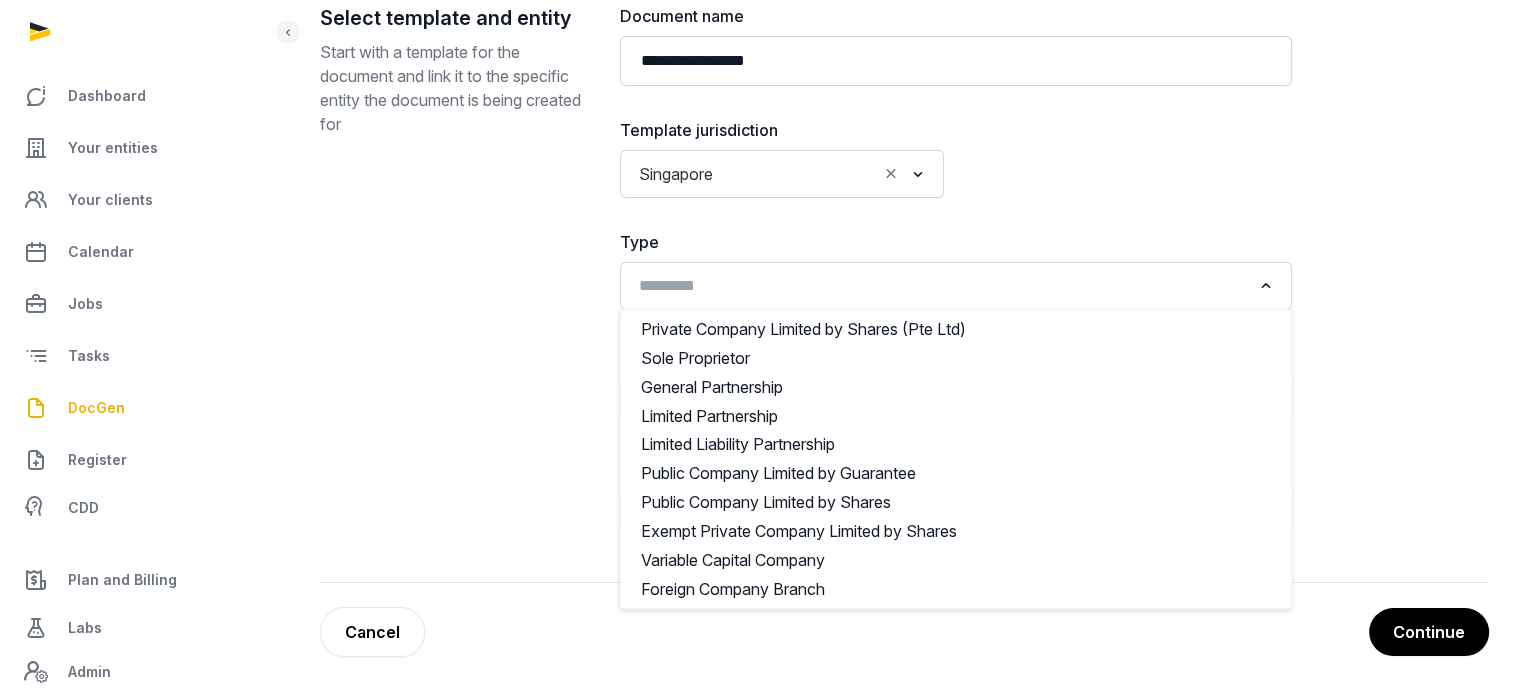 click 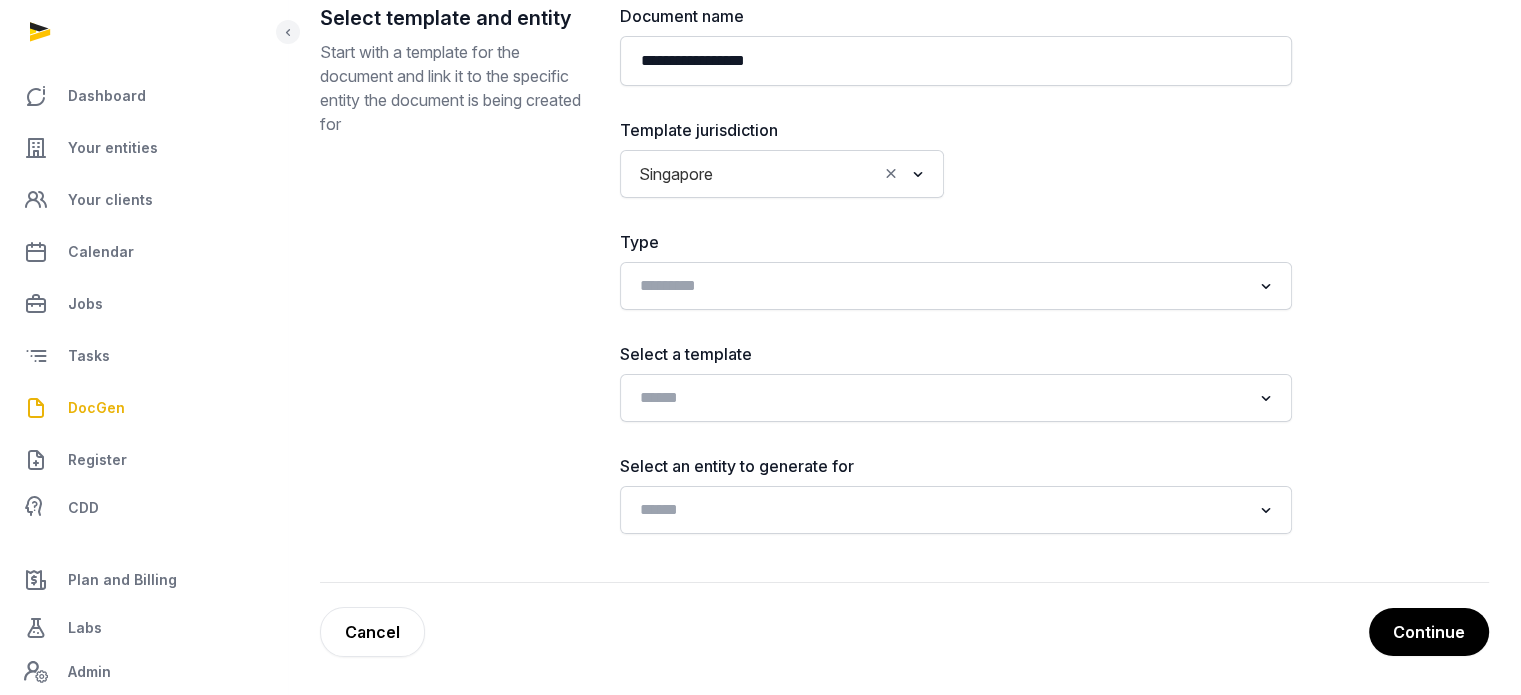 click on "**********" at bounding box center (904, 293) 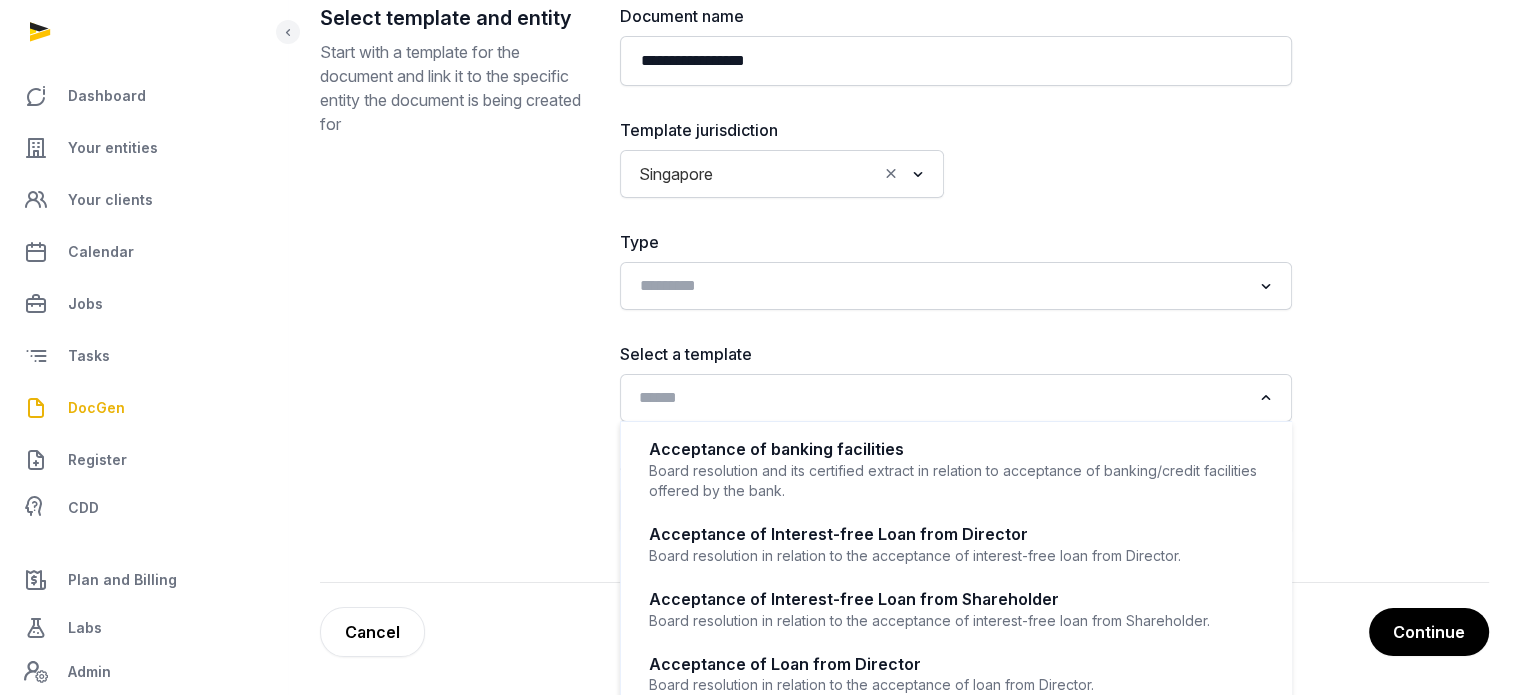 click 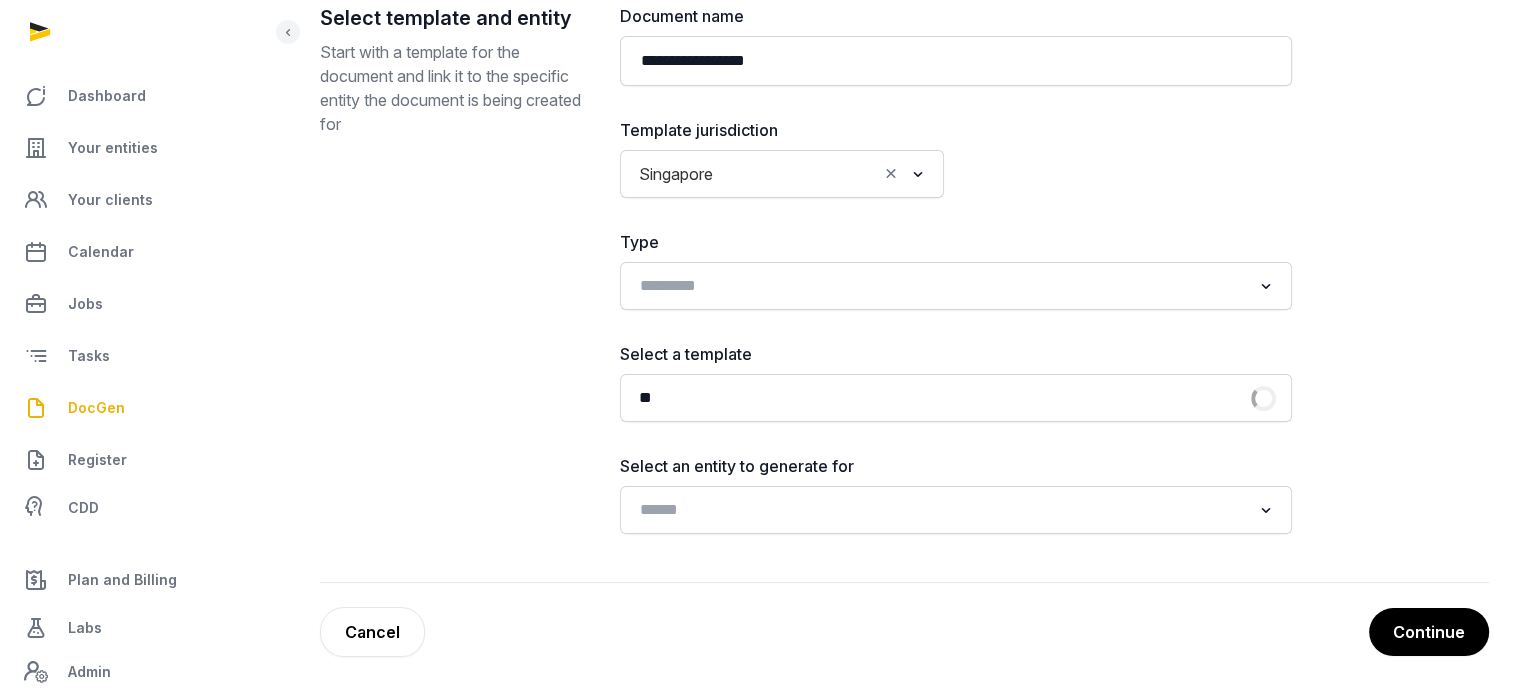 type on "*" 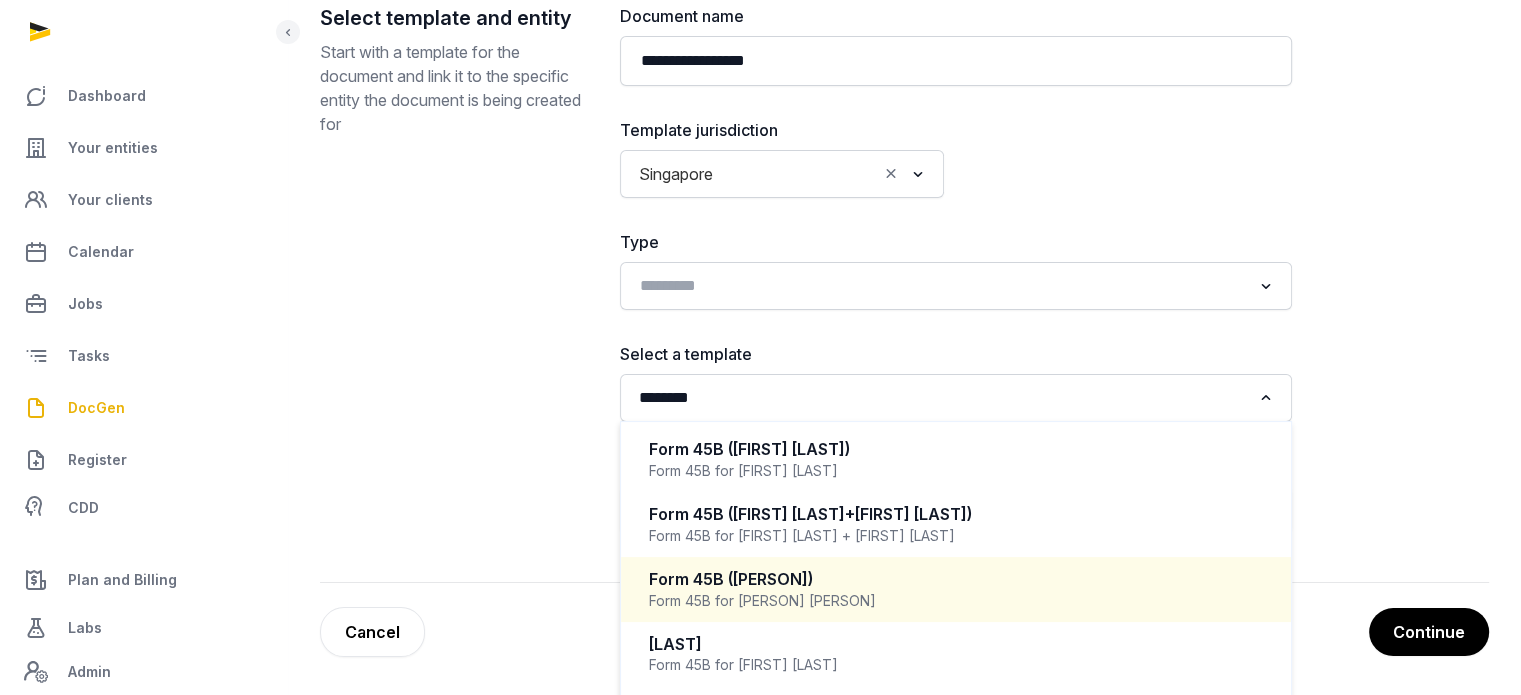 click on "Form 45B for Benjamin Ong" at bounding box center (956, 601) 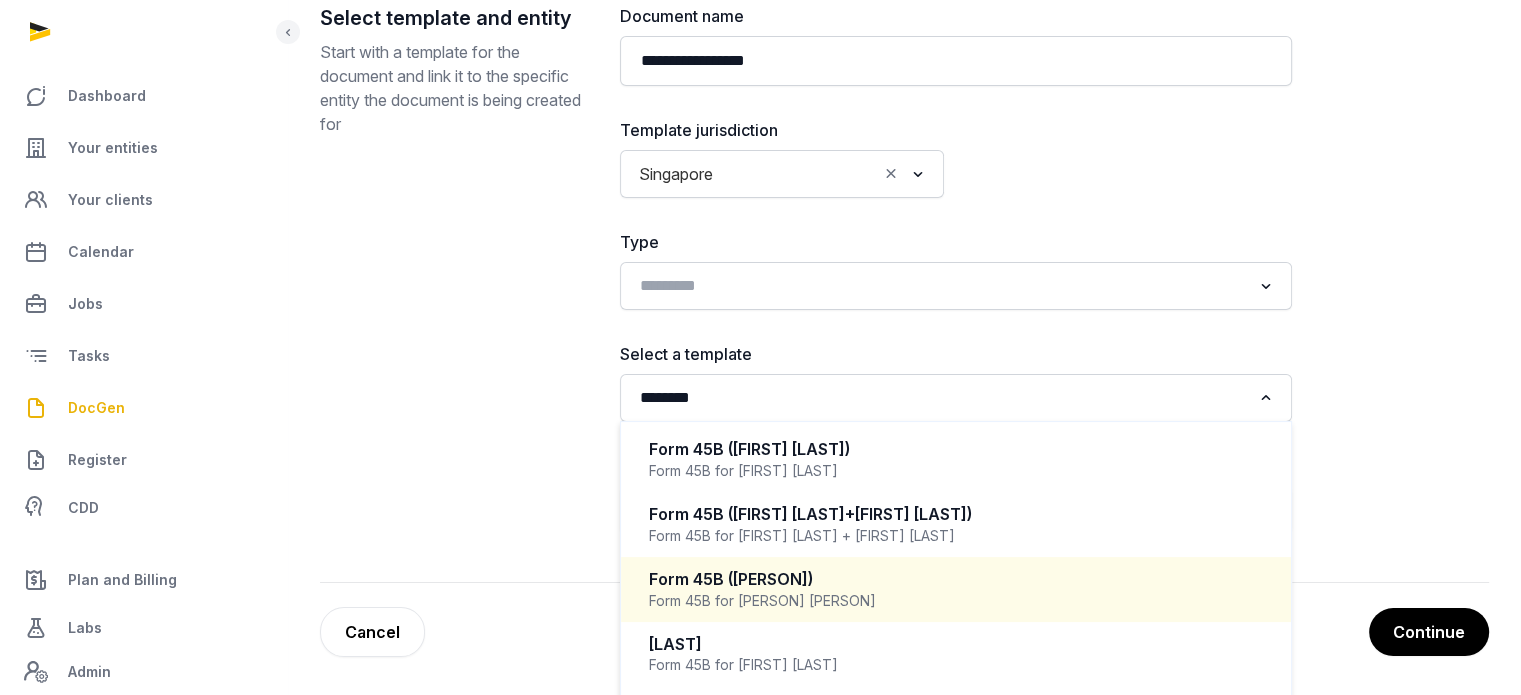 type 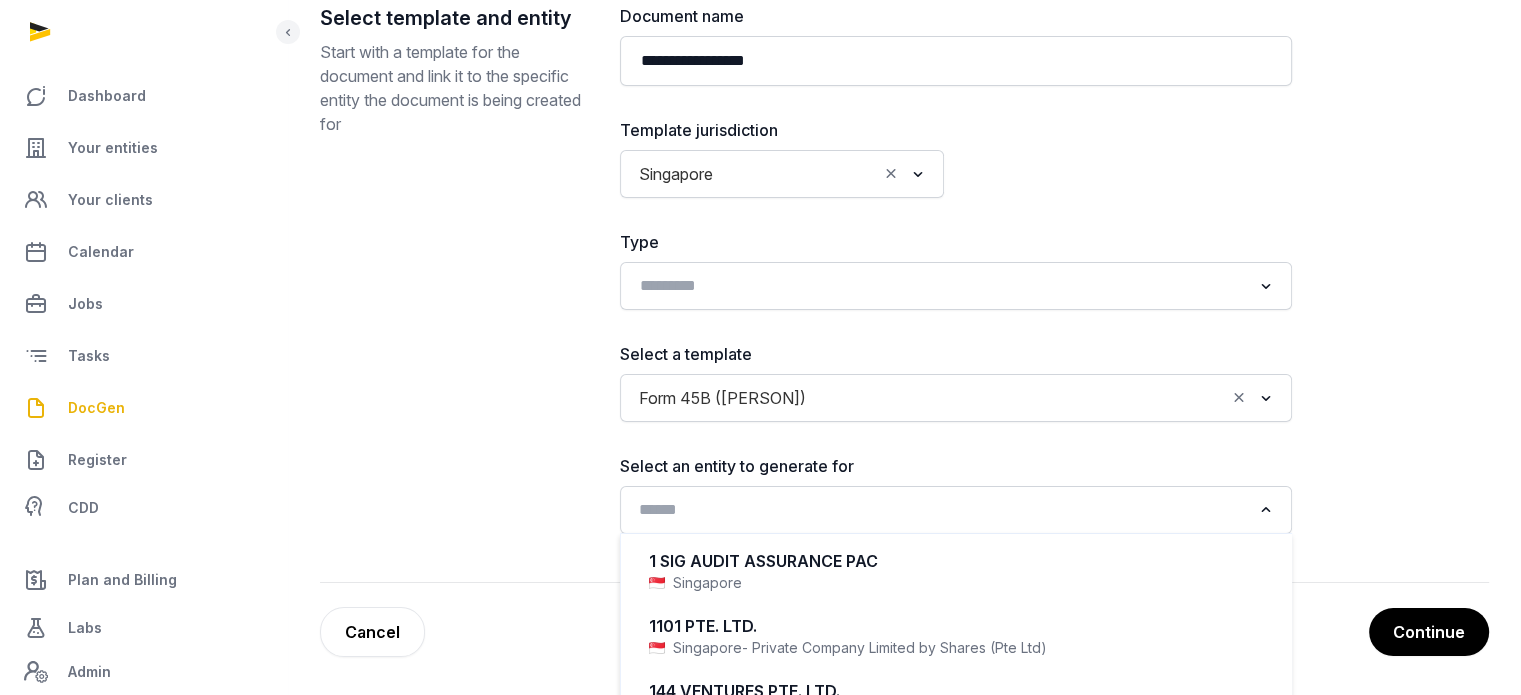 click 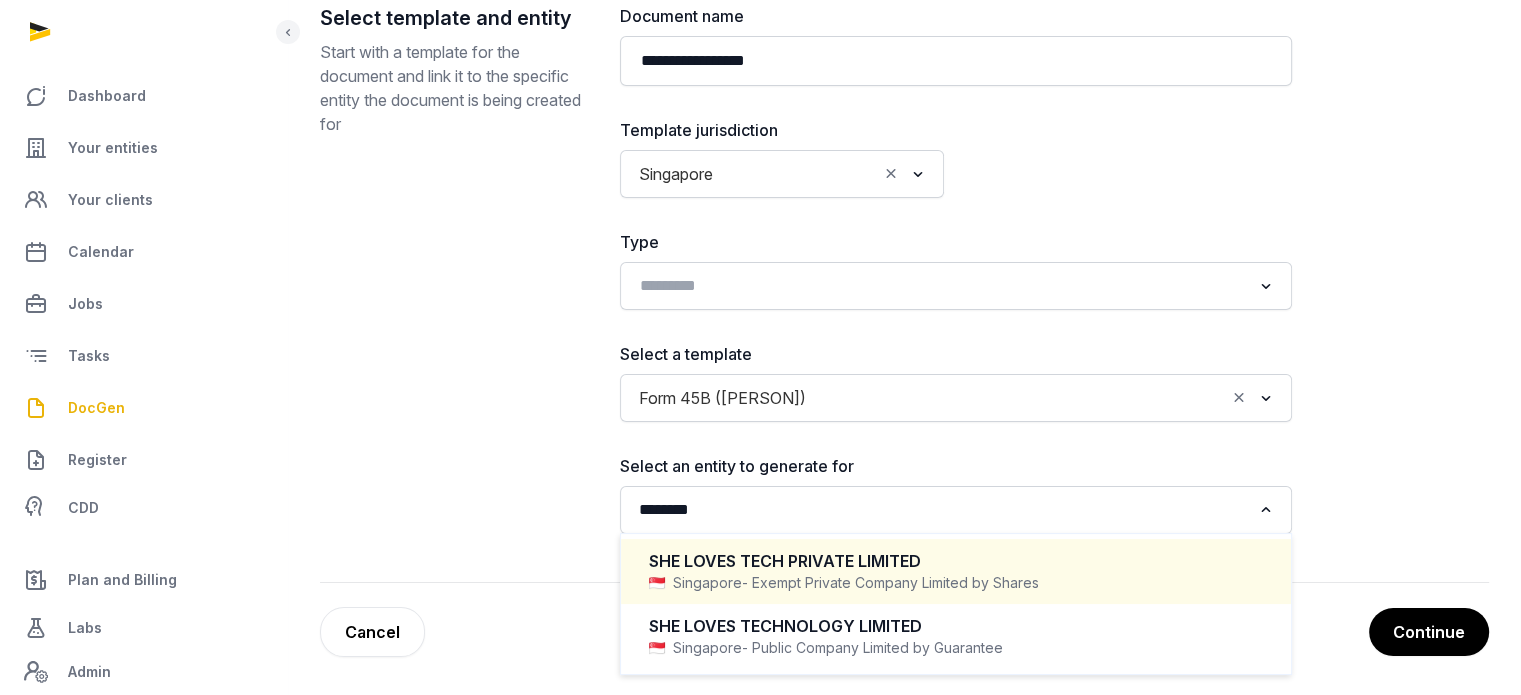 click on "SHE LOVES TECH PRIVATE LIMITED" at bounding box center (956, 561) 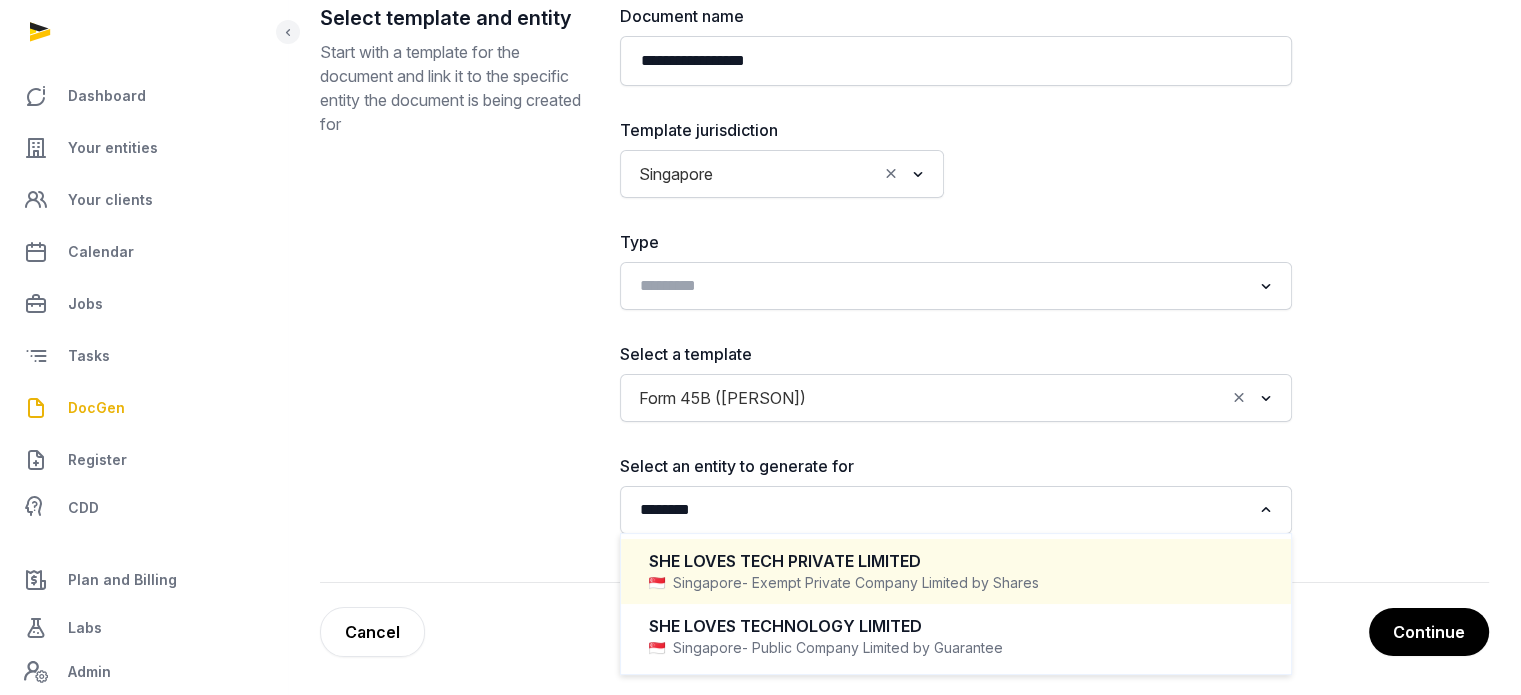 type 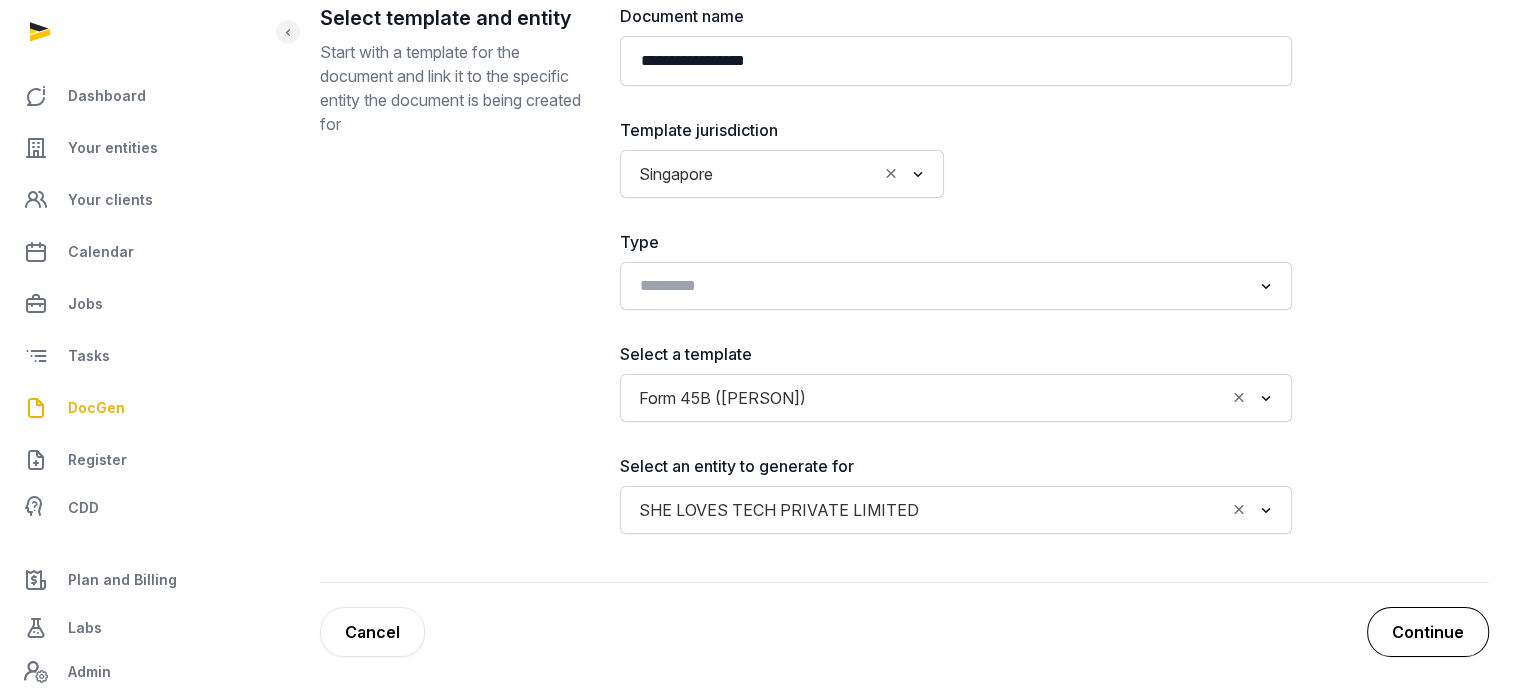 click on "Continue" at bounding box center [1428, 632] 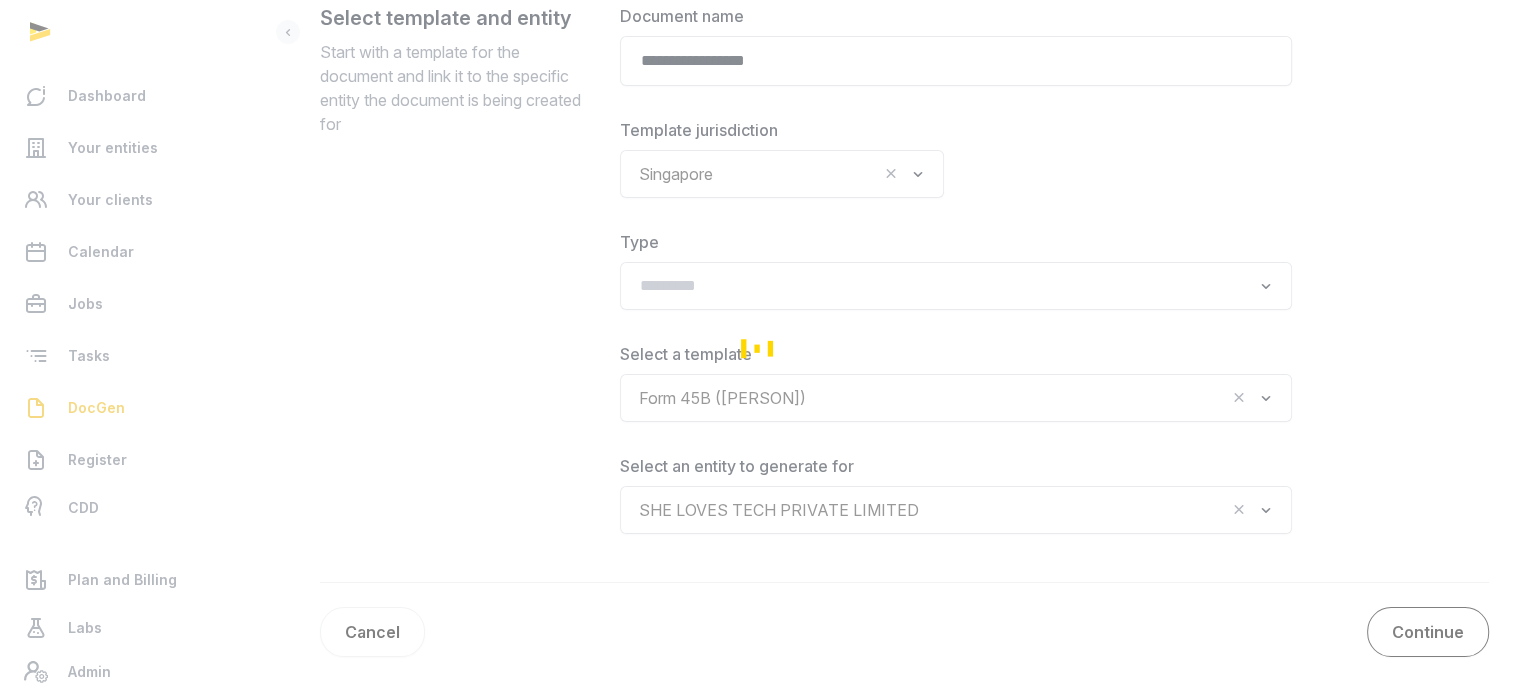 scroll, scrollTop: 151, scrollLeft: 0, axis: vertical 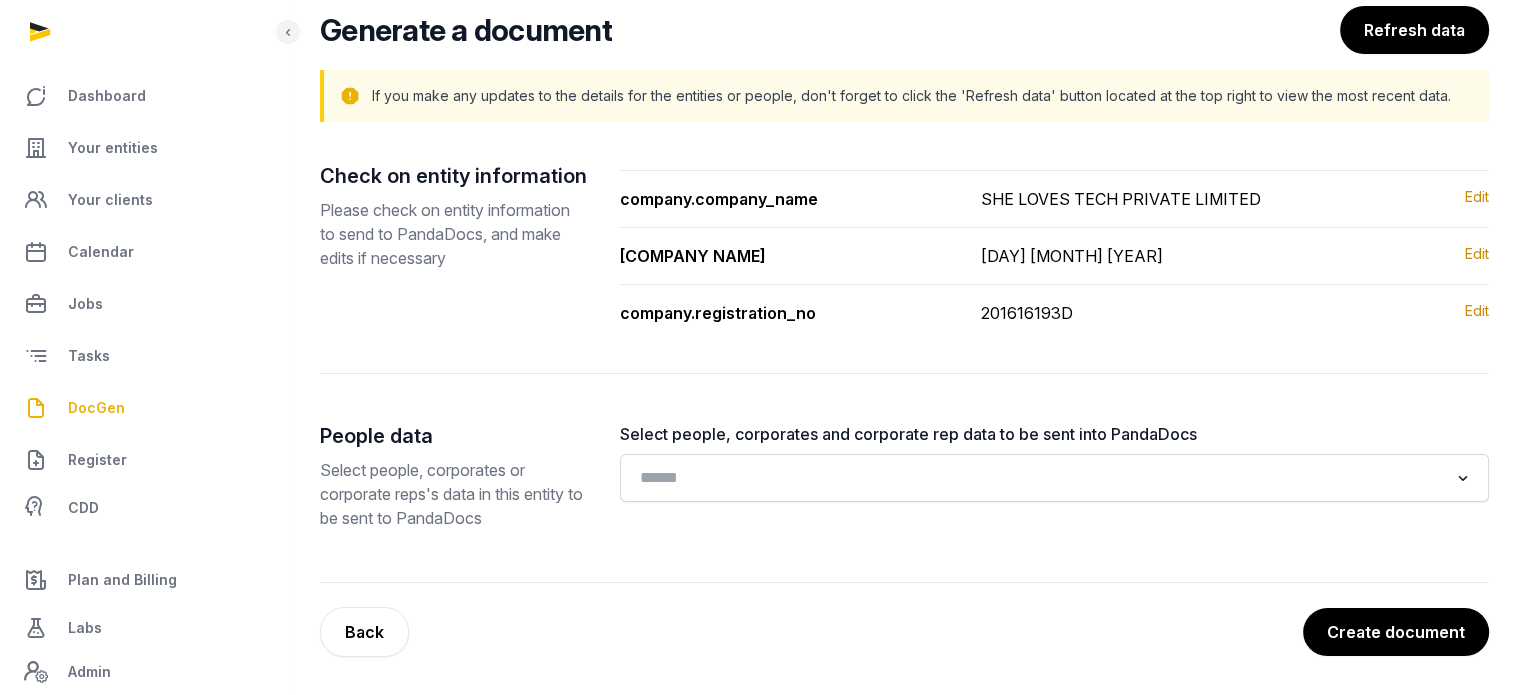 click on "Create document" at bounding box center (1396, 632) 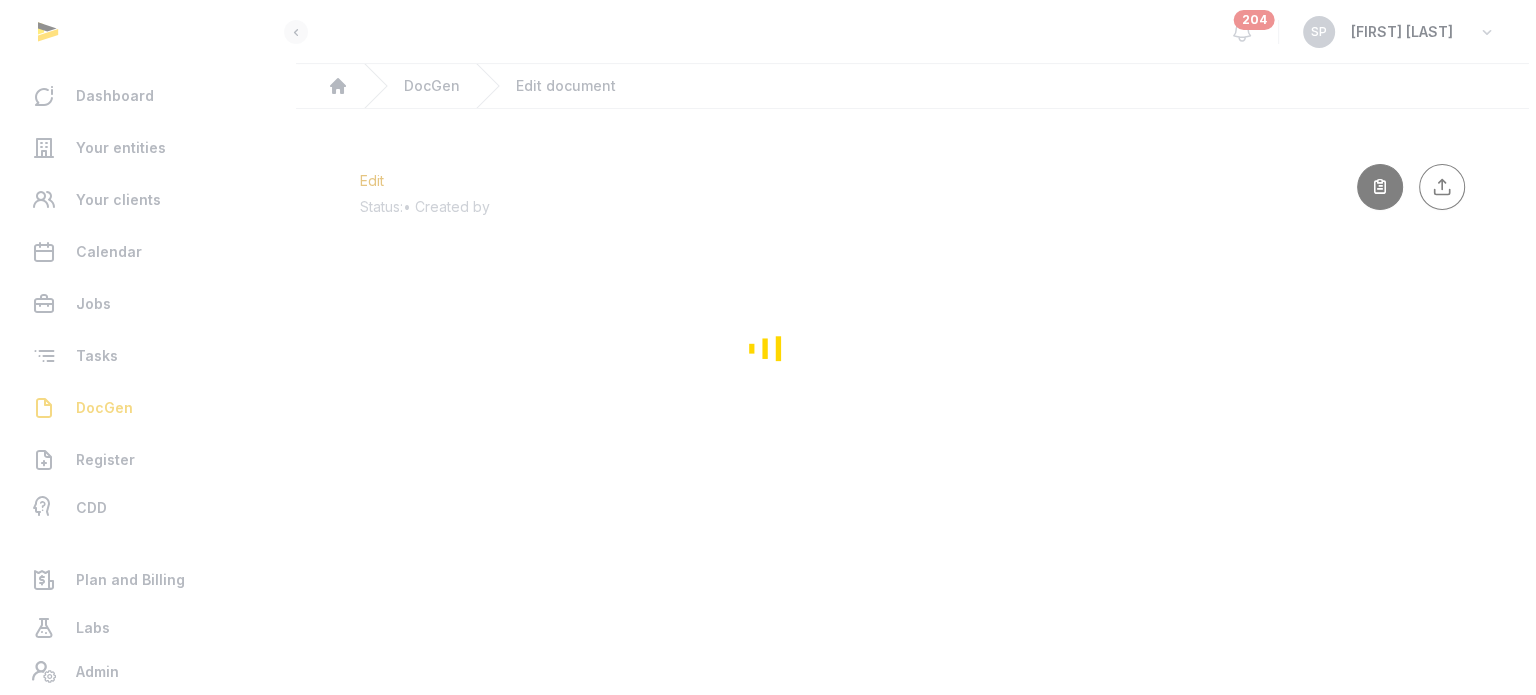 scroll, scrollTop: 0, scrollLeft: 0, axis: both 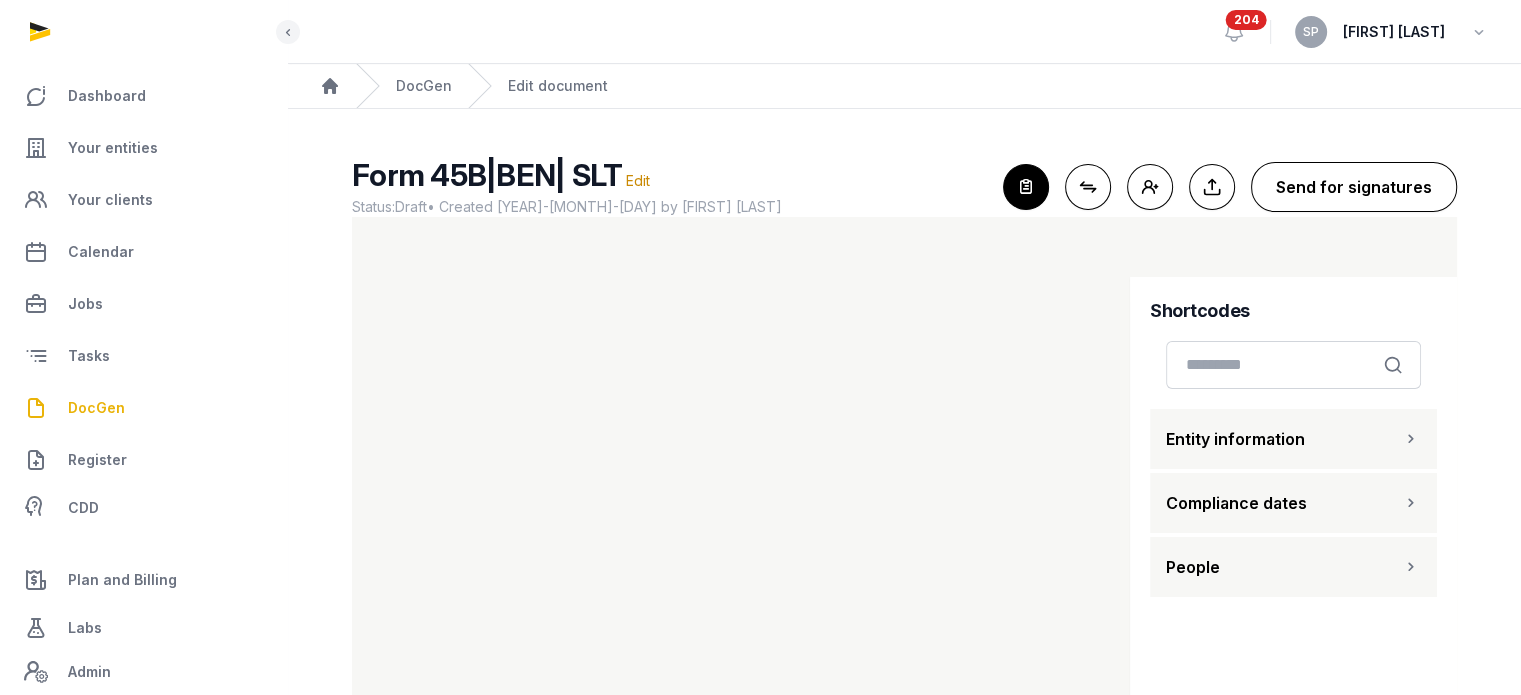 click on "Send for signatures" at bounding box center (1354, 187) 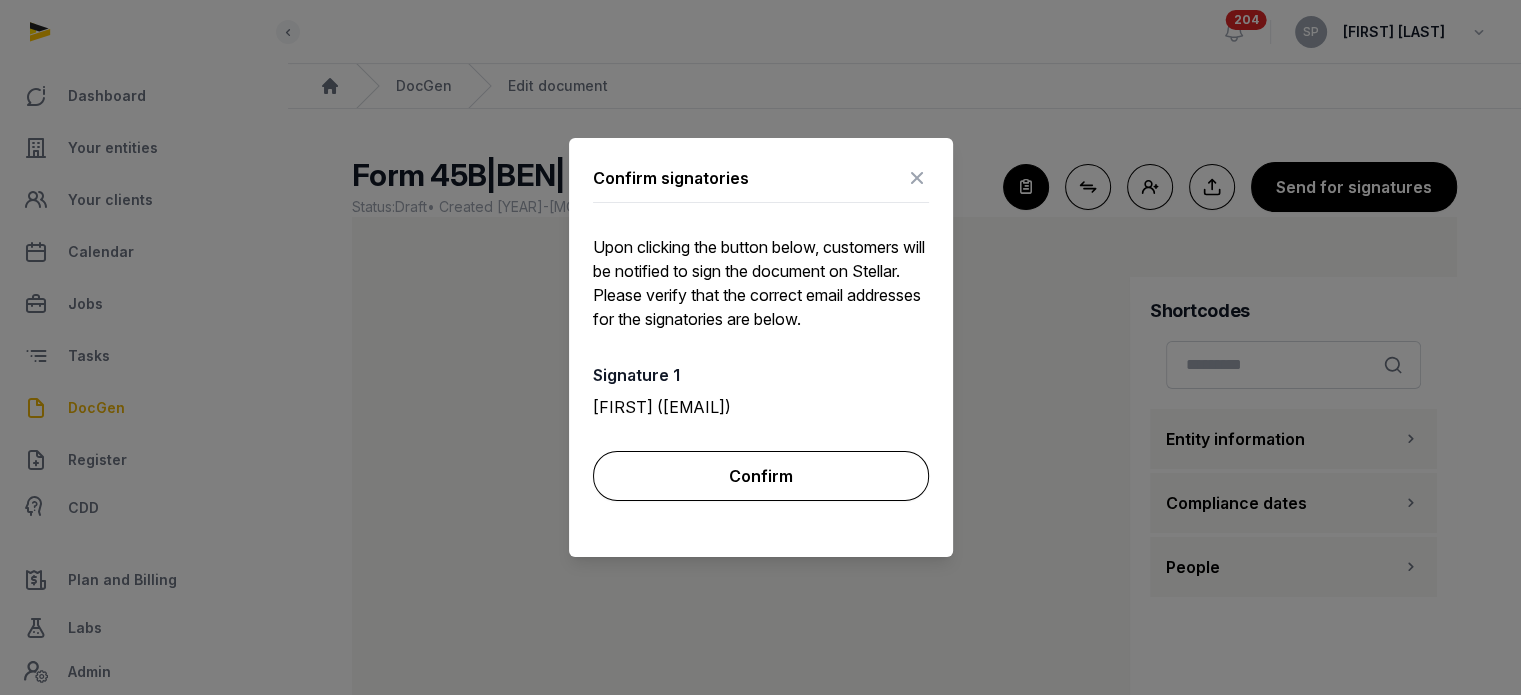 click on "Confirm" at bounding box center [761, 476] 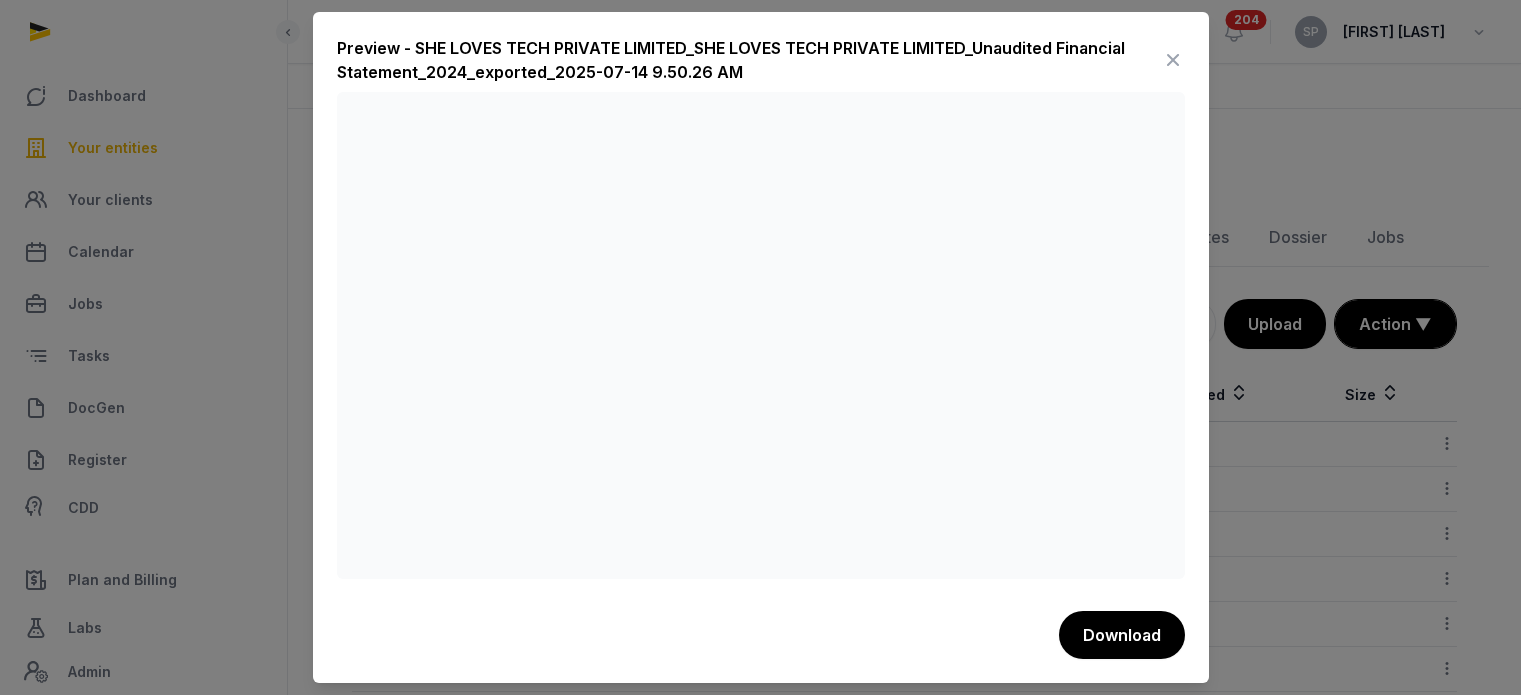 scroll, scrollTop: 603, scrollLeft: 0, axis: vertical 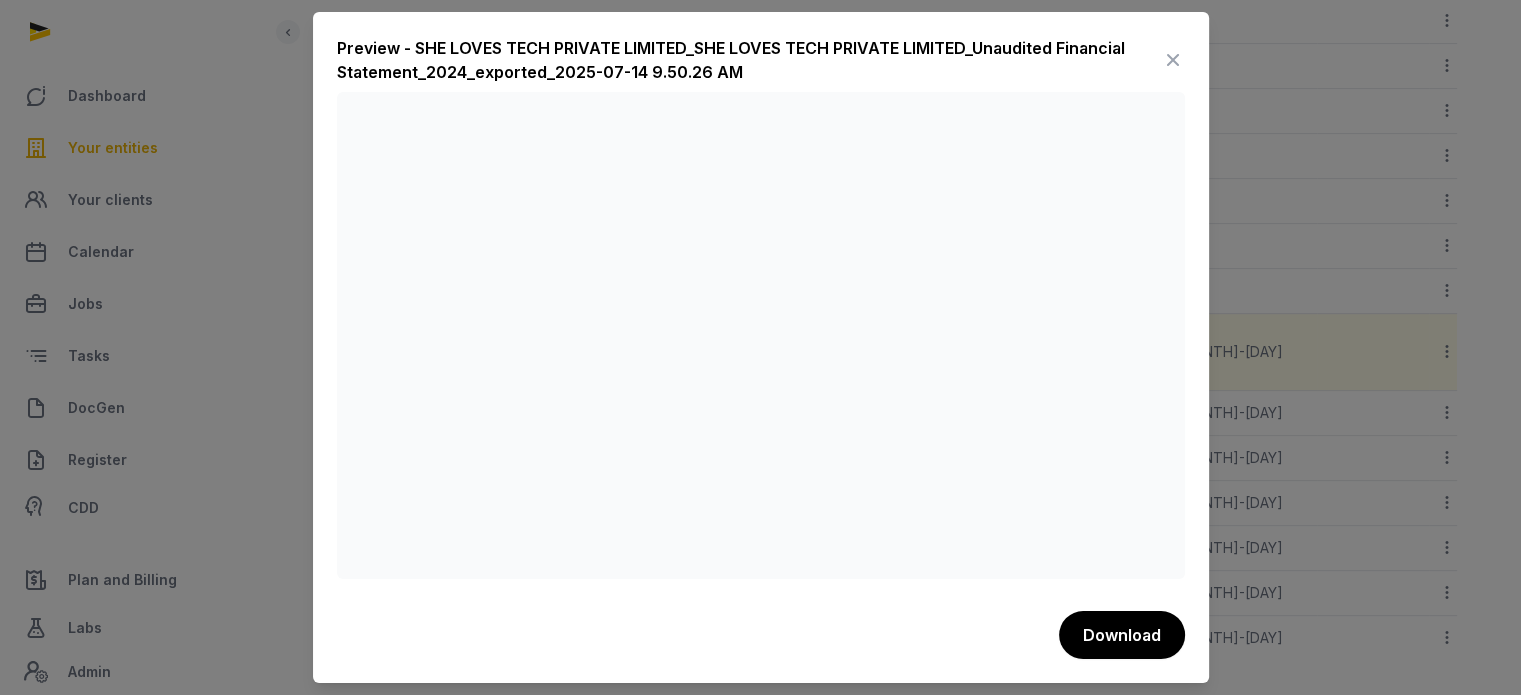 click at bounding box center (1173, 60) 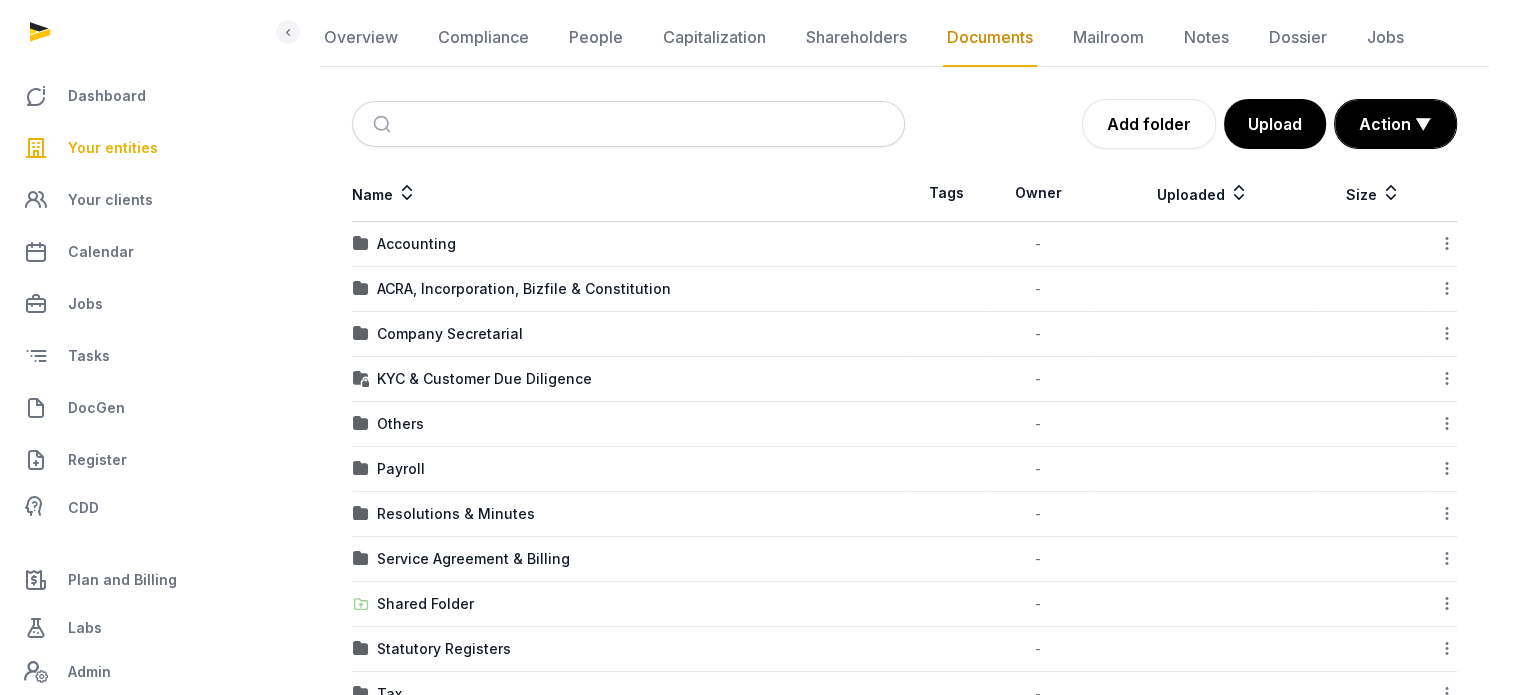 scroll, scrollTop: 0, scrollLeft: 0, axis: both 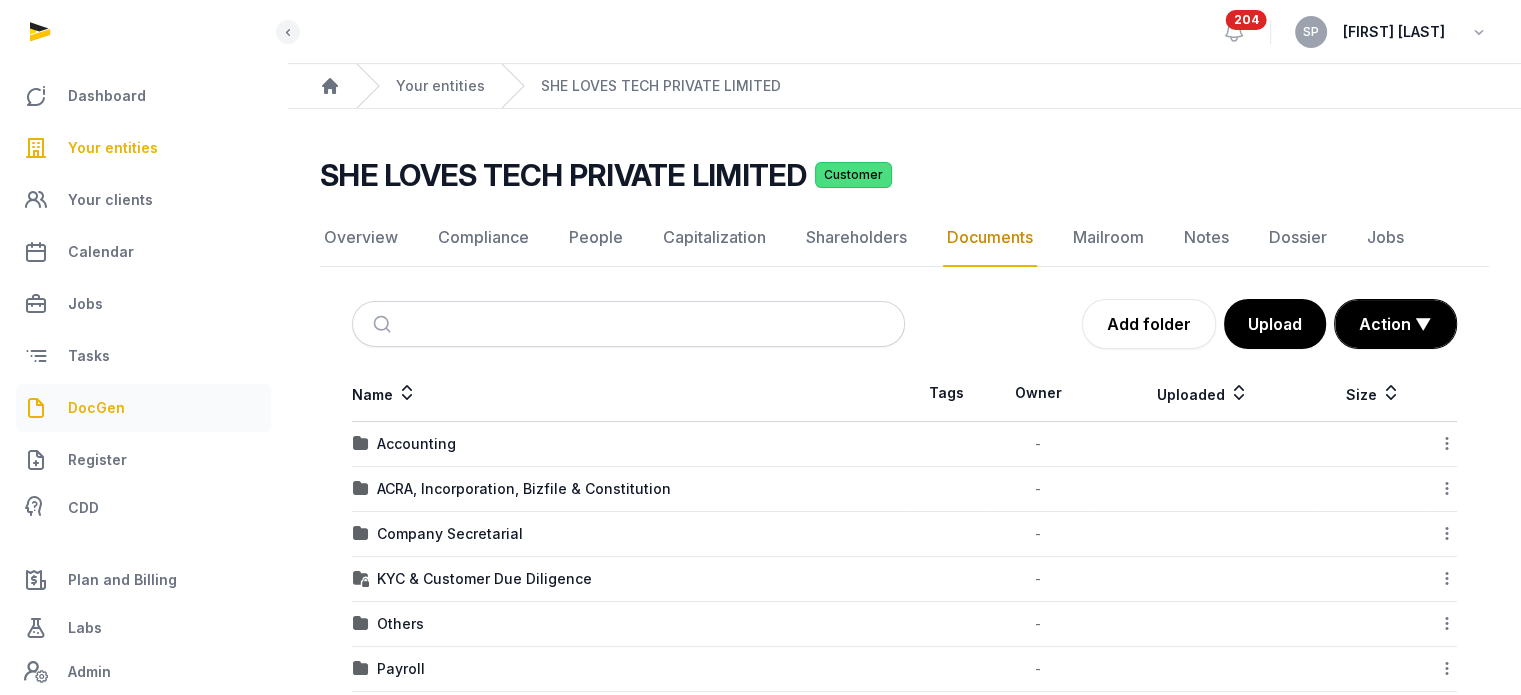 click on "DocGen" at bounding box center [96, 408] 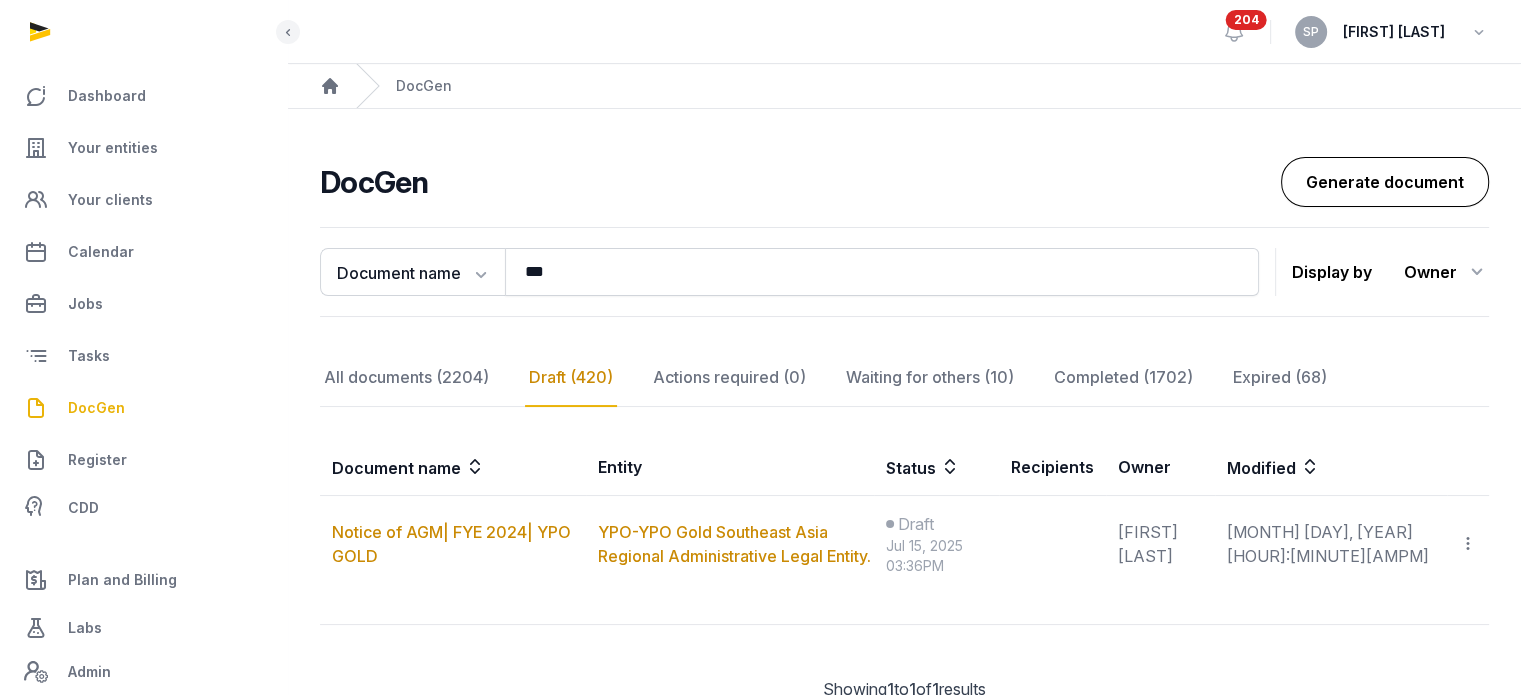 click on "Generate document" at bounding box center [1385, 182] 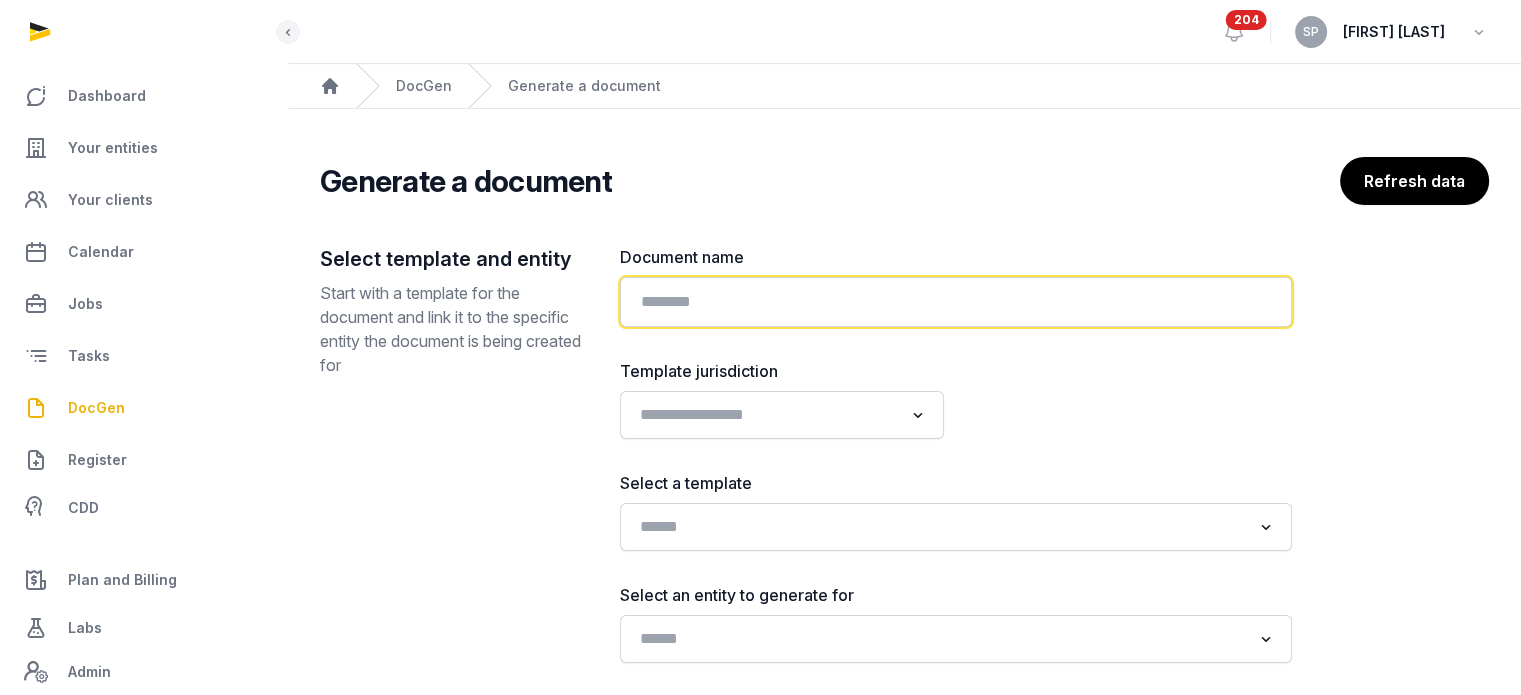 click 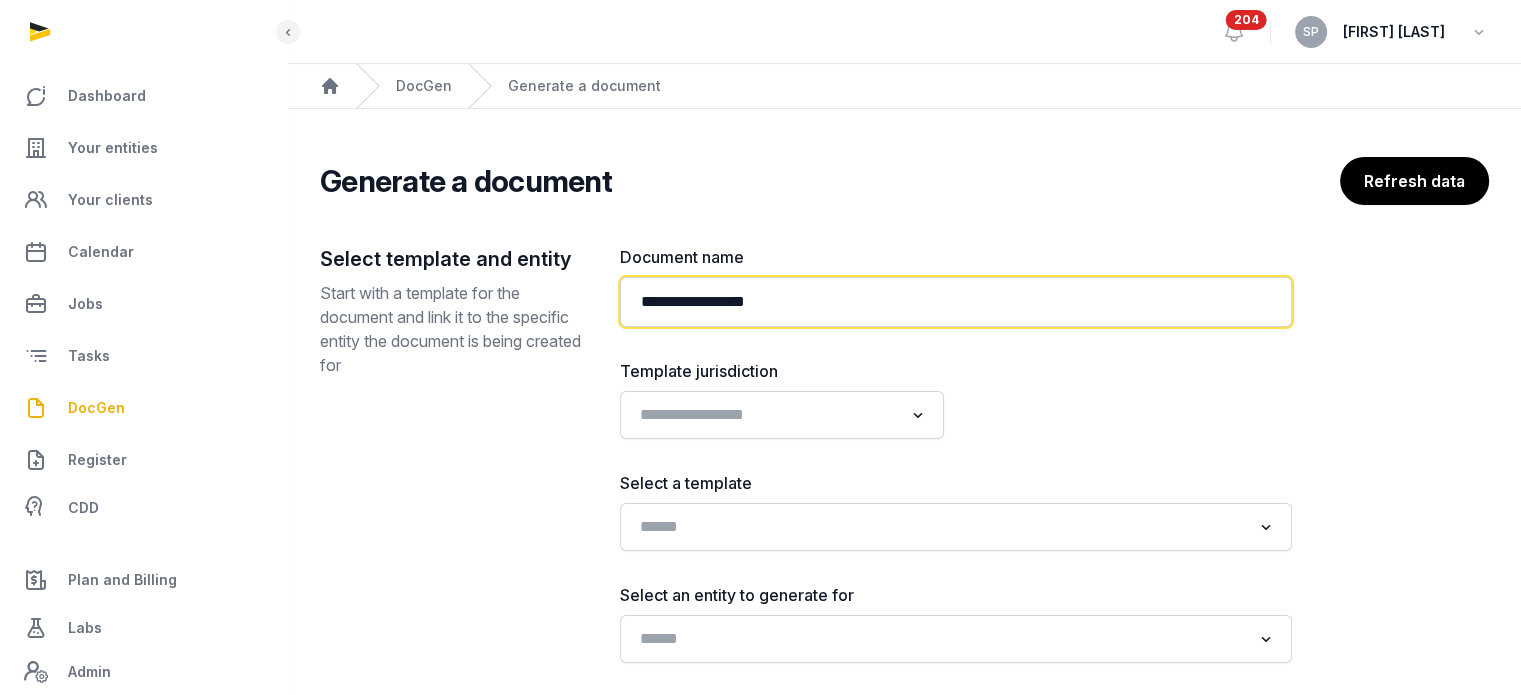 paste on "**********" 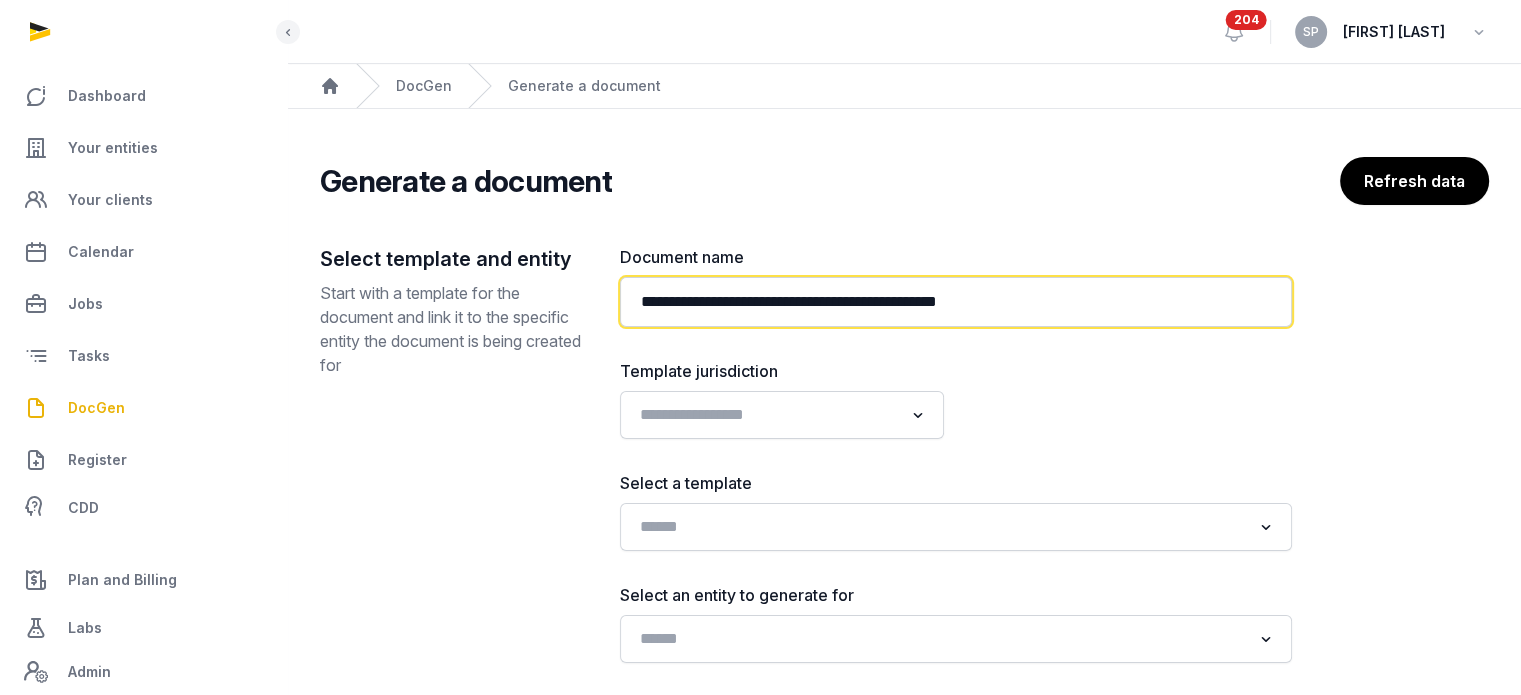 type on "**********" 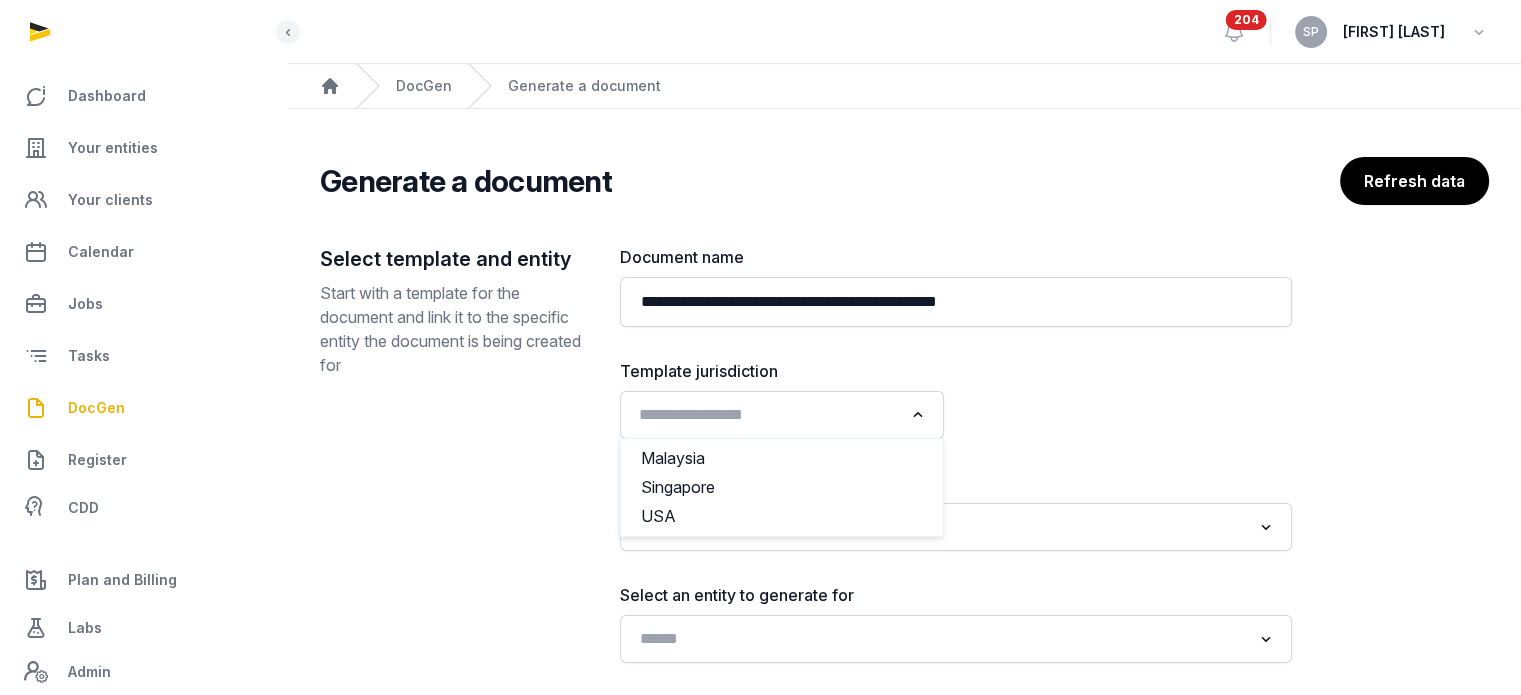 click 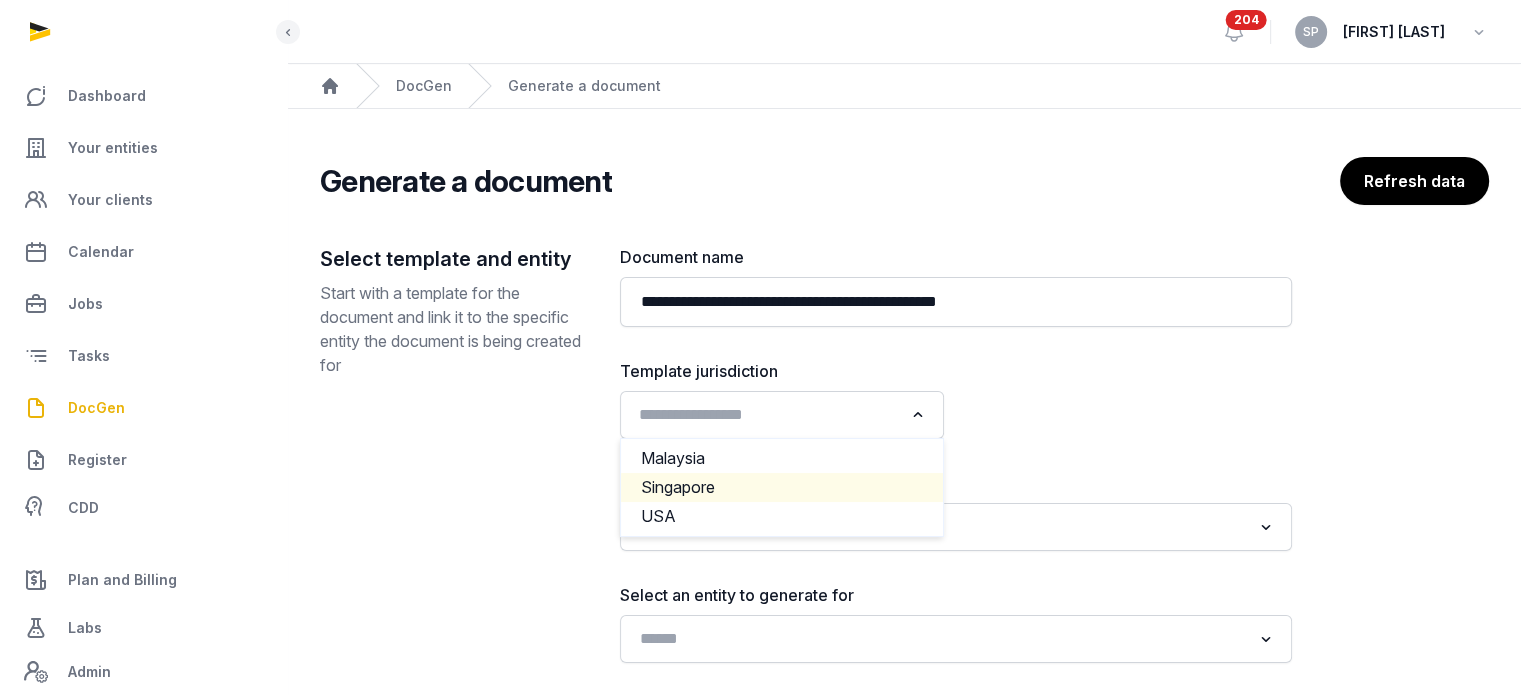 click on "Singapore" 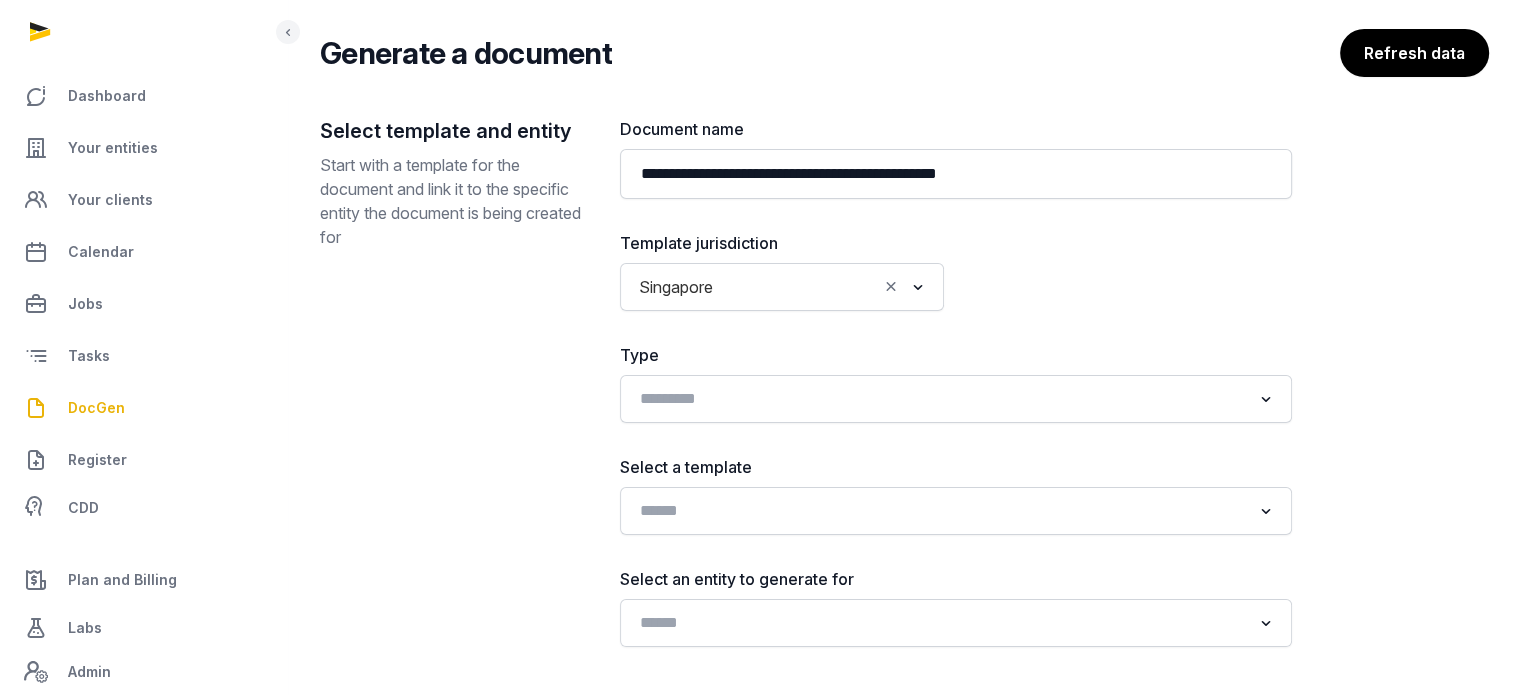 scroll, scrollTop: 241, scrollLeft: 0, axis: vertical 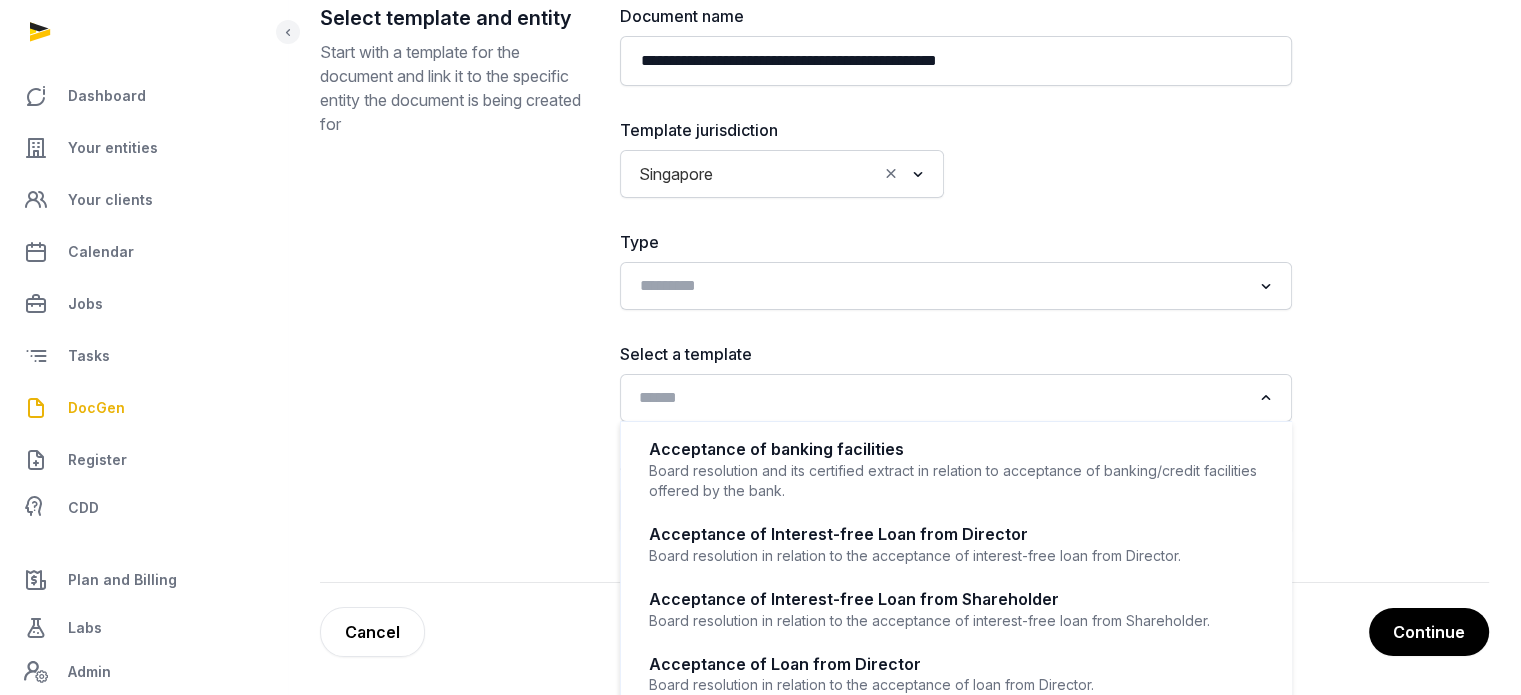 click on "Loading..." 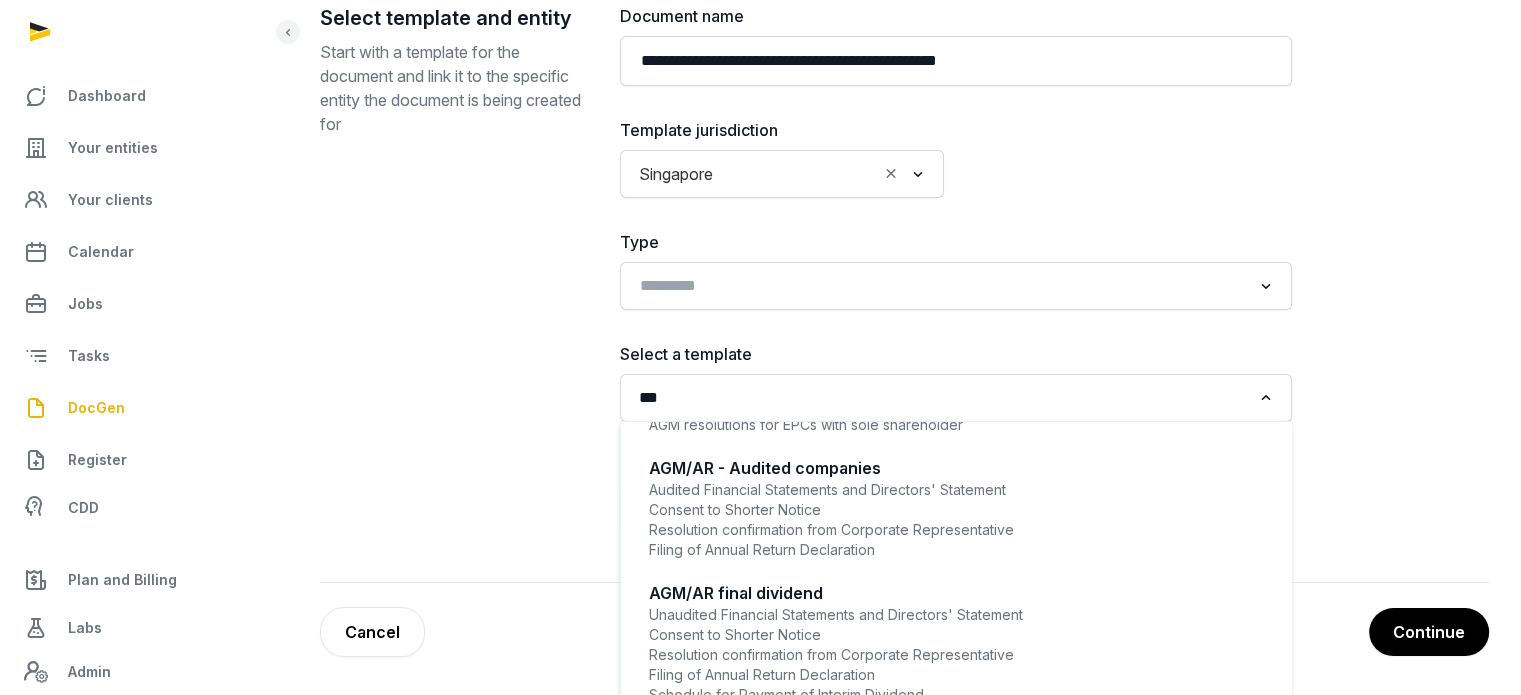 scroll, scrollTop: 737, scrollLeft: 0, axis: vertical 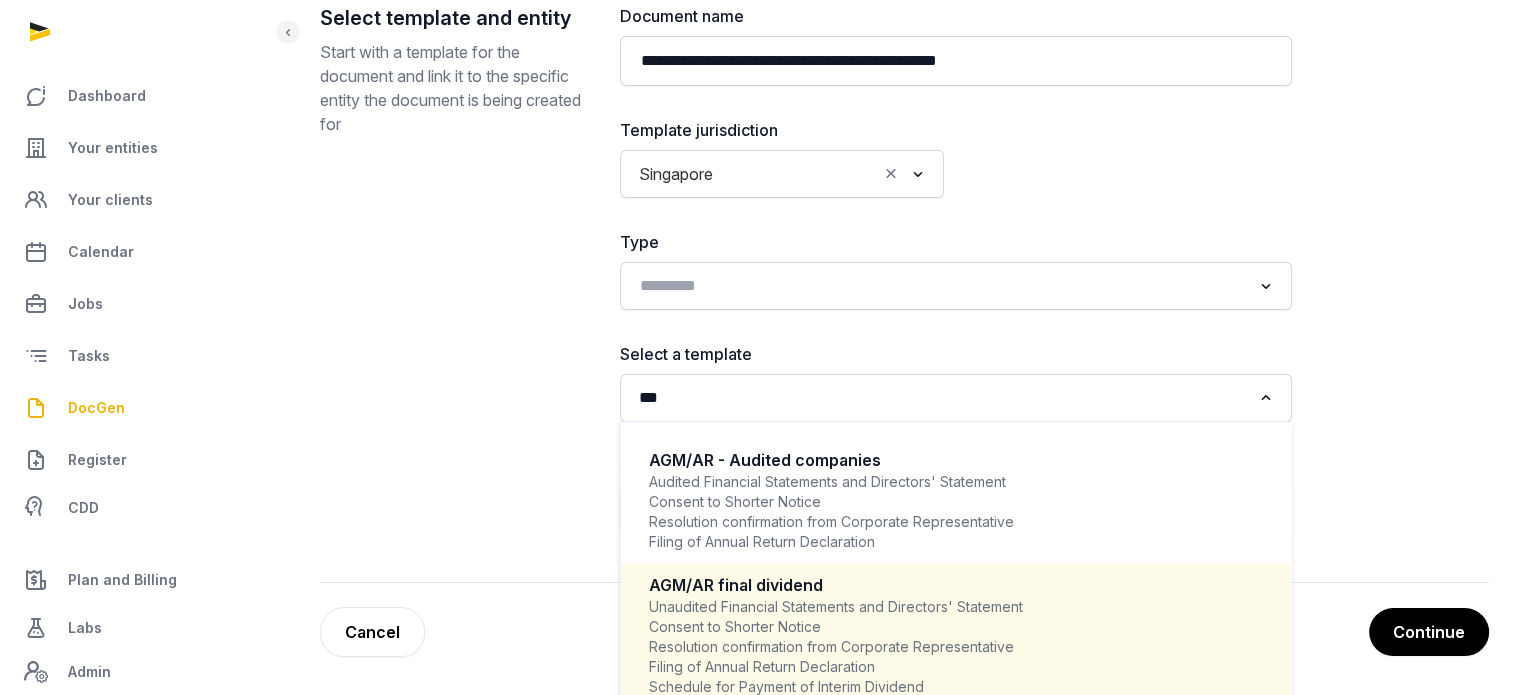 click on "Unaudited Financial Statements and Directors' Statement
Consent to Shorter Notice
Resolution confirmation from Corporate Representative
Filing of Annual Return Declaration
Schedule for Payment of Interim Dividend
Declaration of Interim Dividend for Financial Year Ending" at bounding box center (956, 657) 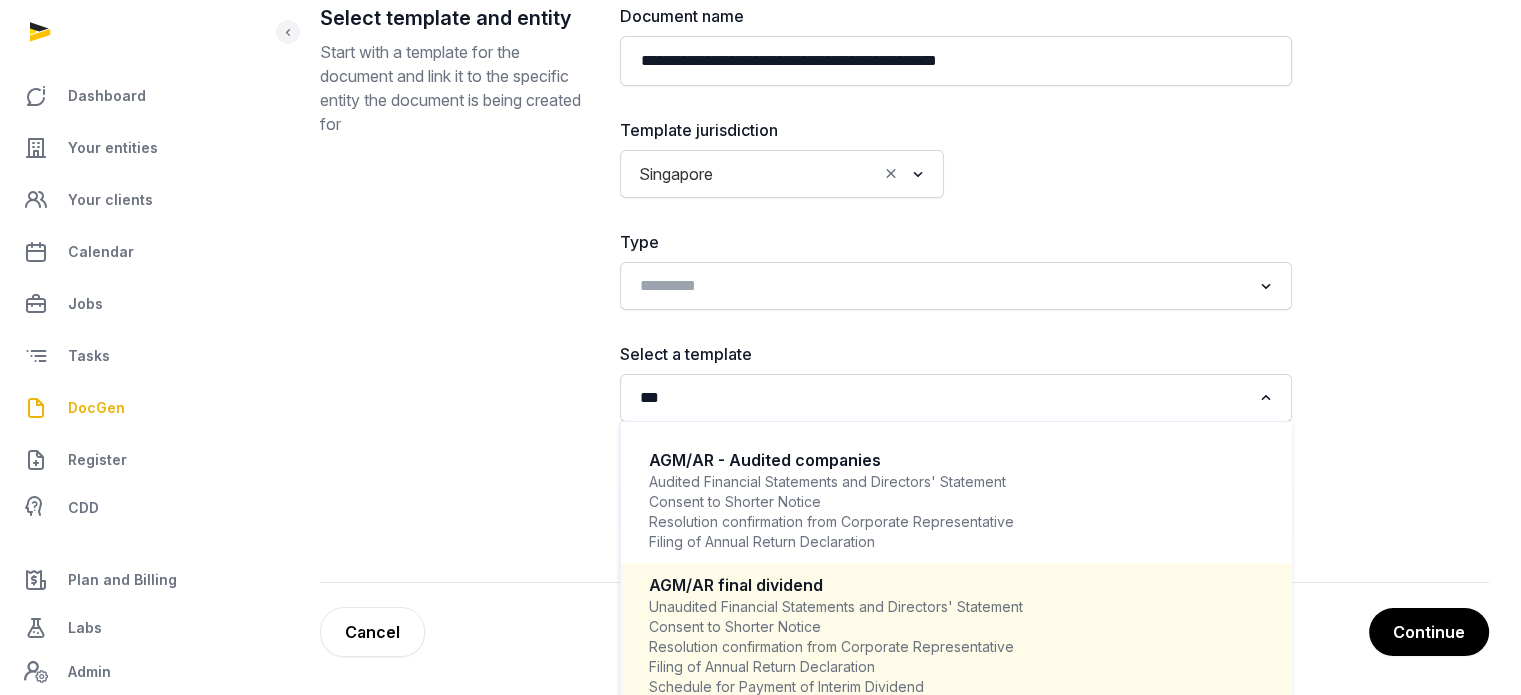 type 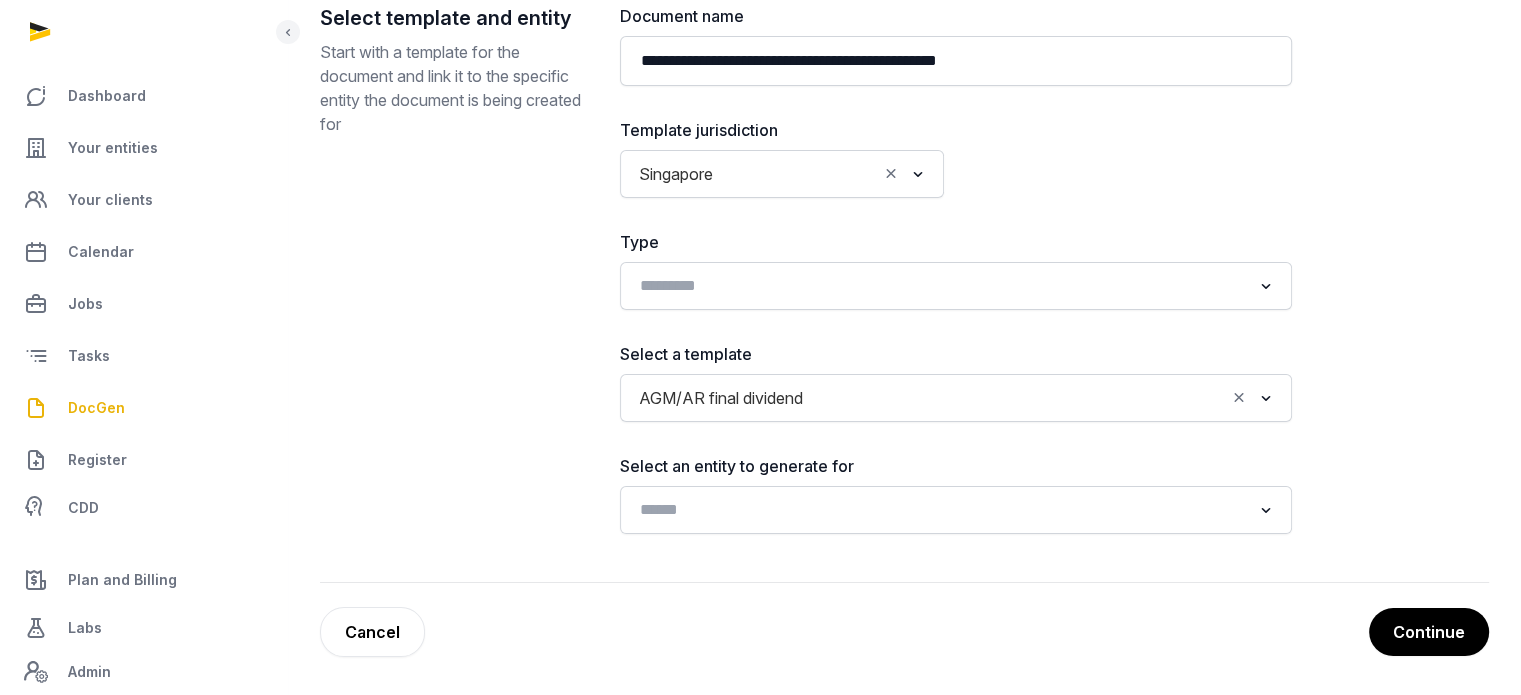 scroll, scrollTop: 4, scrollLeft: 0, axis: vertical 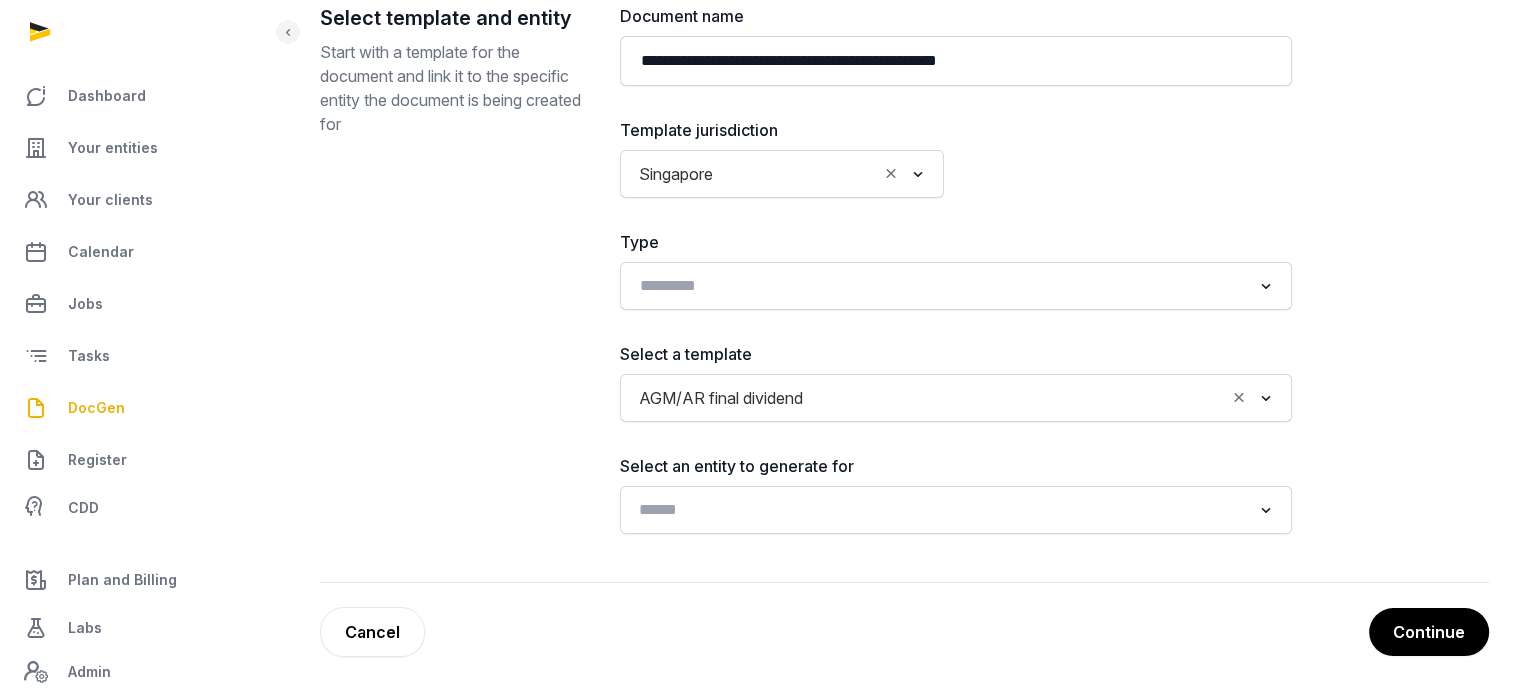 click 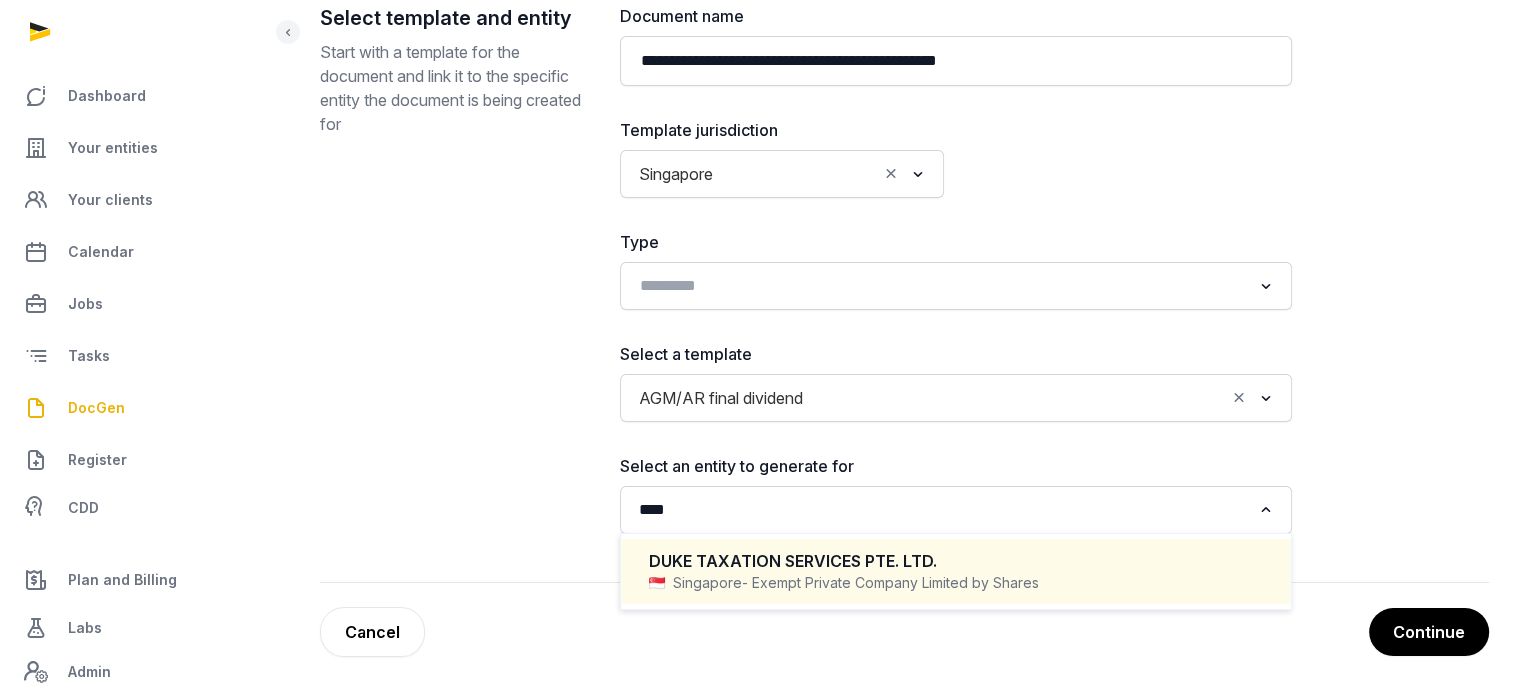 click on "DUKE TAXATION SERVICES PTE. LTD." at bounding box center [956, 561] 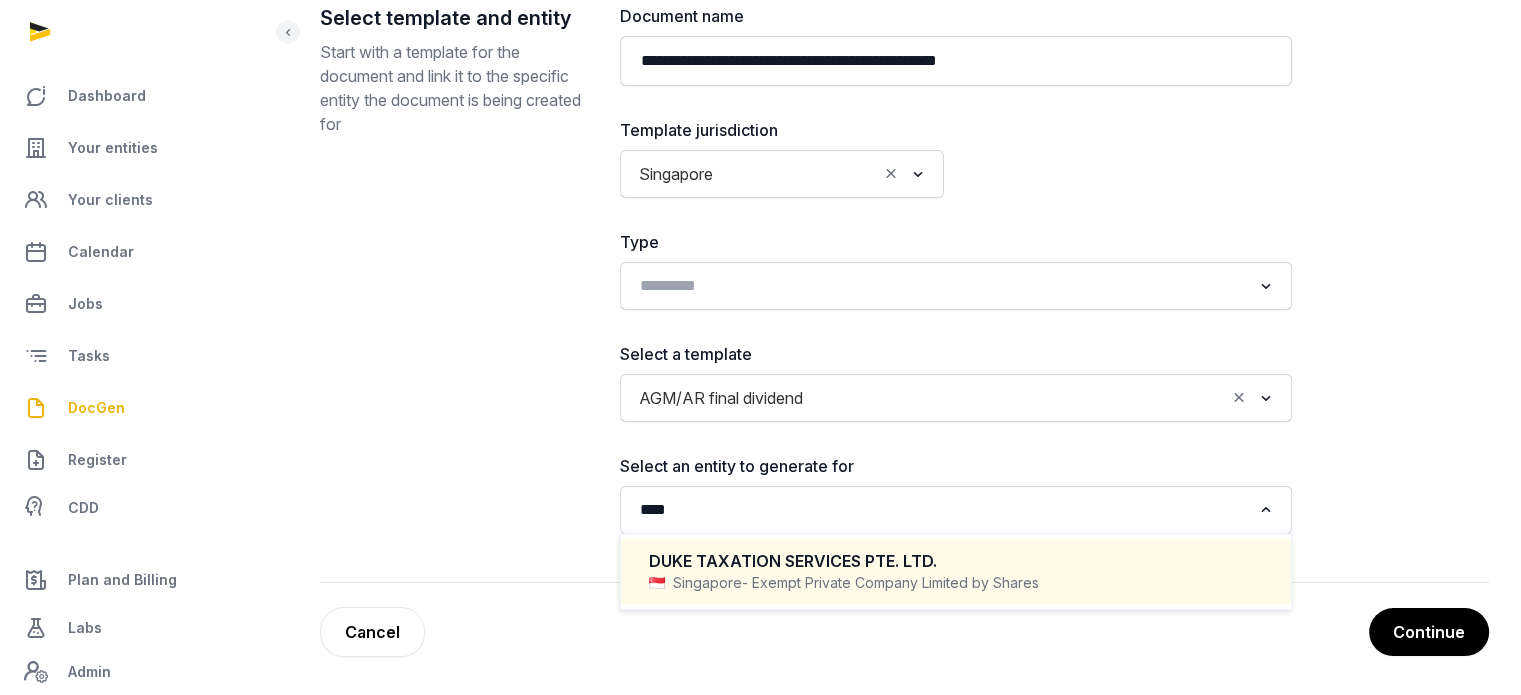 type 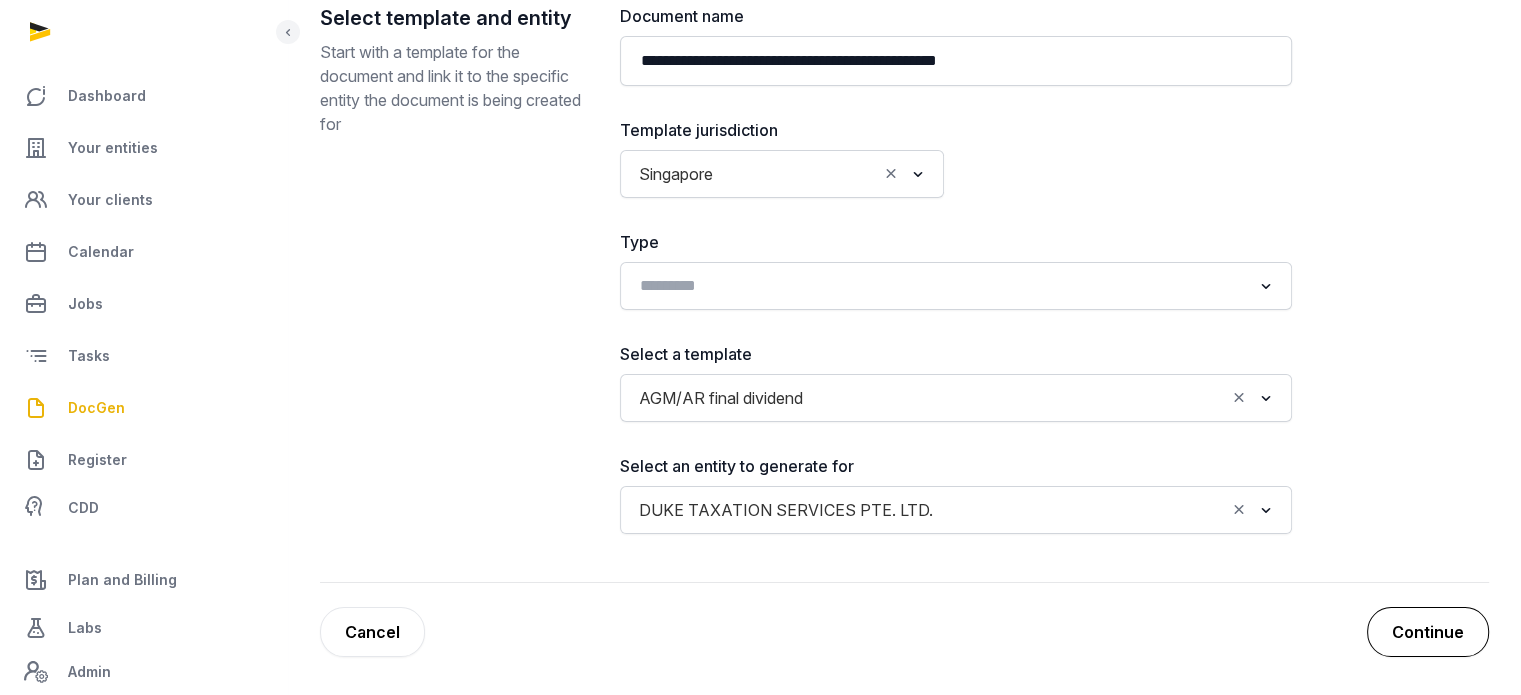 click on "Continue" at bounding box center [1428, 632] 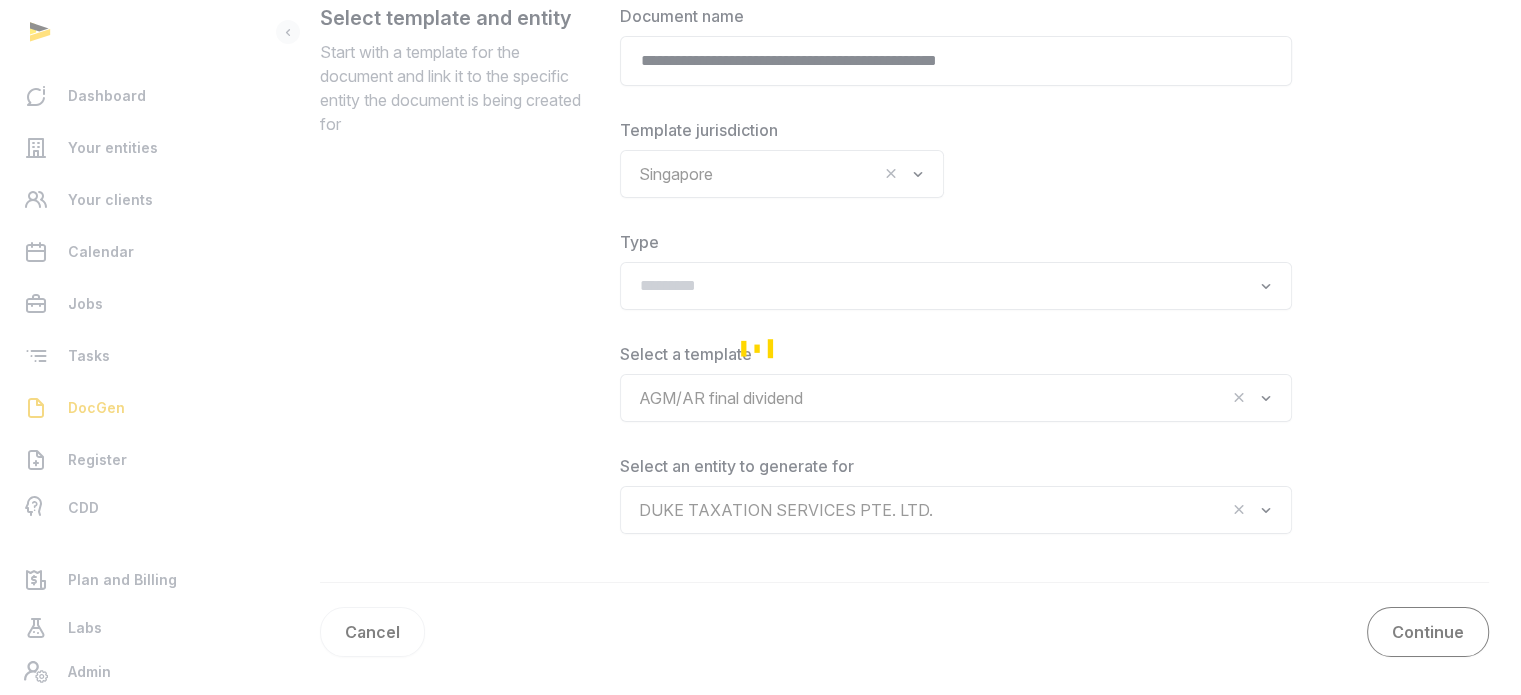 scroll, scrollTop: 301, scrollLeft: 0, axis: vertical 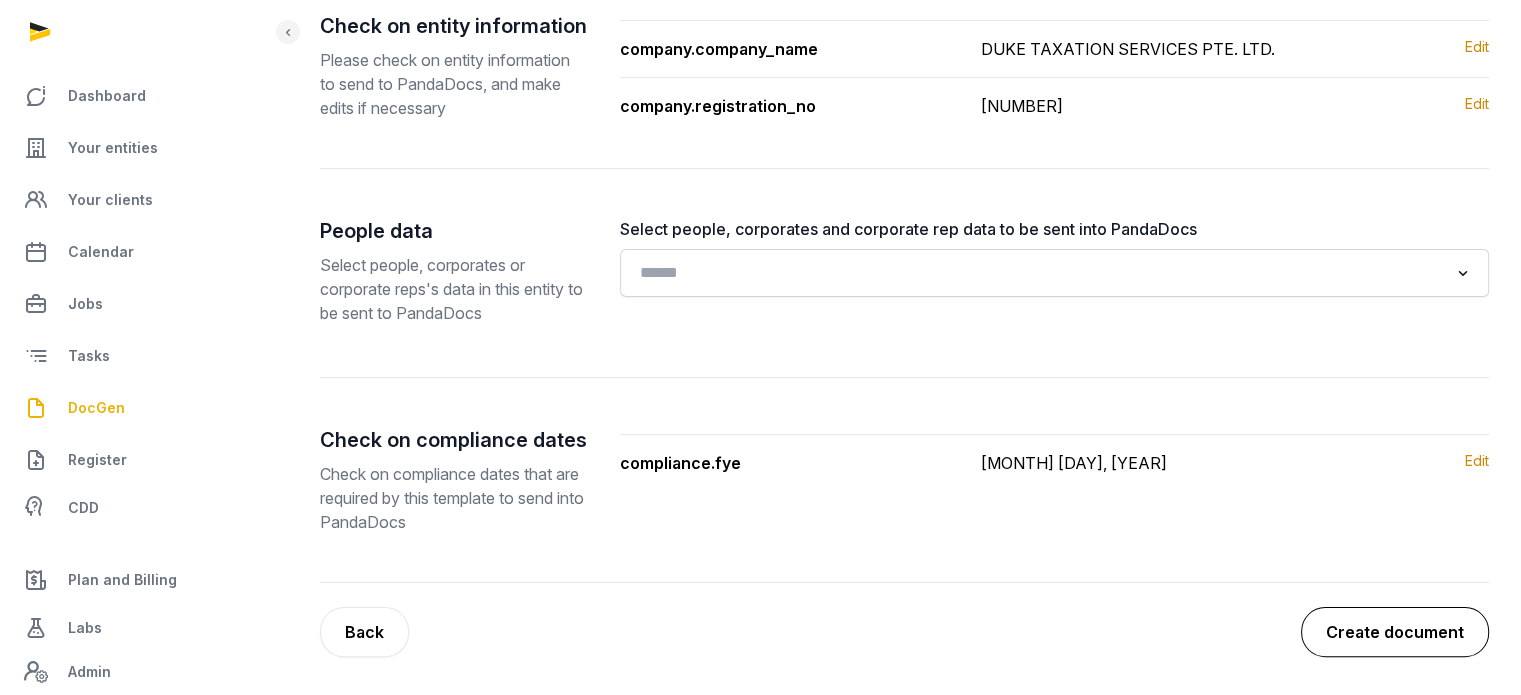 click on "Create document" at bounding box center [1395, 632] 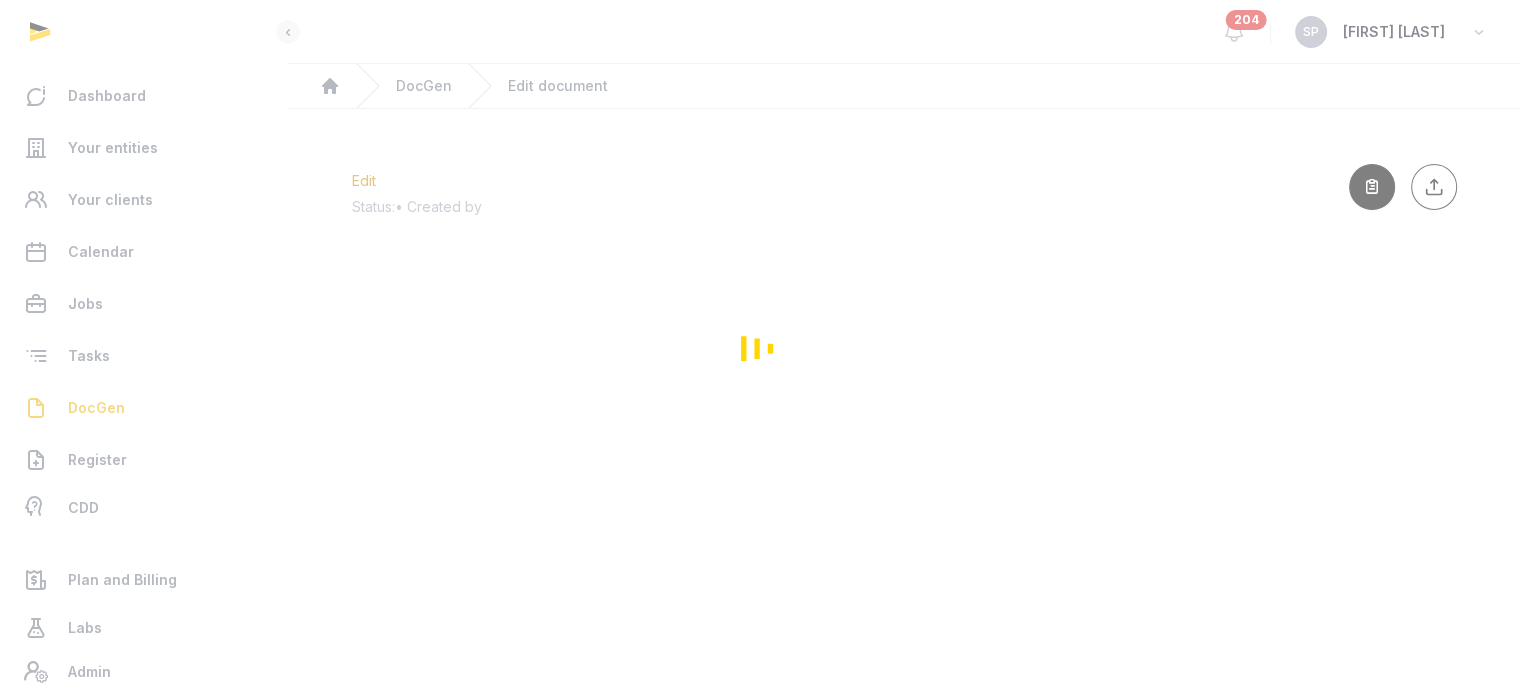 scroll, scrollTop: 0, scrollLeft: 0, axis: both 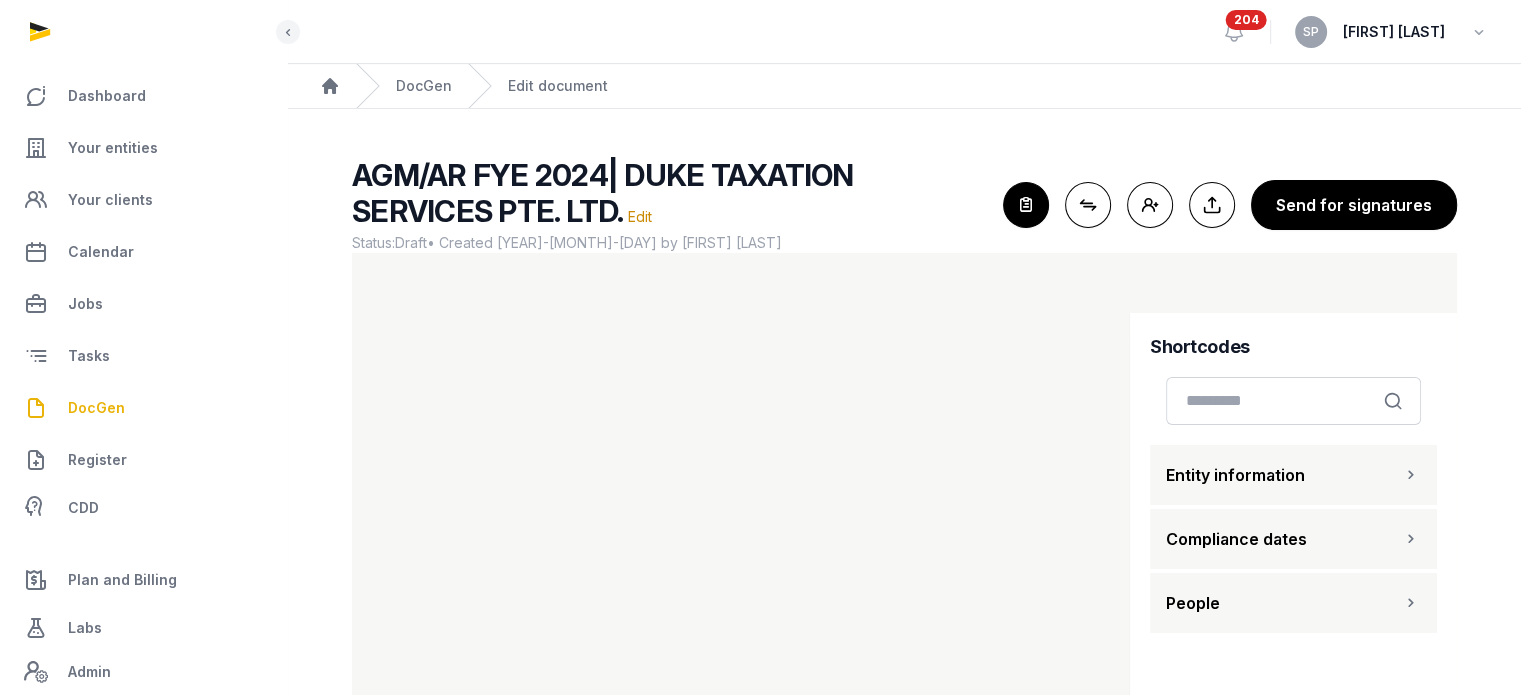 click on "DocGen" at bounding box center (96, 408) 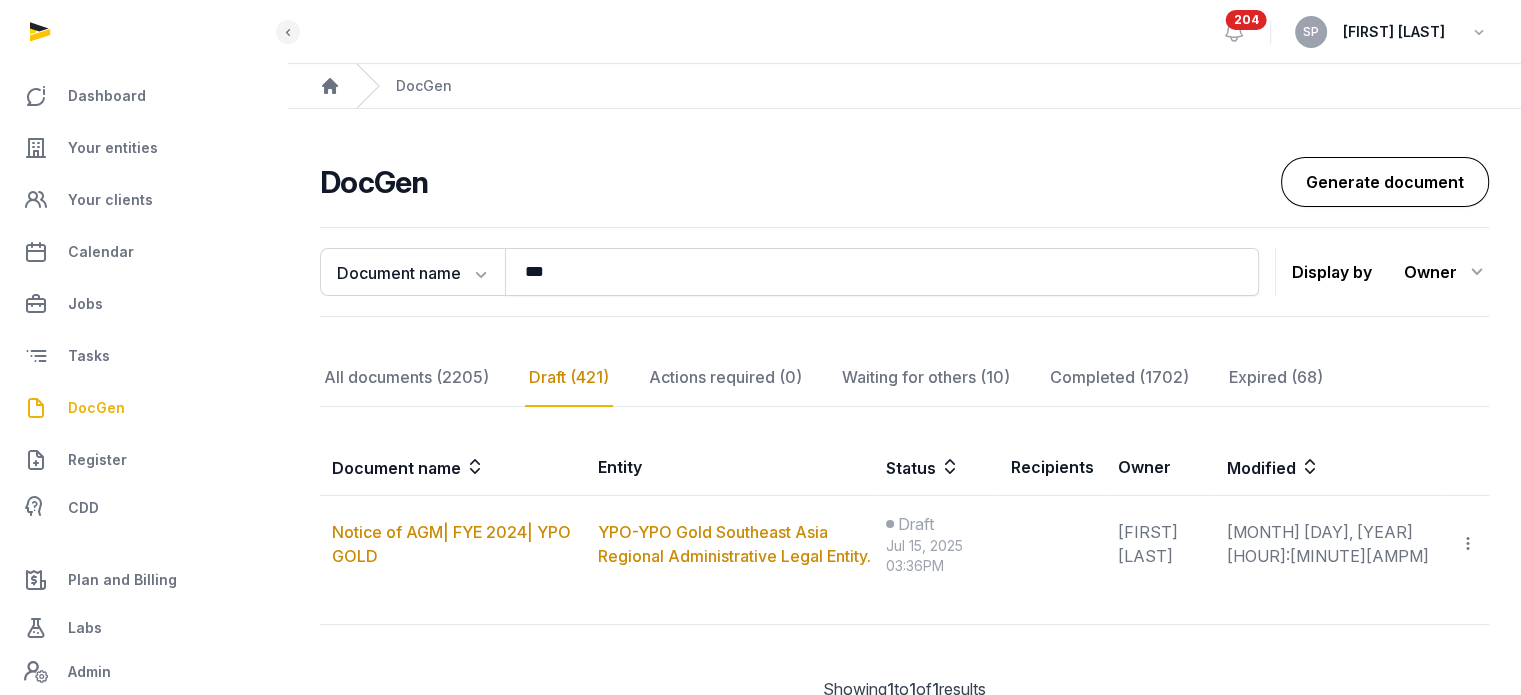 click on "Generate document" at bounding box center [1385, 182] 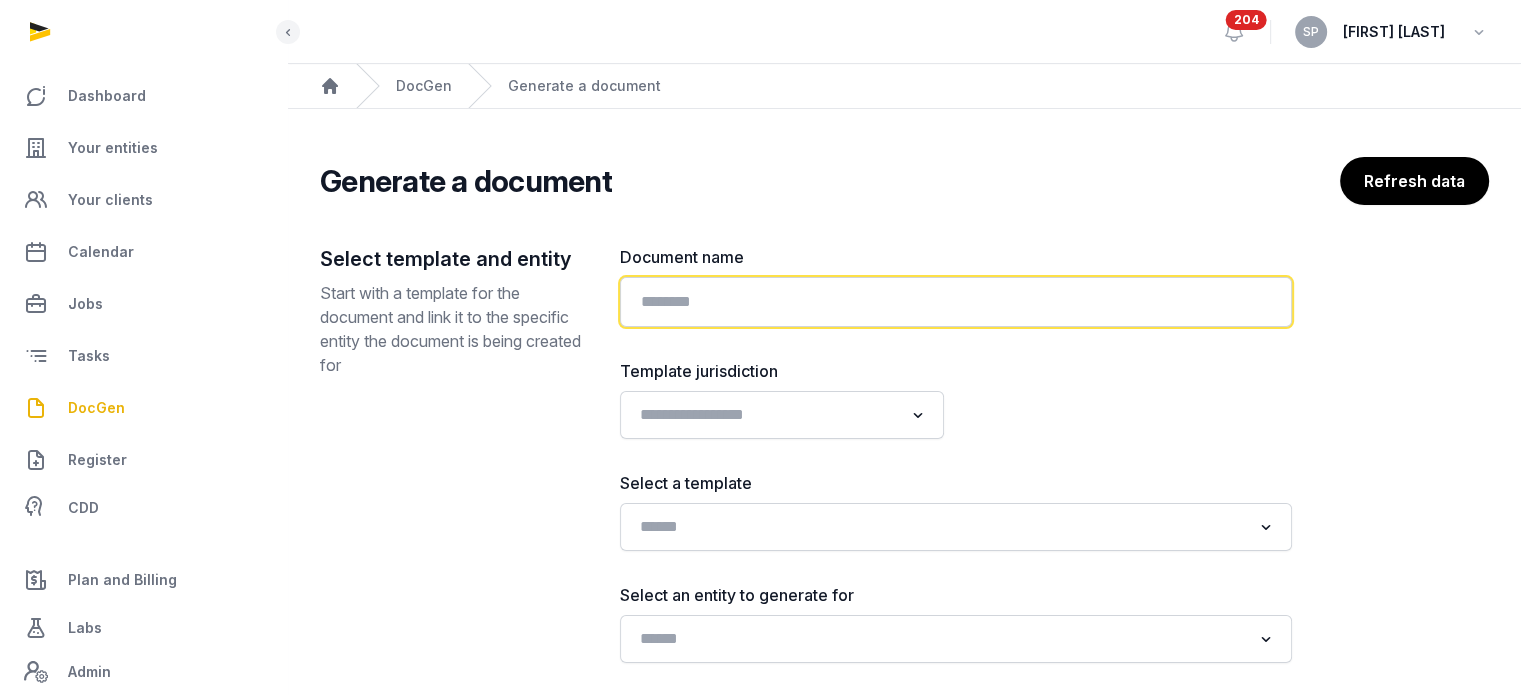click 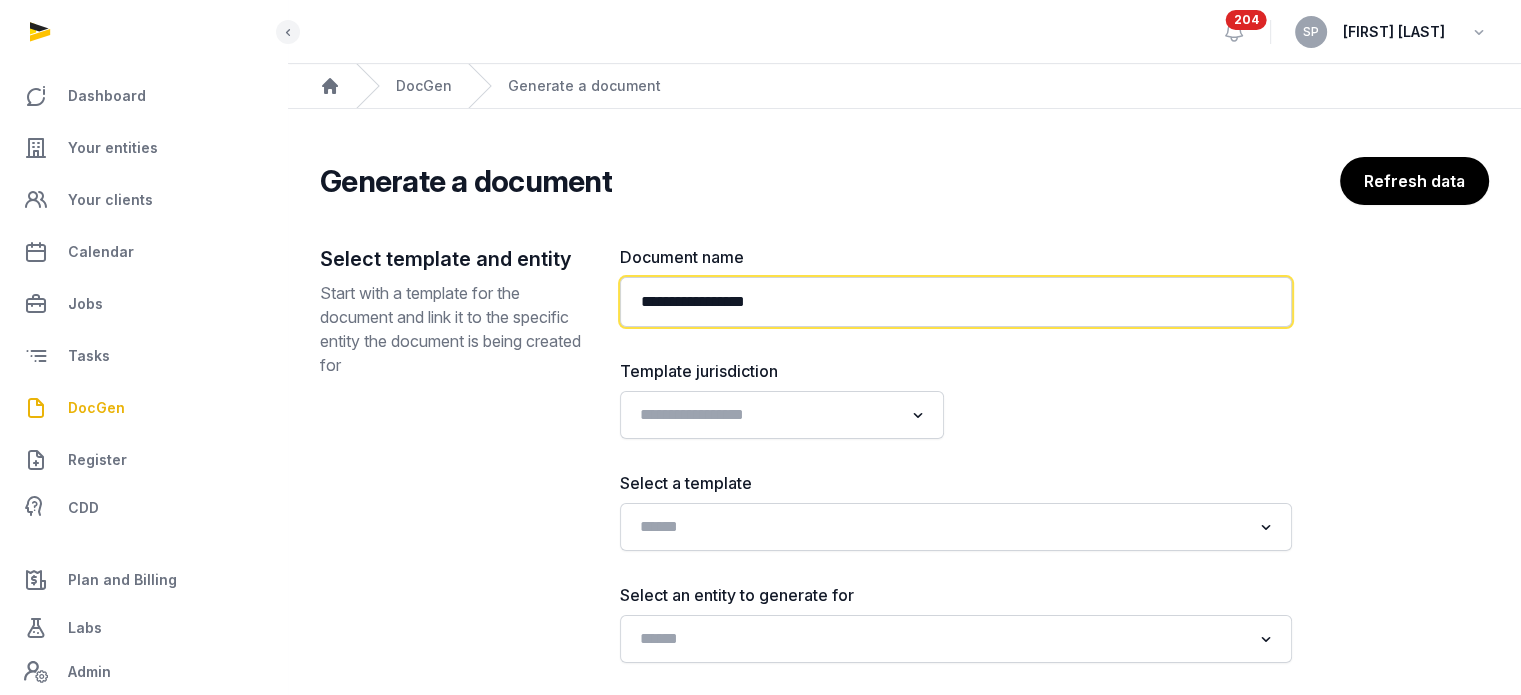 paste on "**********" 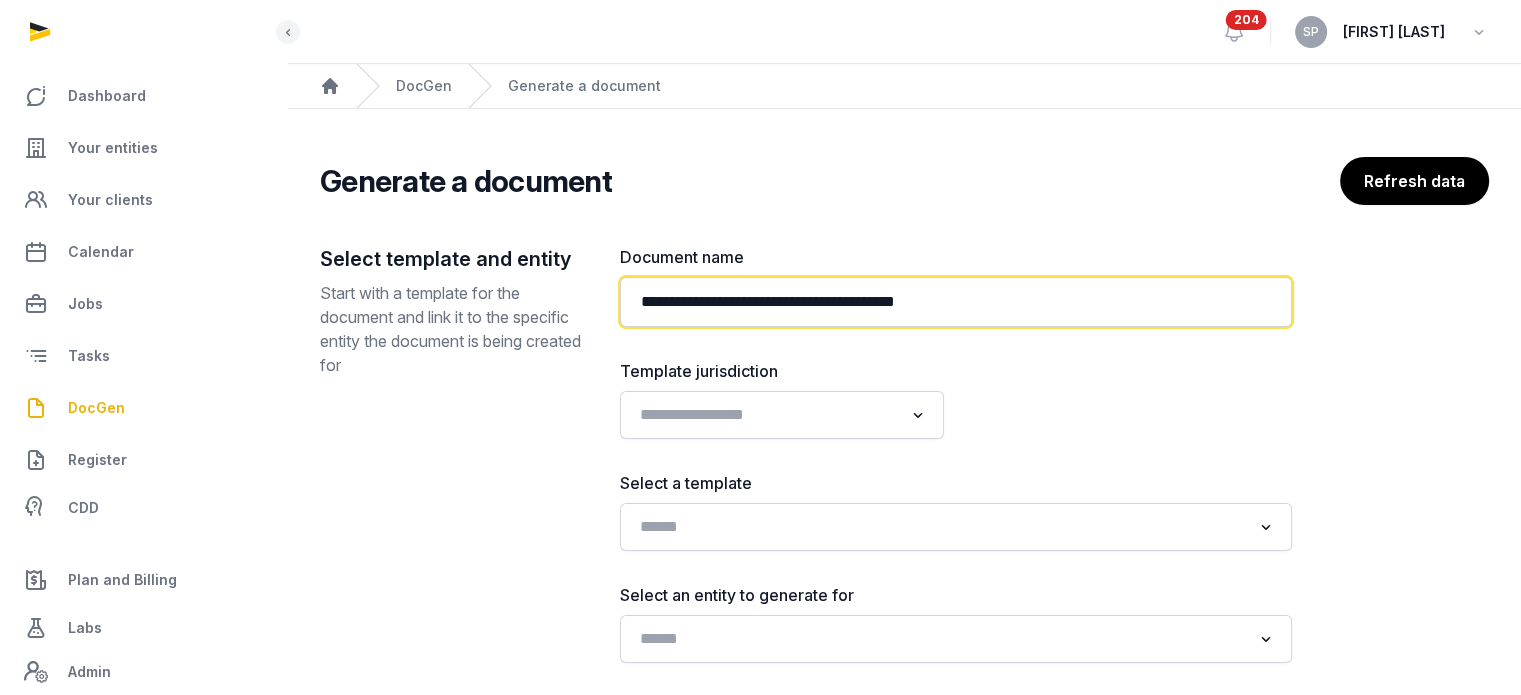 type on "**********" 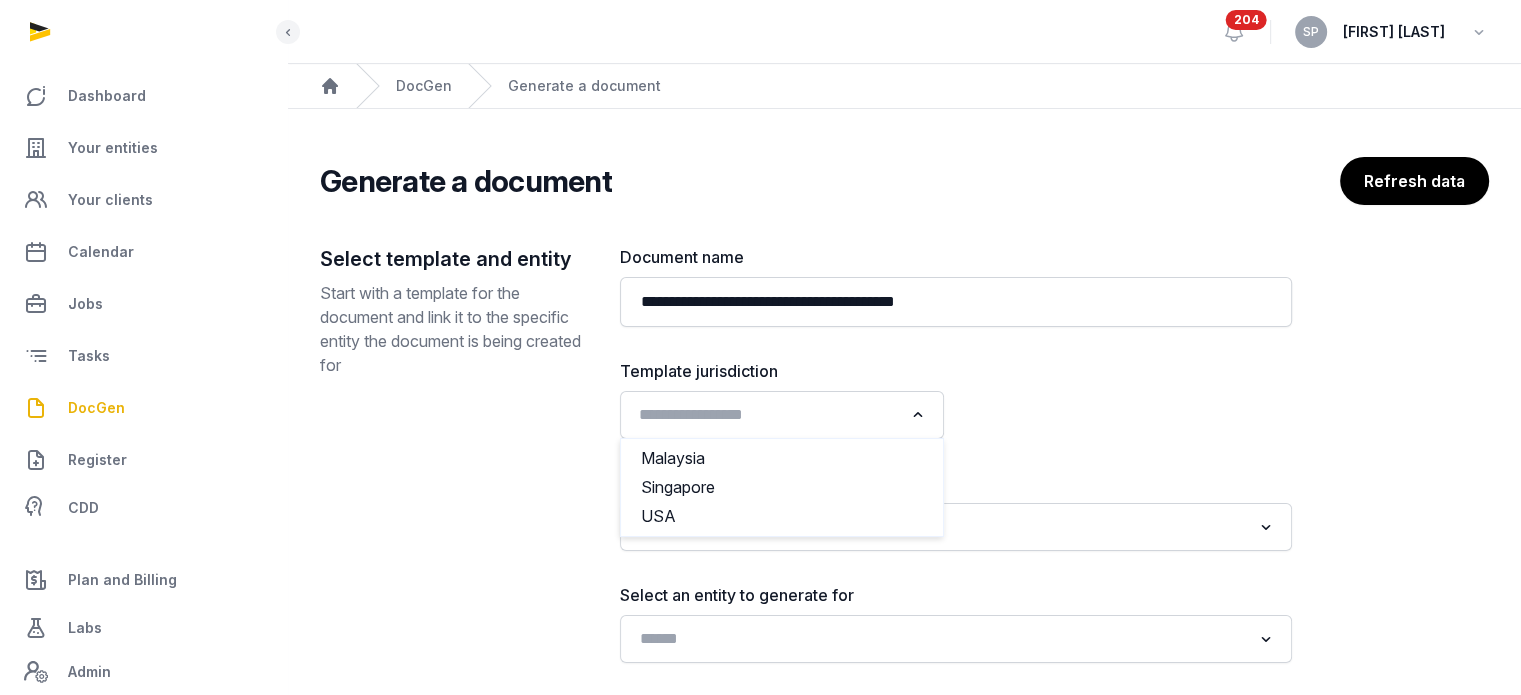 click on "Loading..." 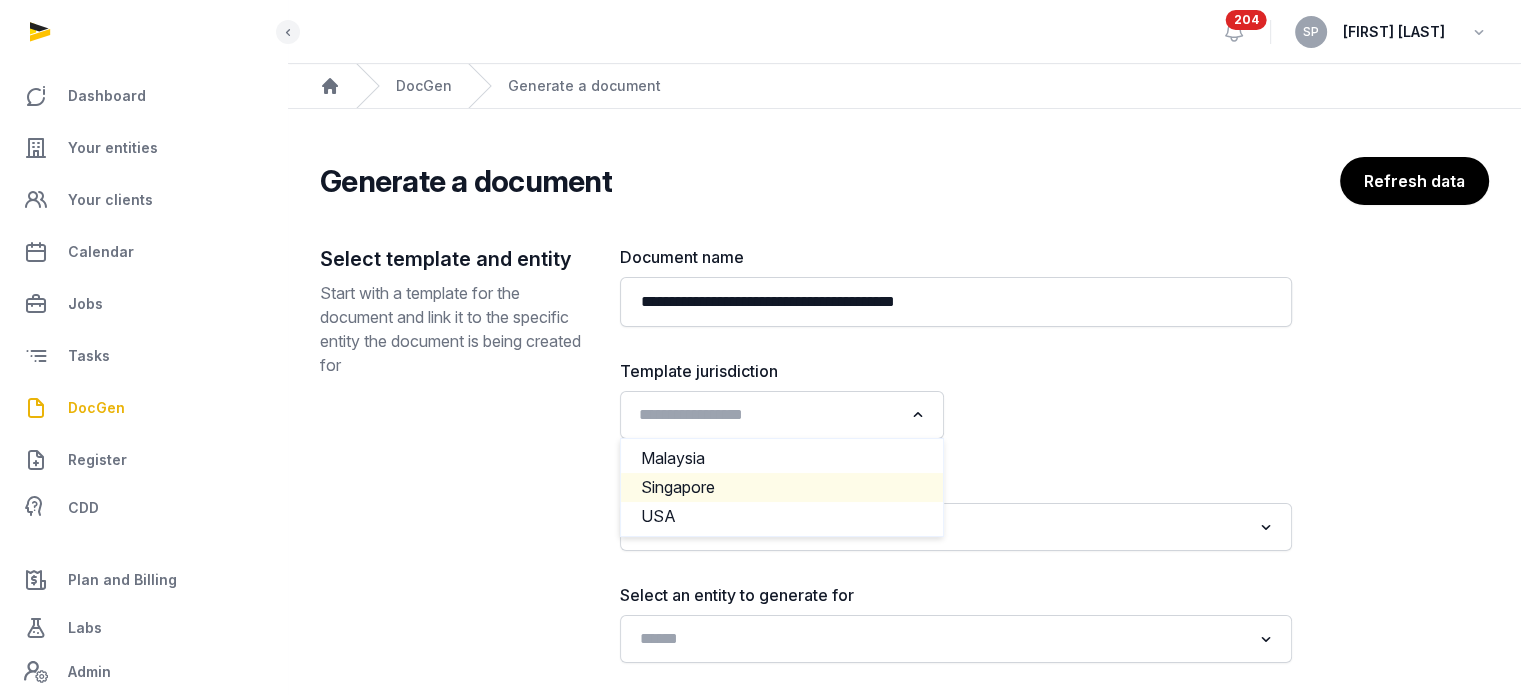click on "Singapore" 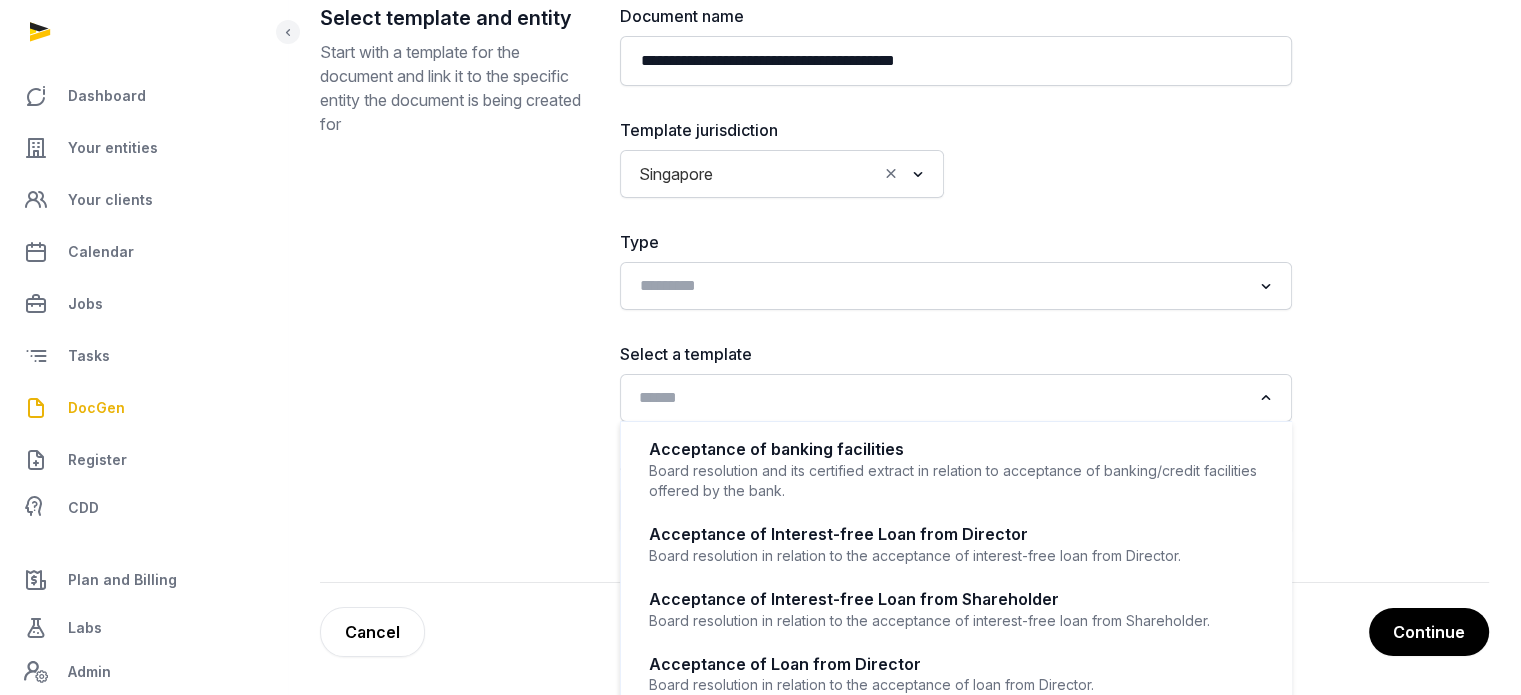 click 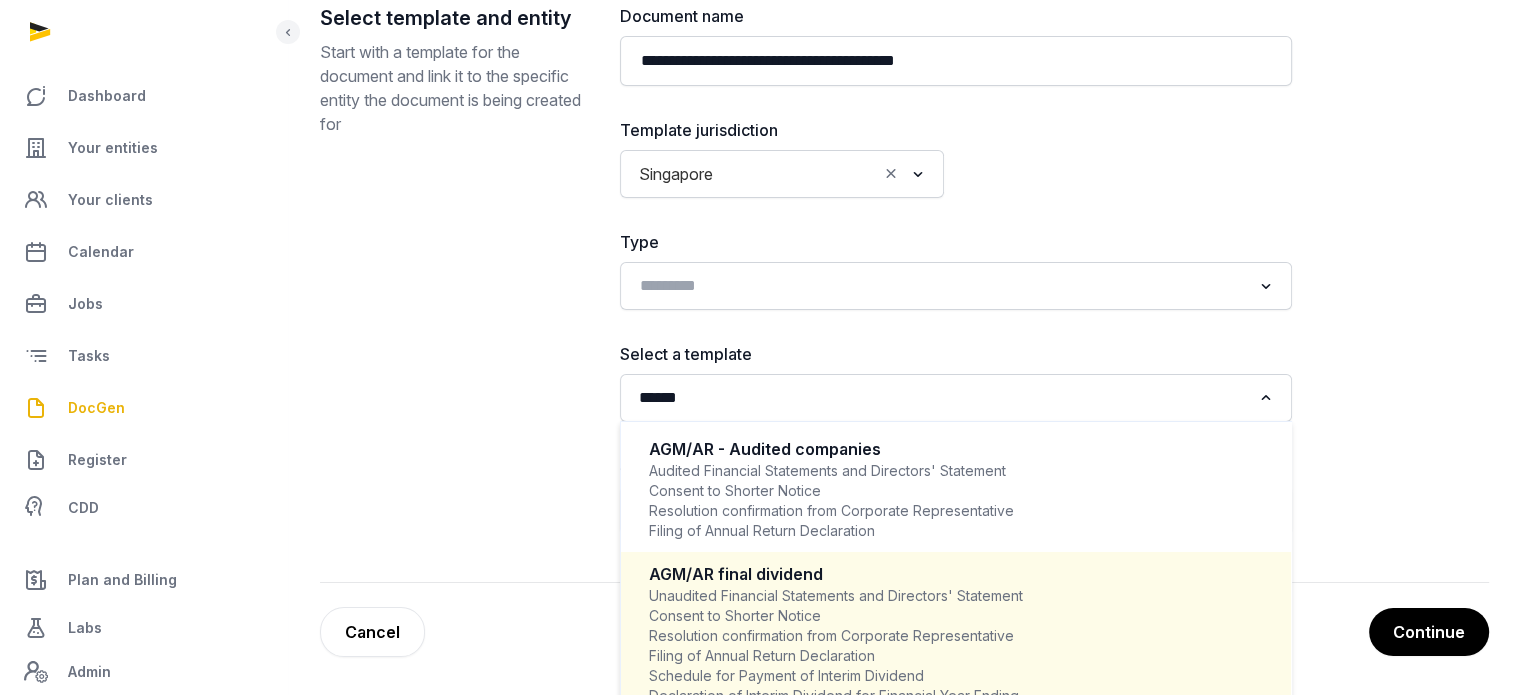 click on "Unaudited Financial Statements and Directors' Statement
Consent to Shorter Notice
Resolution confirmation from Corporate Representative
Filing of Annual Return Declaration
Schedule for Payment of Interim Dividend
Declaration of Interim Dividend for Financial Year Ending" at bounding box center (956, 646) 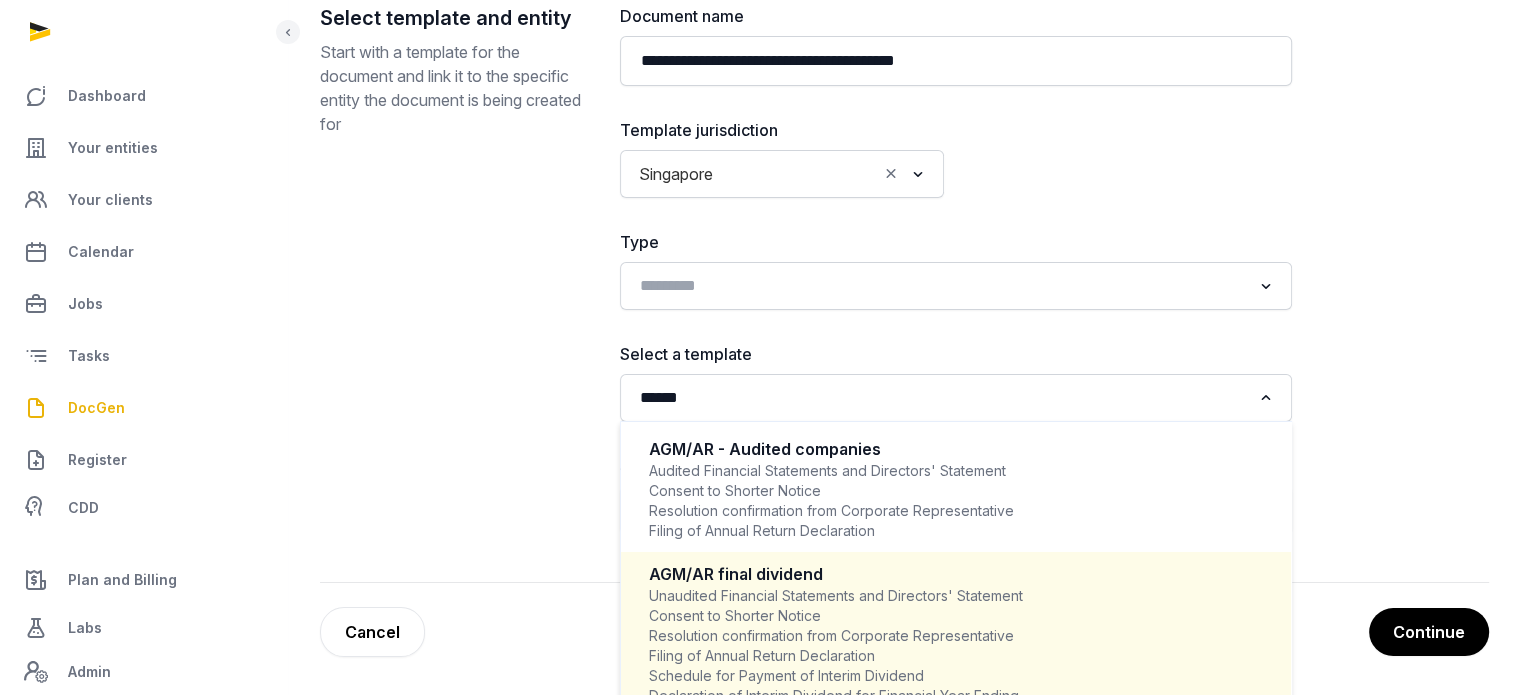 type 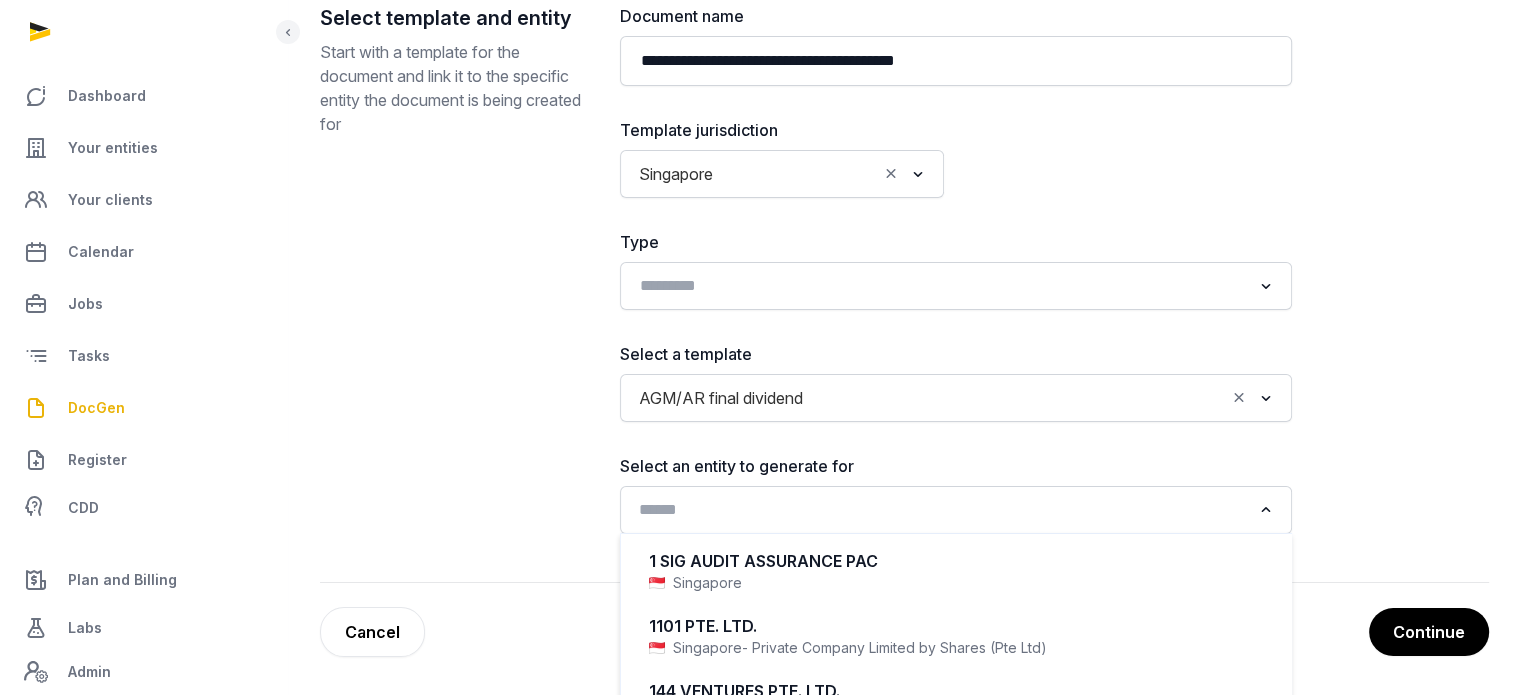 click 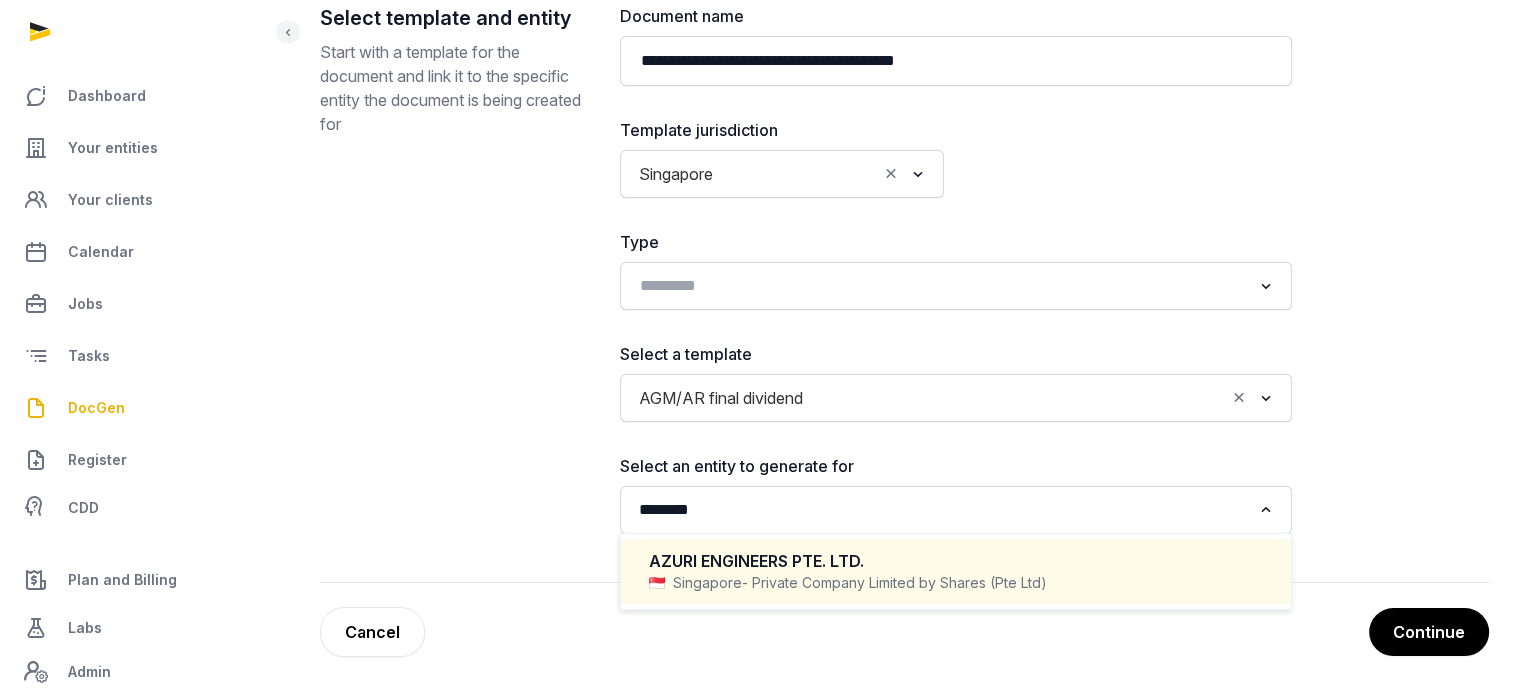 click on "- Private Company Limited by Shares (Pte Ltd)" at bounding box center (894, 583) 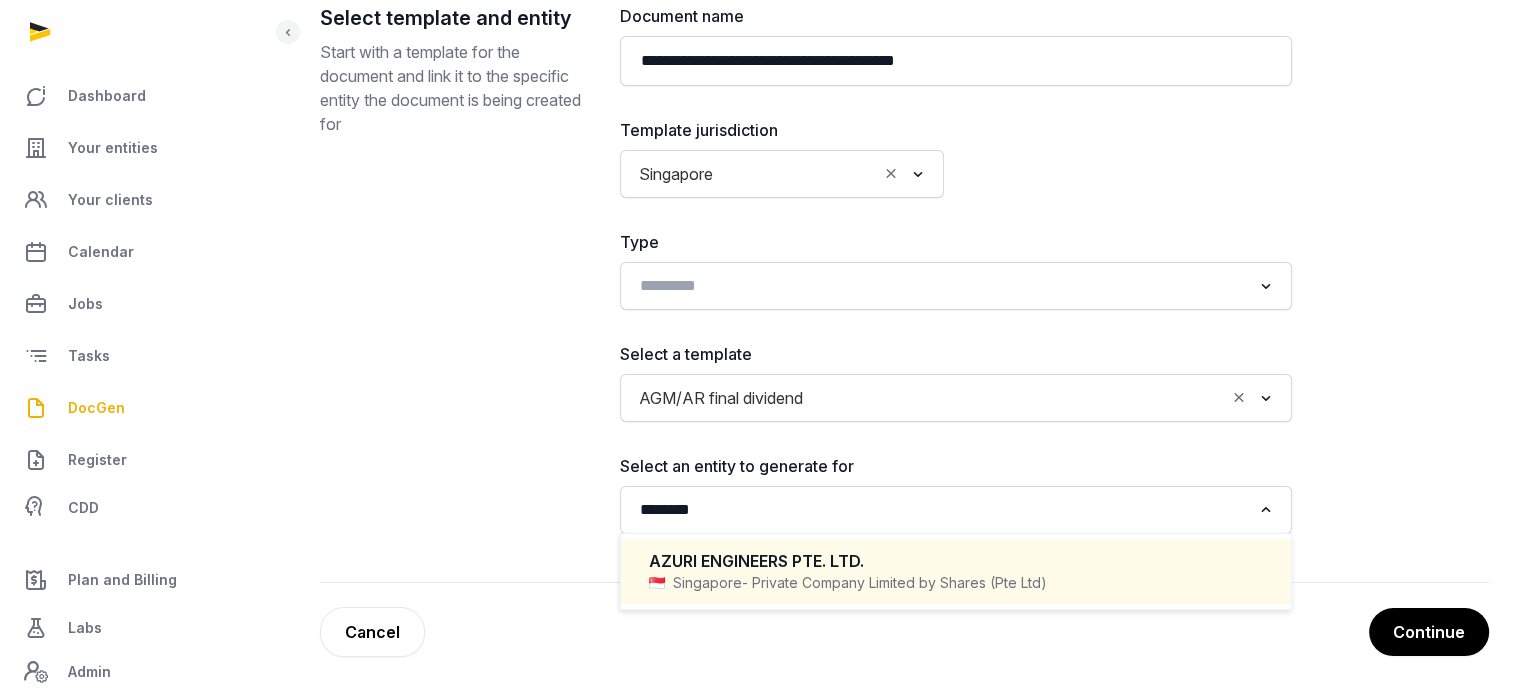 type 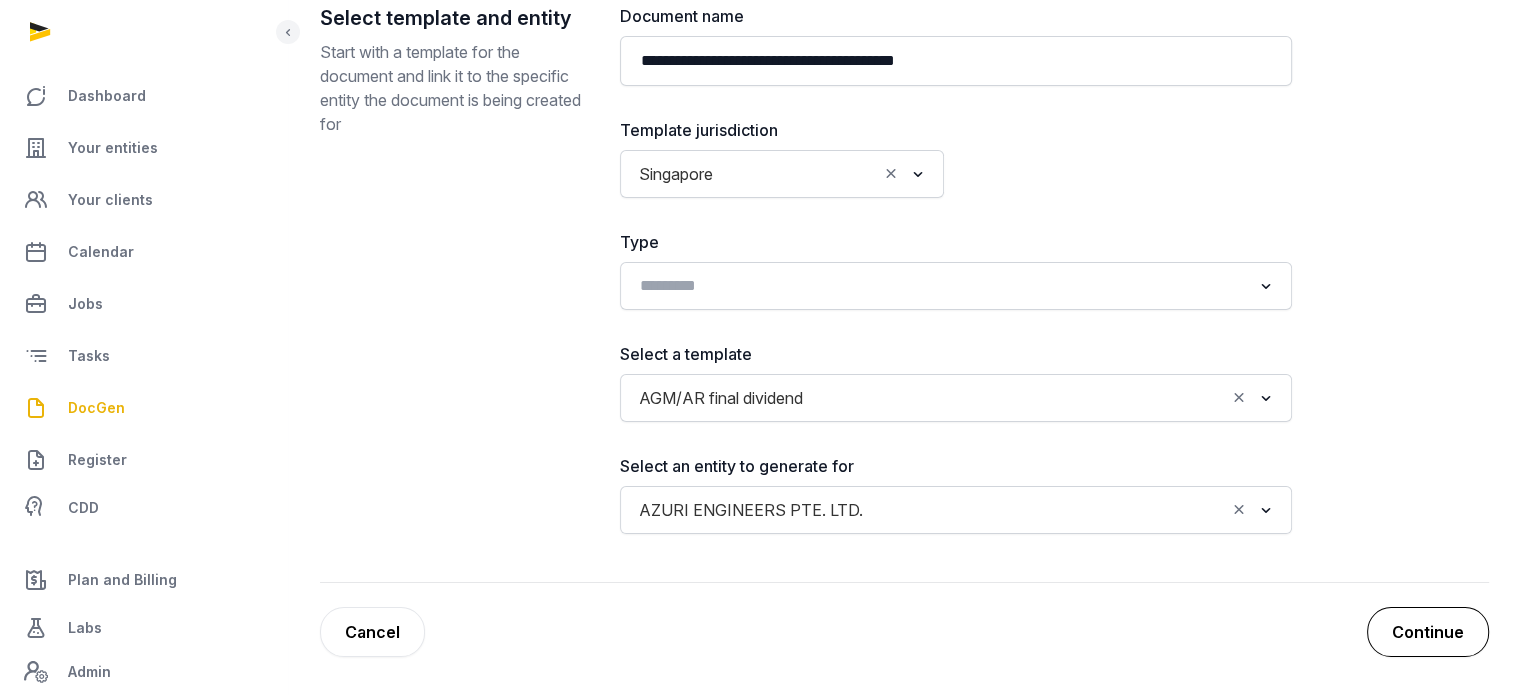 click on "Continue" at bounding box center (1428, 632) 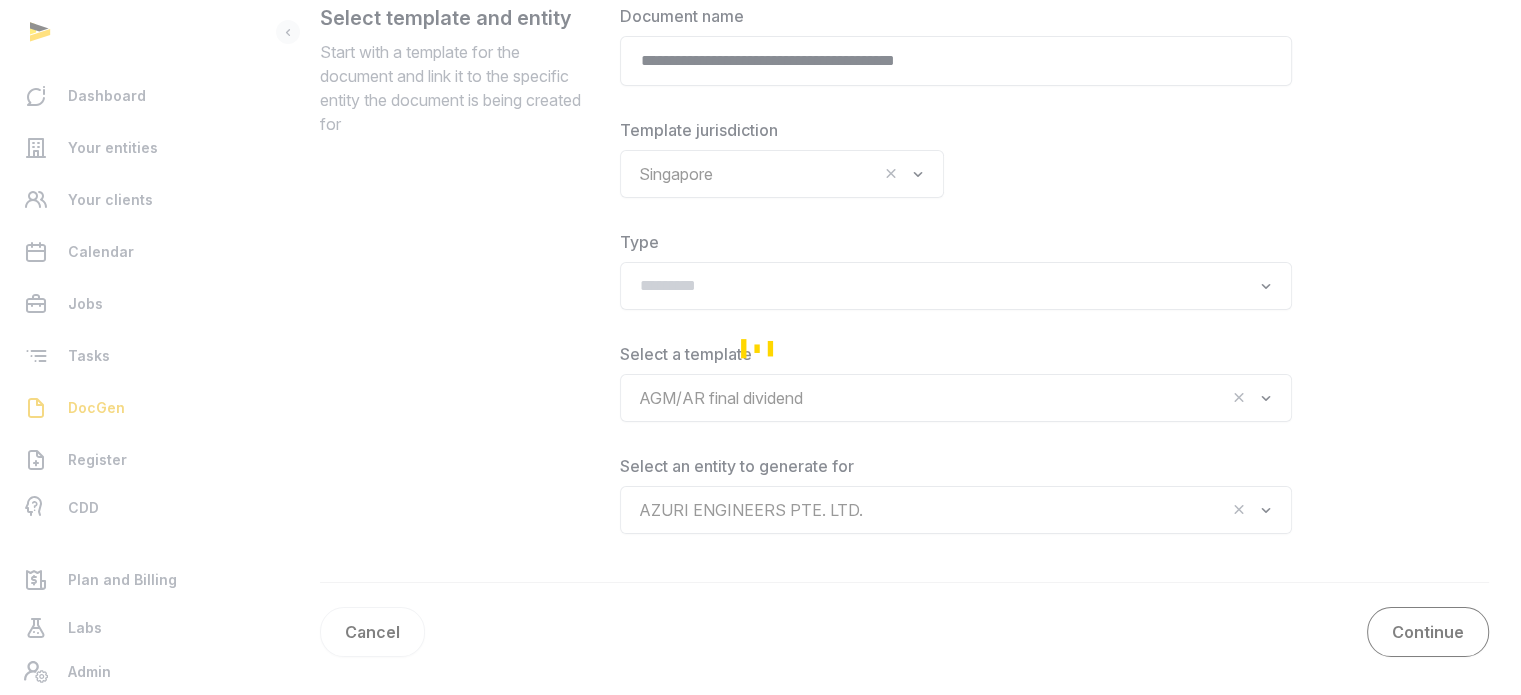 scroll, scrollTop: 301, scrollLeft: 0, axis: vertical 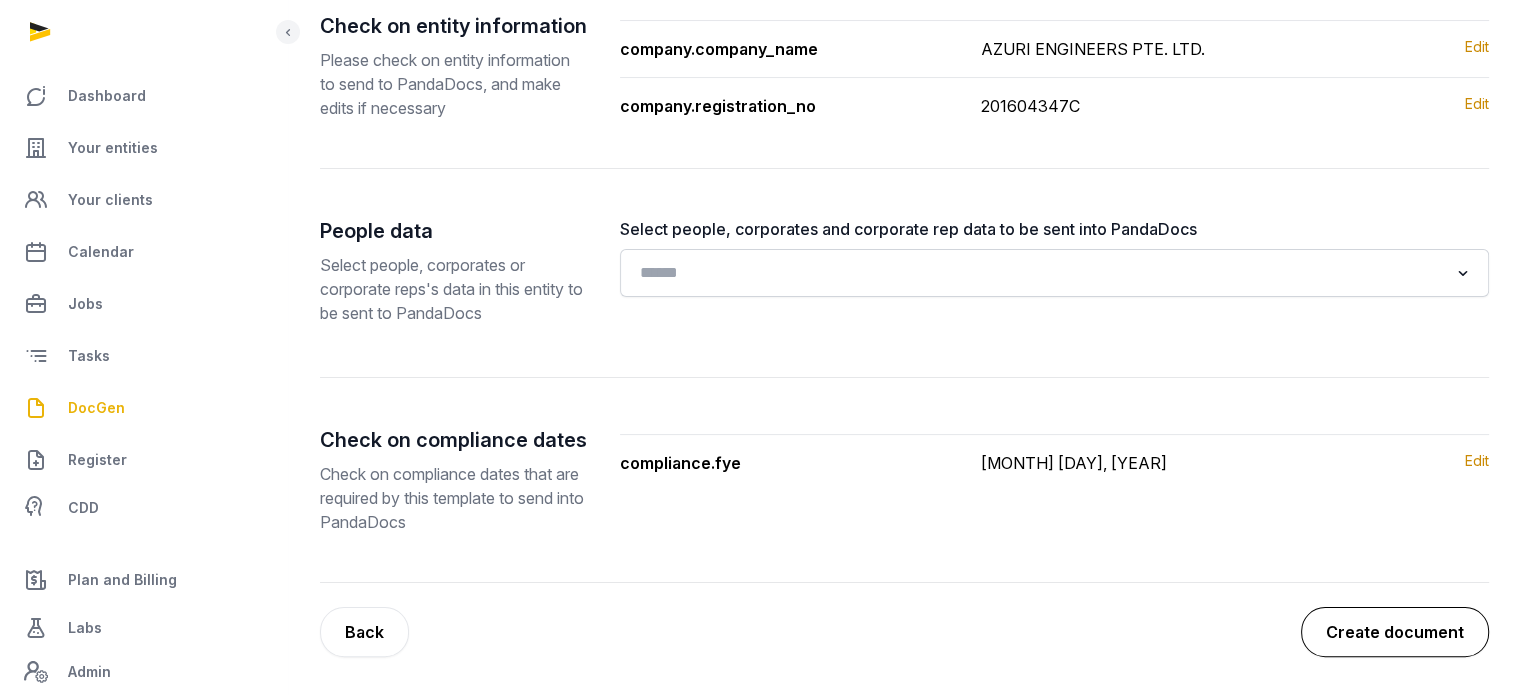 click on "Create document" at bounding box center (1395, 632) 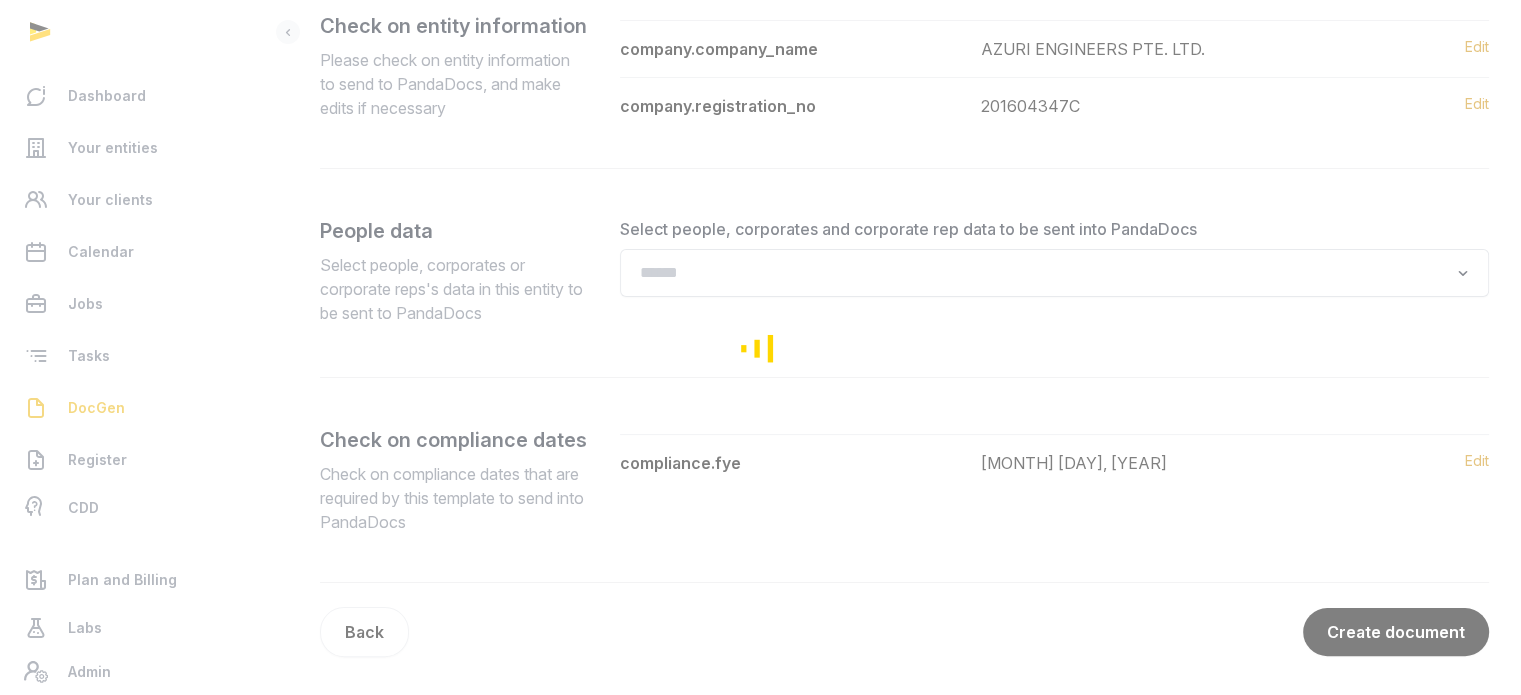 scroll, scrollTop: 0, scrollLeft: 0, axis: both 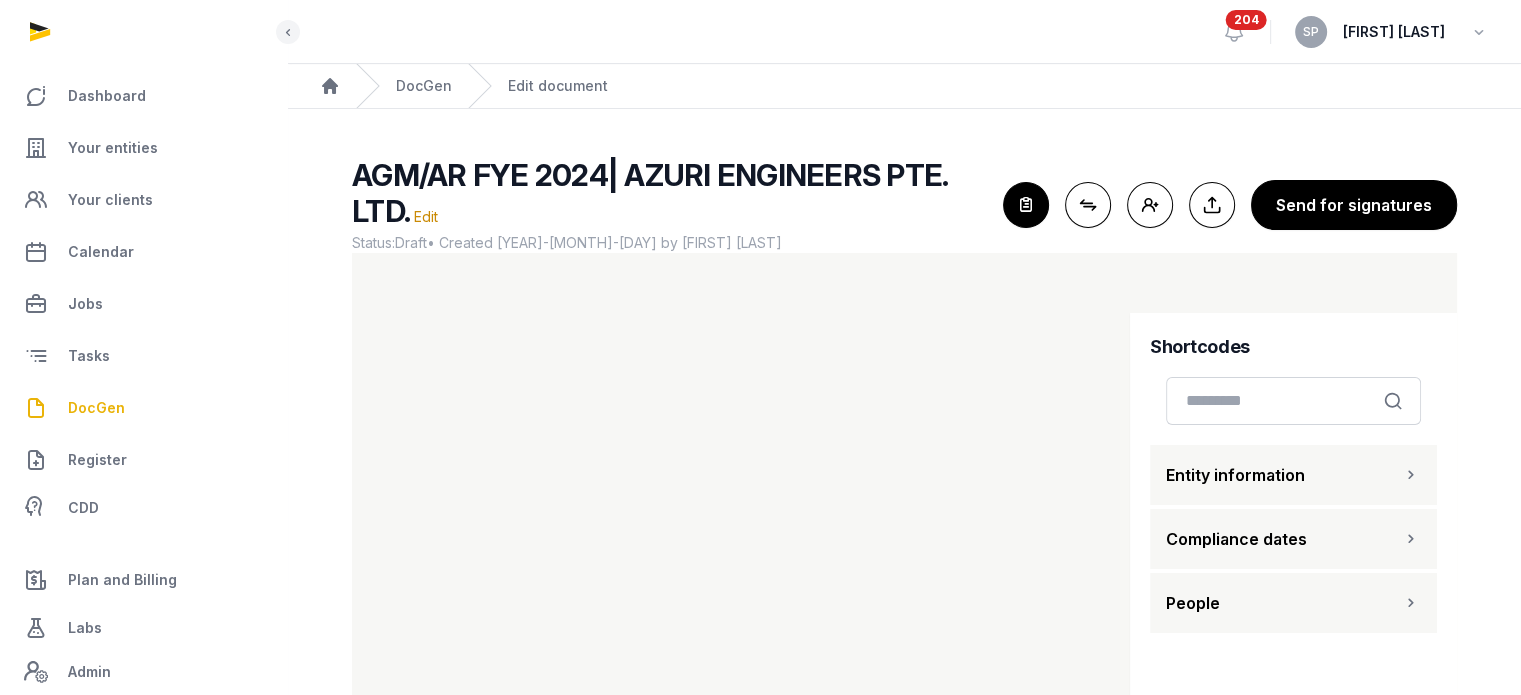 click on "DocGen" at bounding box center [96, 408] 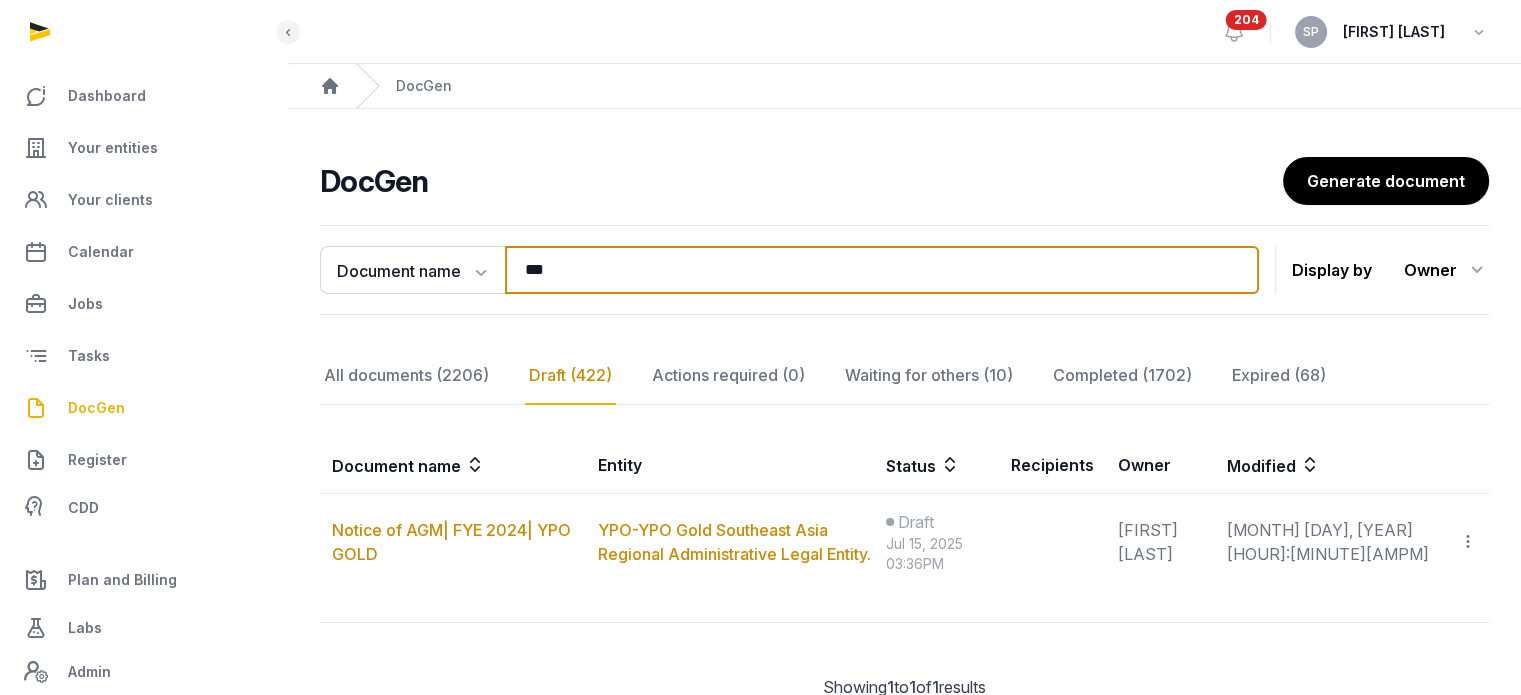 click on "***" at bounding box center (882, 270) 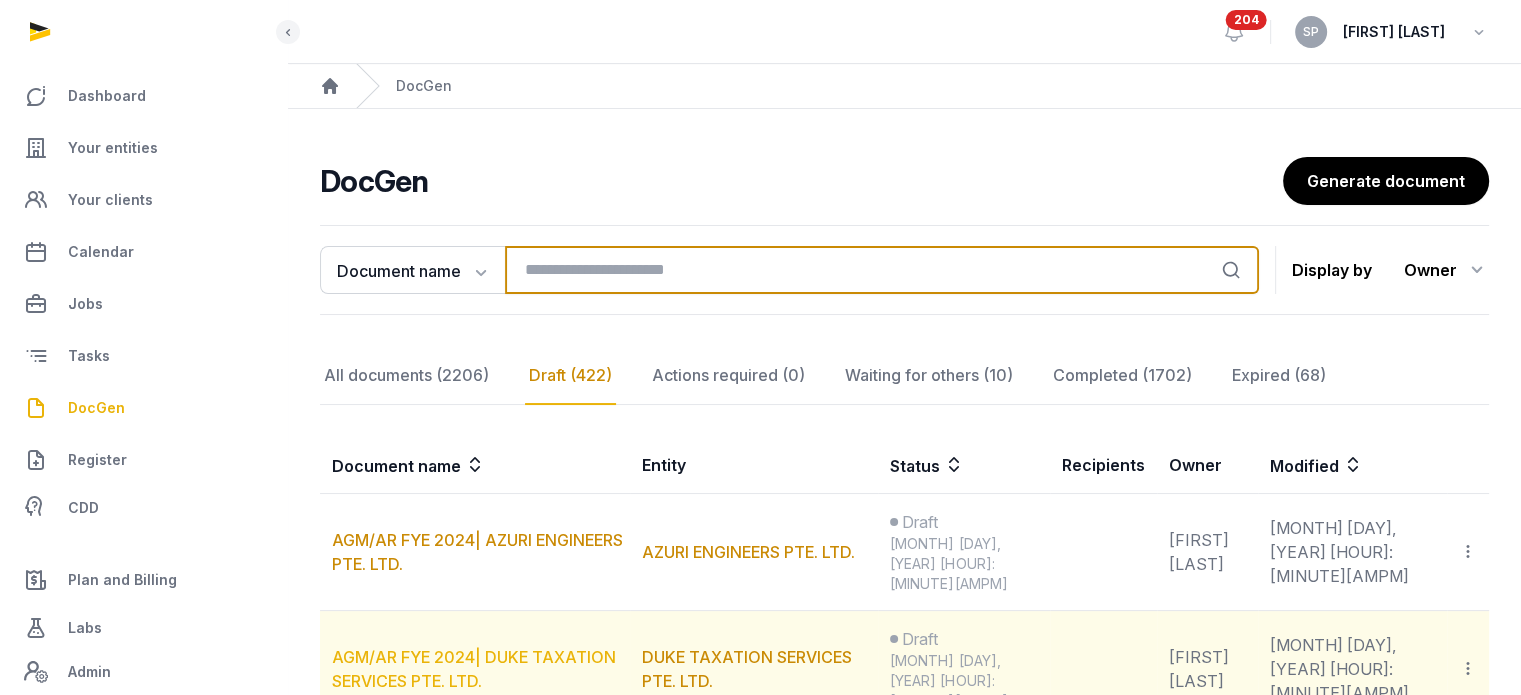 type 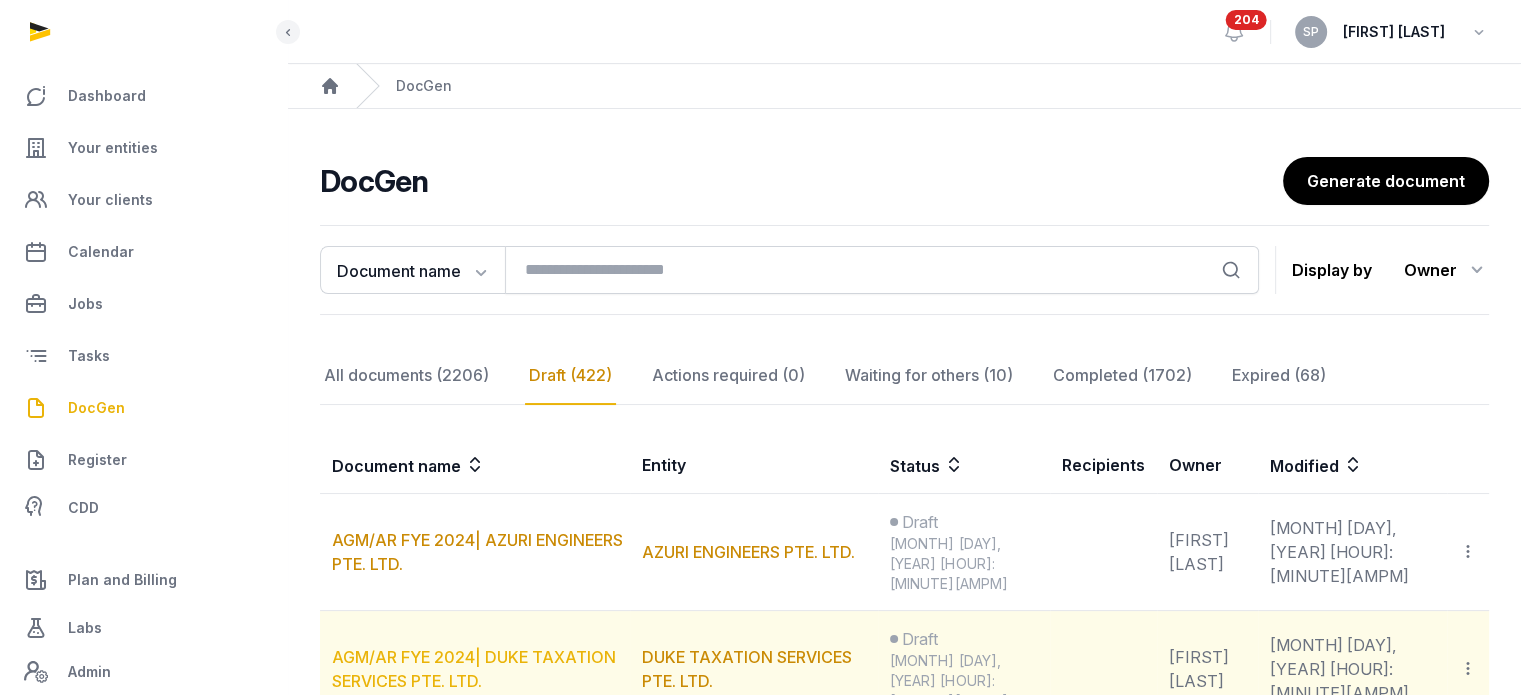 click on "AGM/AR FYE 2024| DUKE TAXATION SERVICES PTE. LTD." at bounding box center [474, 669] 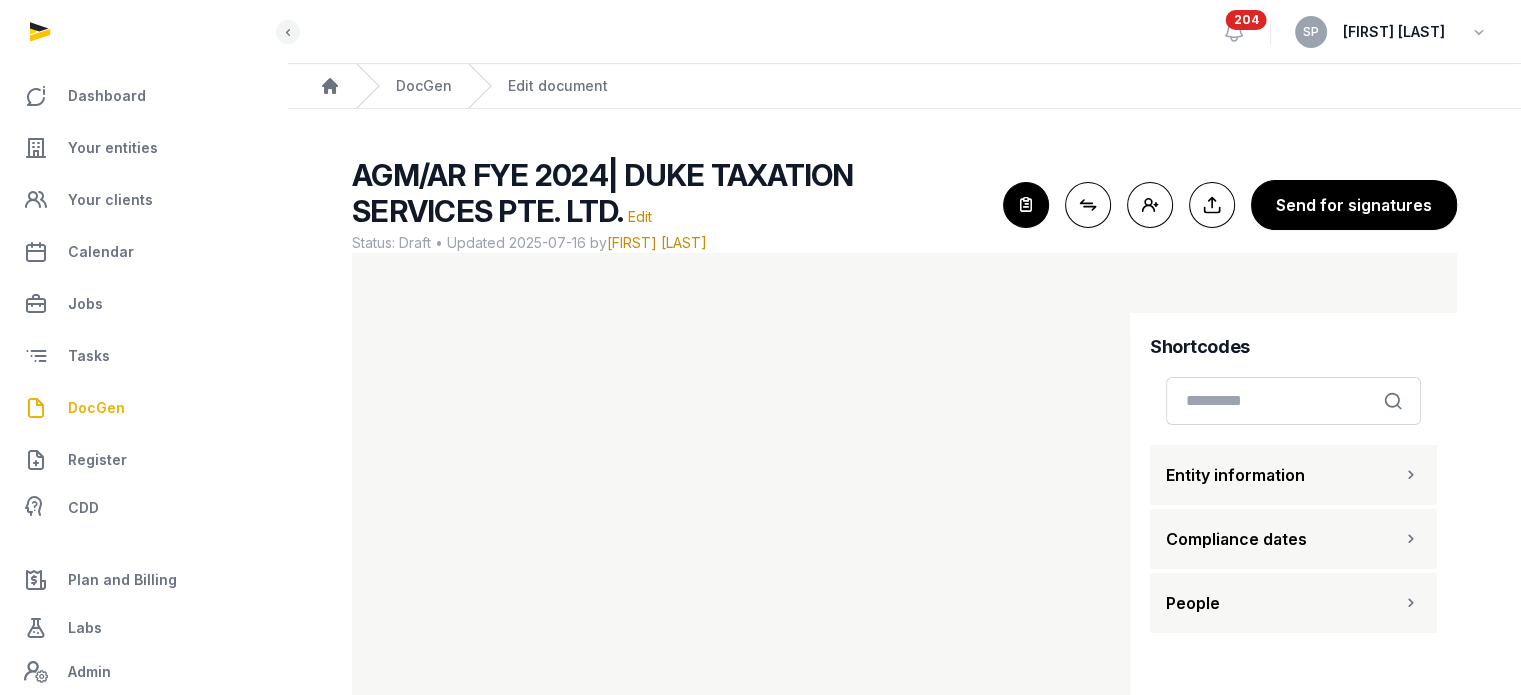 scroll, scrollTop: 119, scrollLeft: 0, axis: vertical 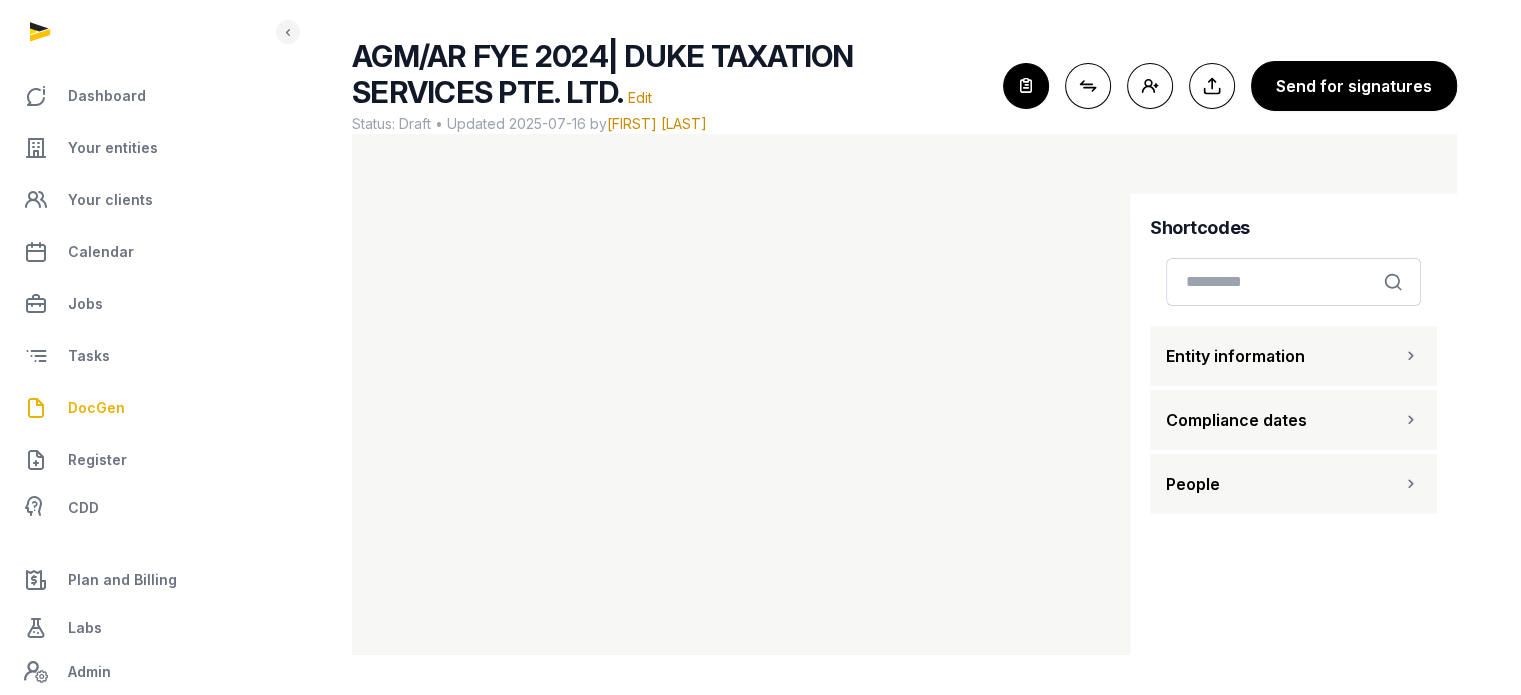 click on "People" at bounding box center [1193, 484] 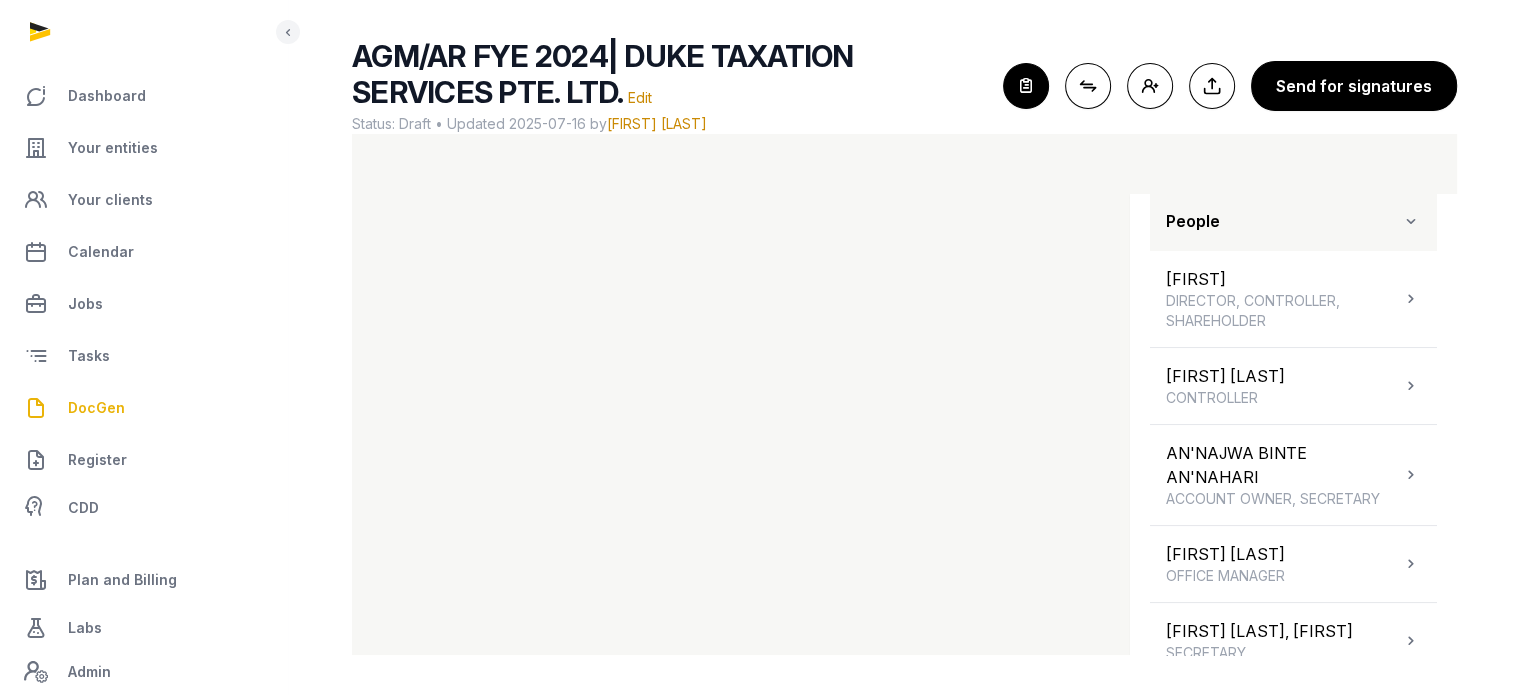 scroll, scrollTop: 242, scrollLeft: 0, axis: vertical 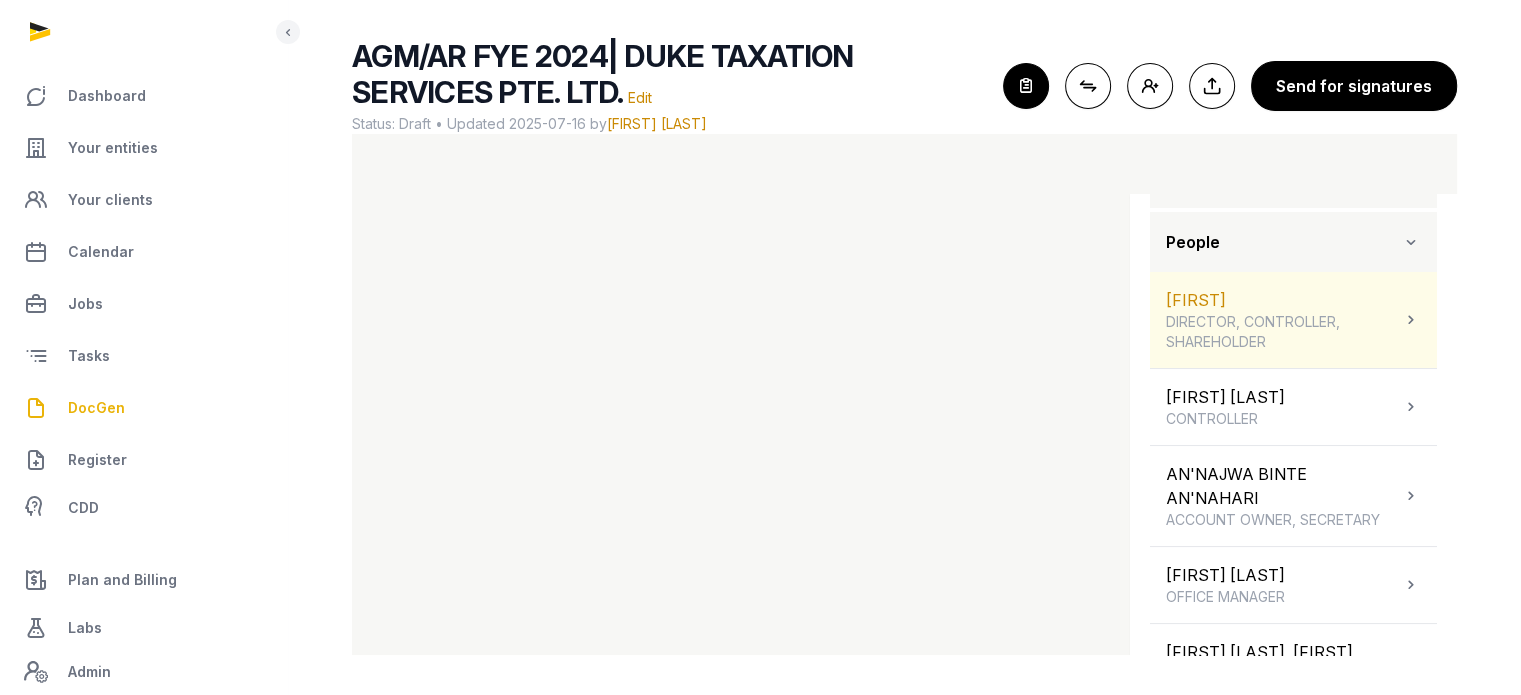 click at bounding box center [1411, 320] 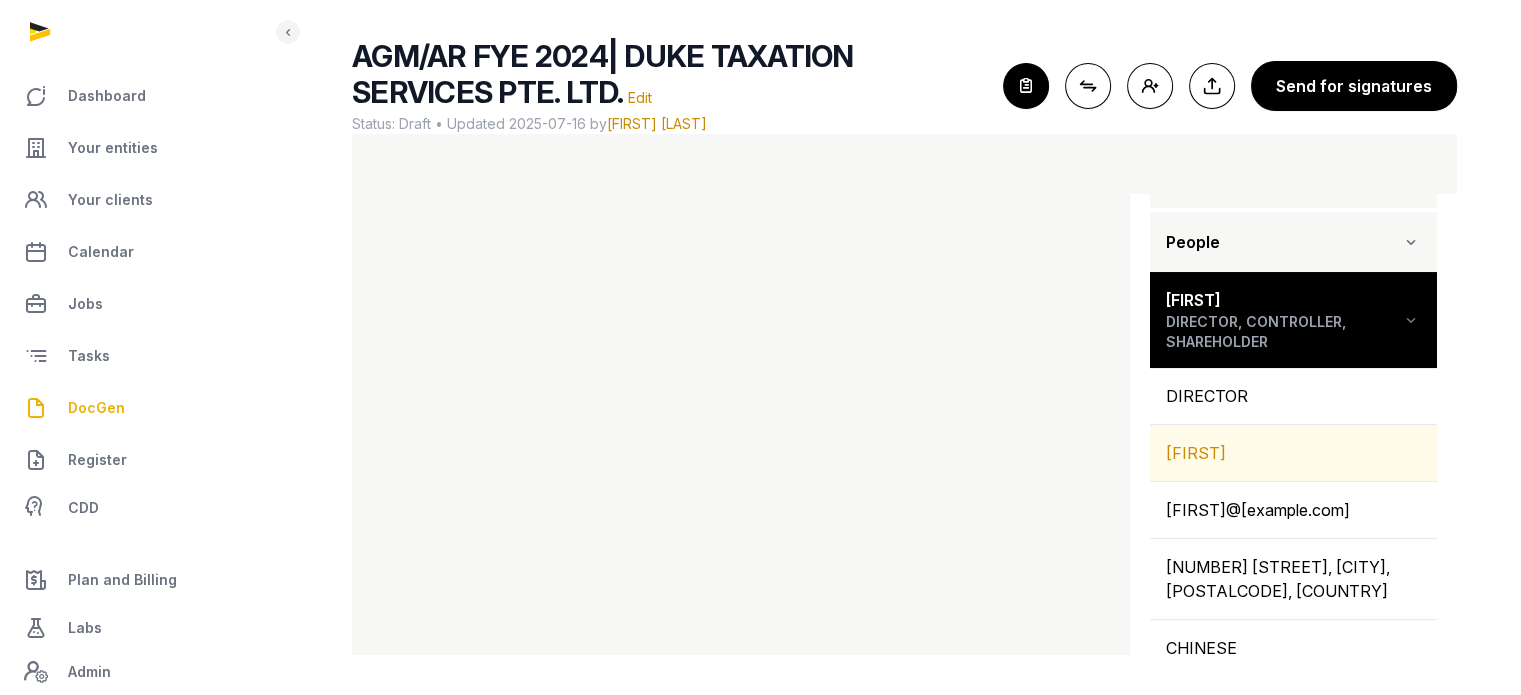 click on "[FIRST]" at bounding box center (1293, 453) 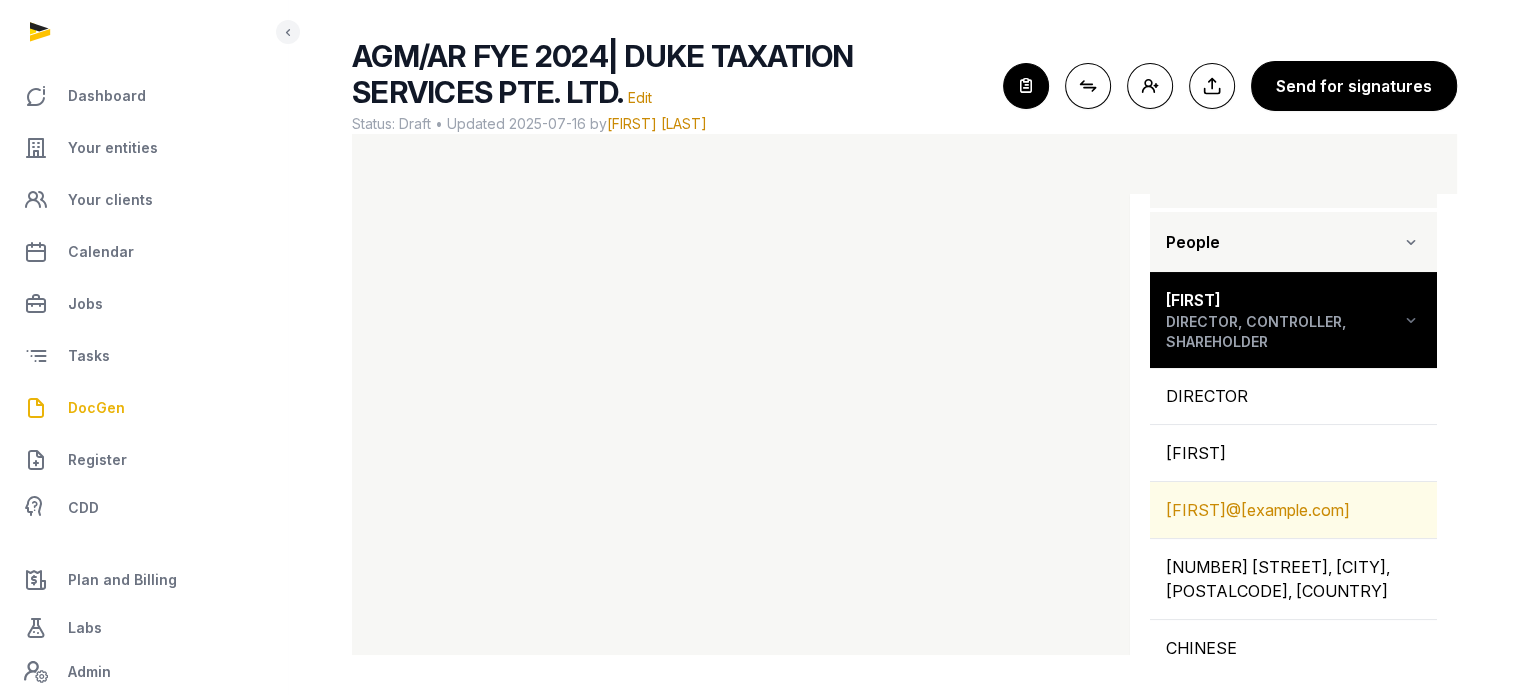 click on "[FIRST]@[example.com]" at bounding box center [1293, 510] 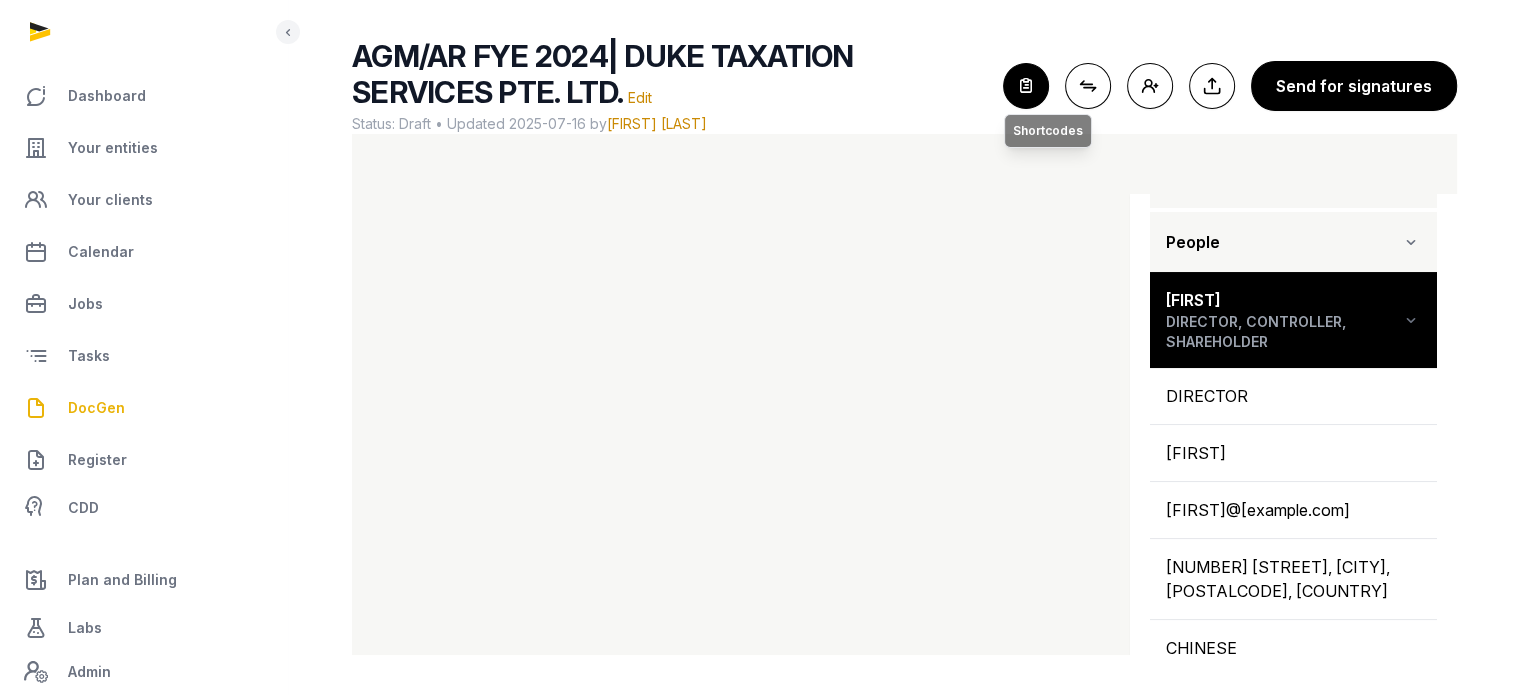 click at bounding box center (1026, 86) 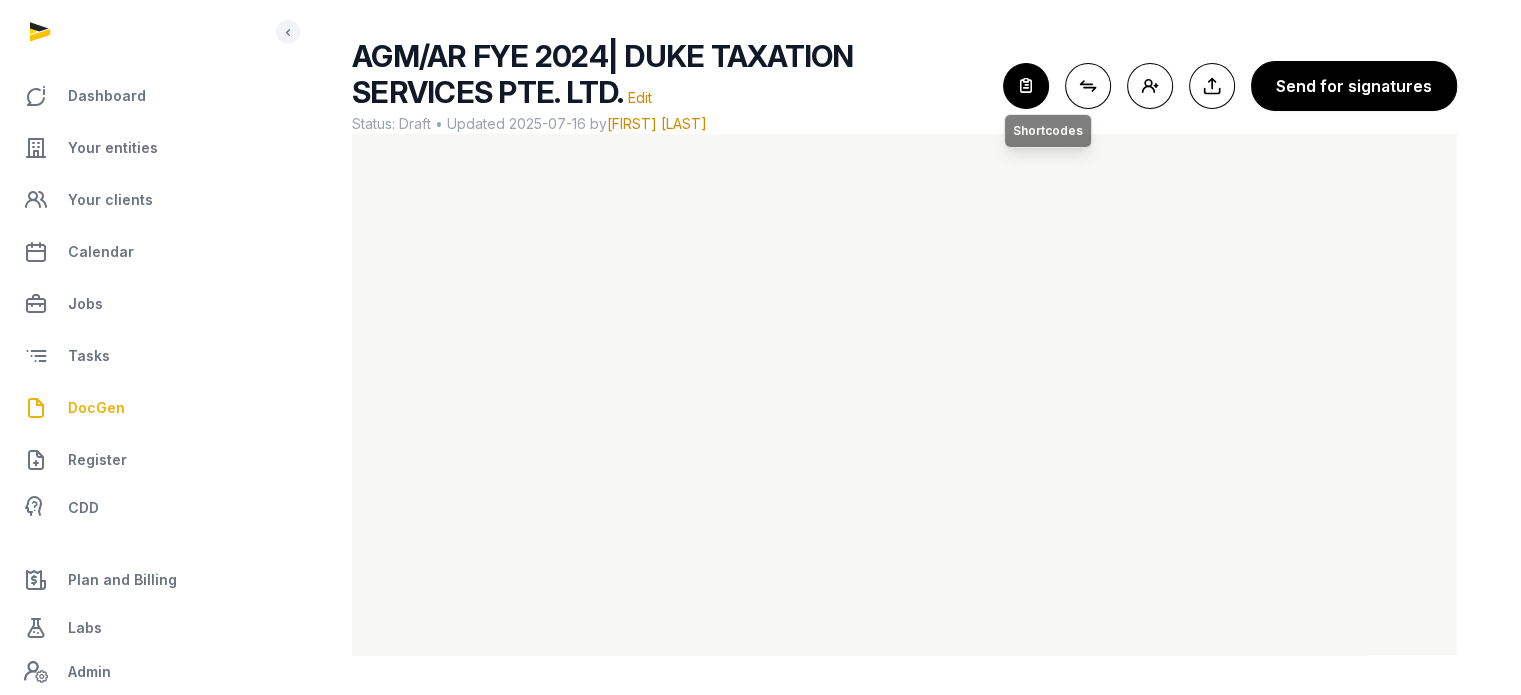click at bounding box center [1026, 86] 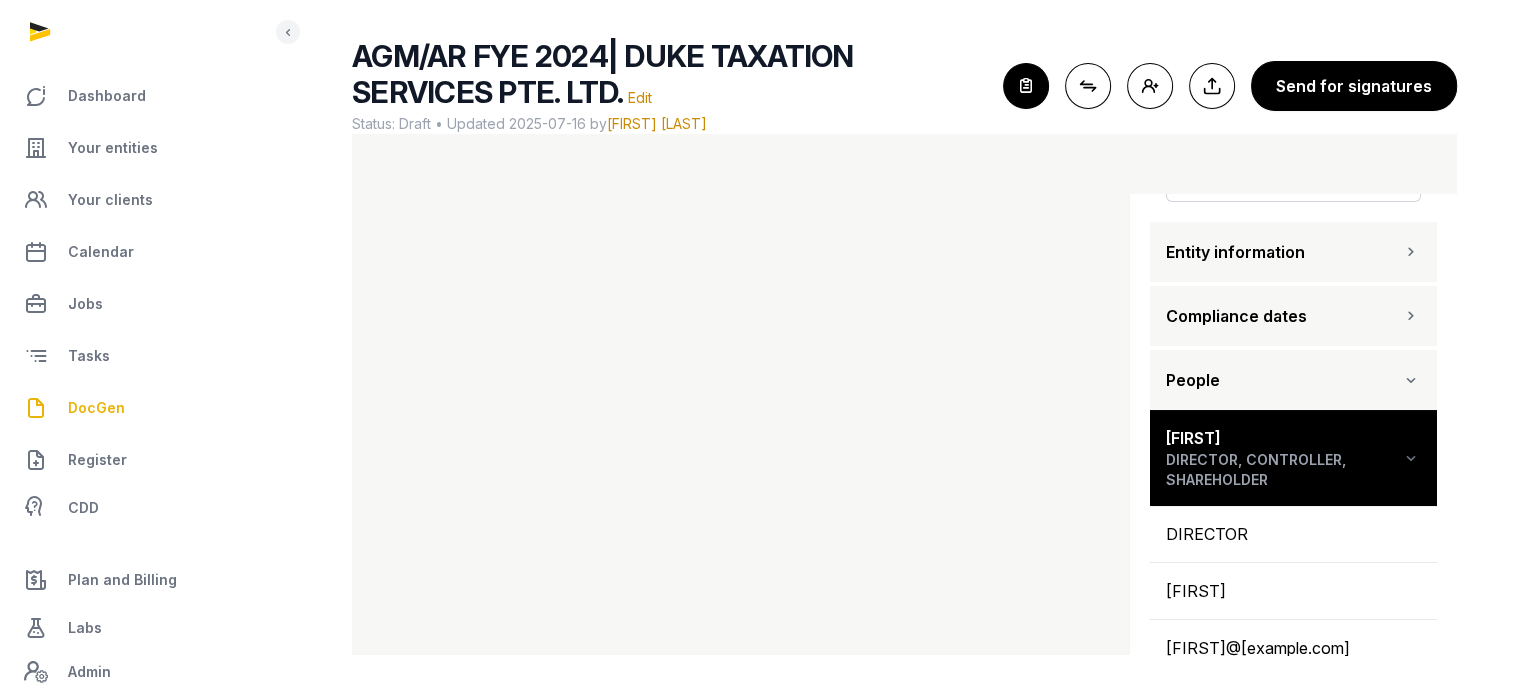 scroll, scrollTop: 143, scrollLeft: 0, axis: vertical 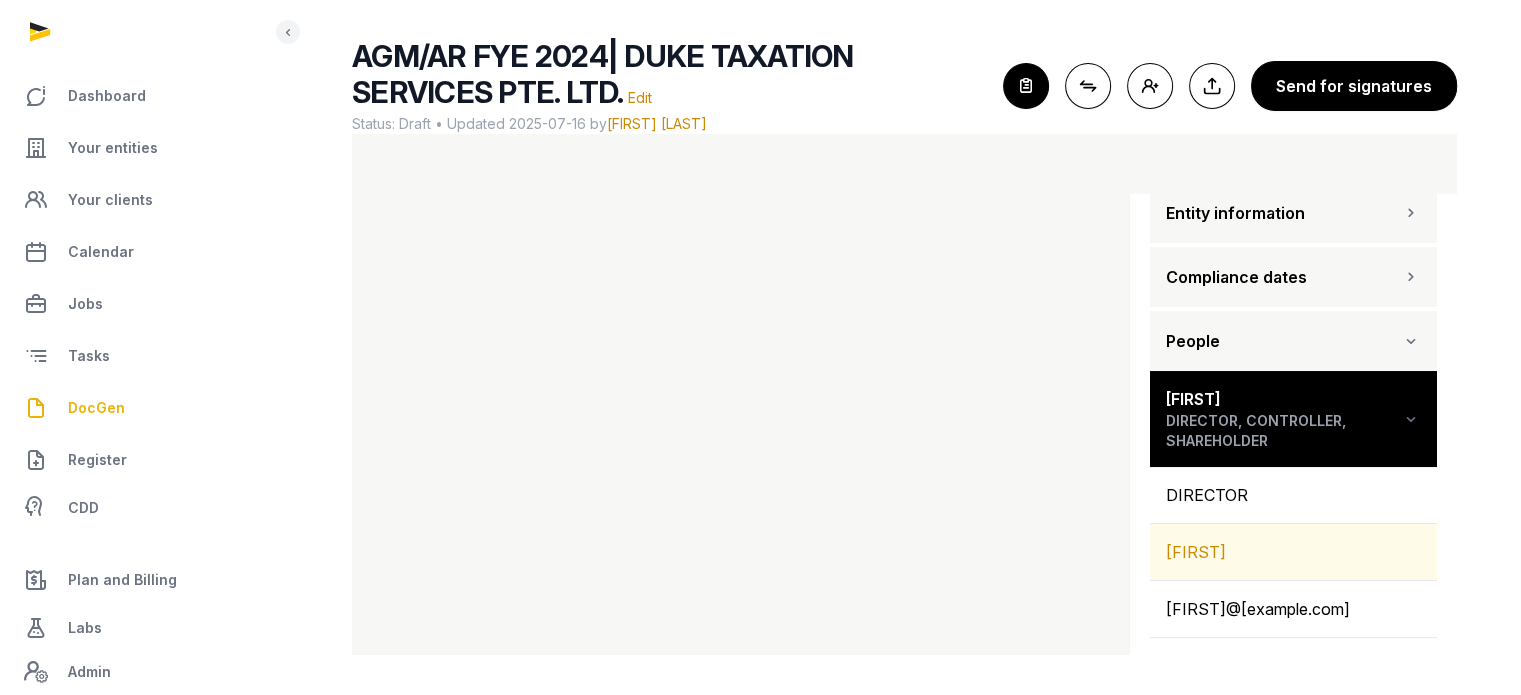 click on "[FIRST]" at bounding box center (1293, 552) 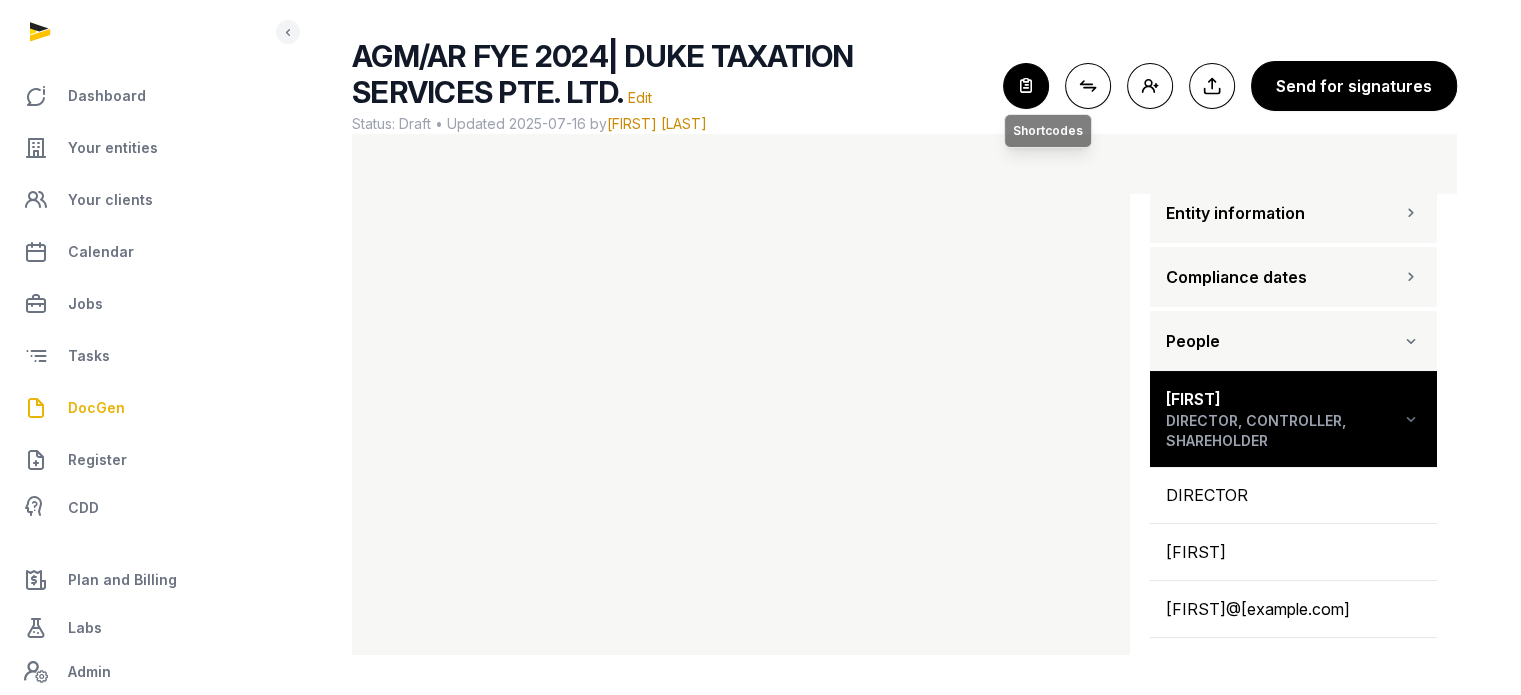 click at bounding box center (1026, 86) 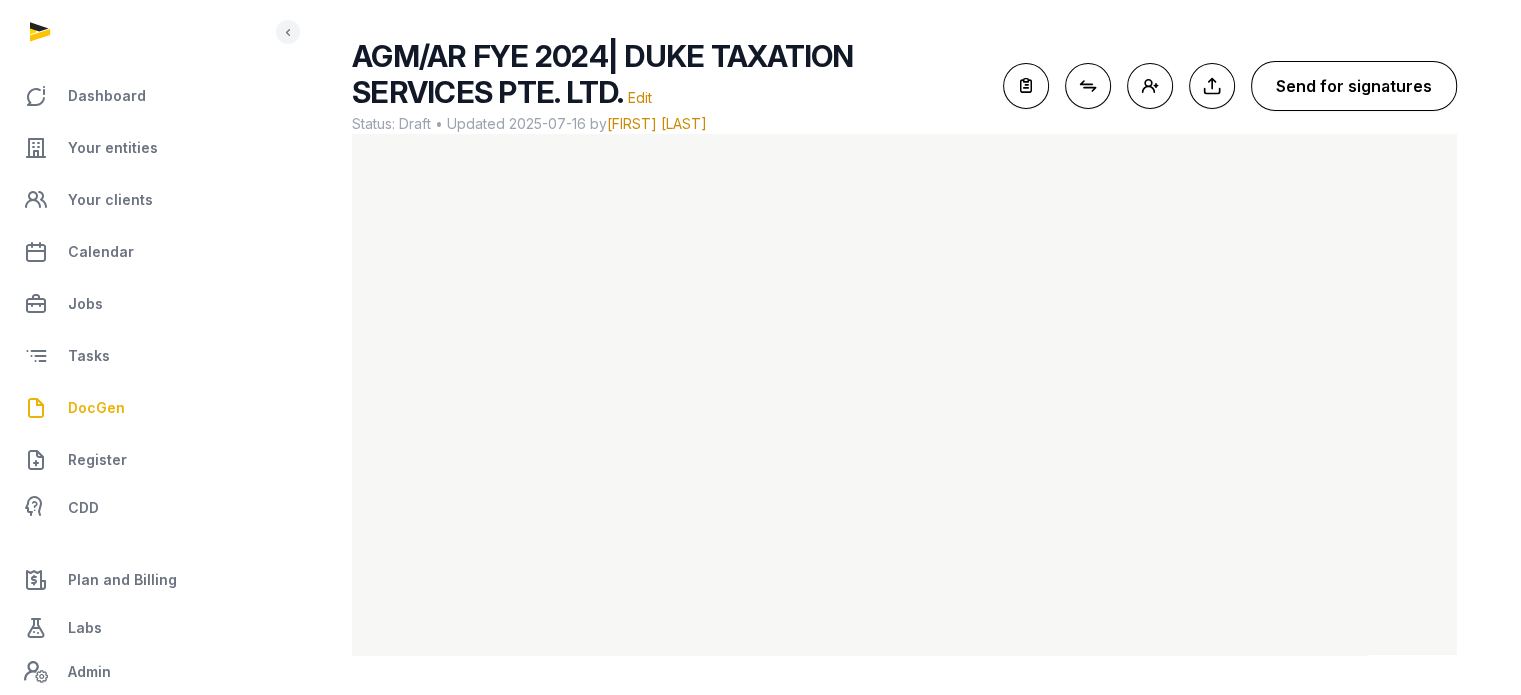 click on "Send for signatures" at bounding box center (1354, 86) 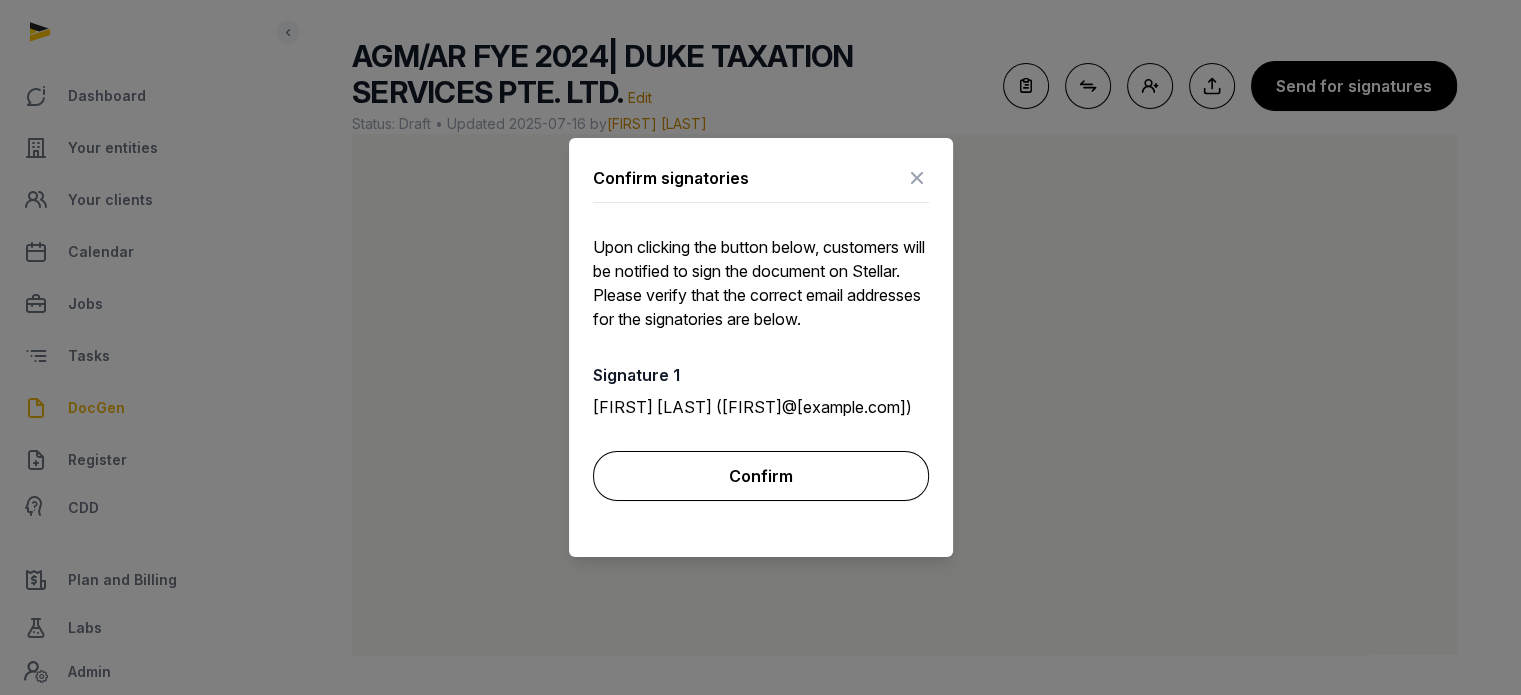 click on "Confirm" at bounding box center (761, 476) 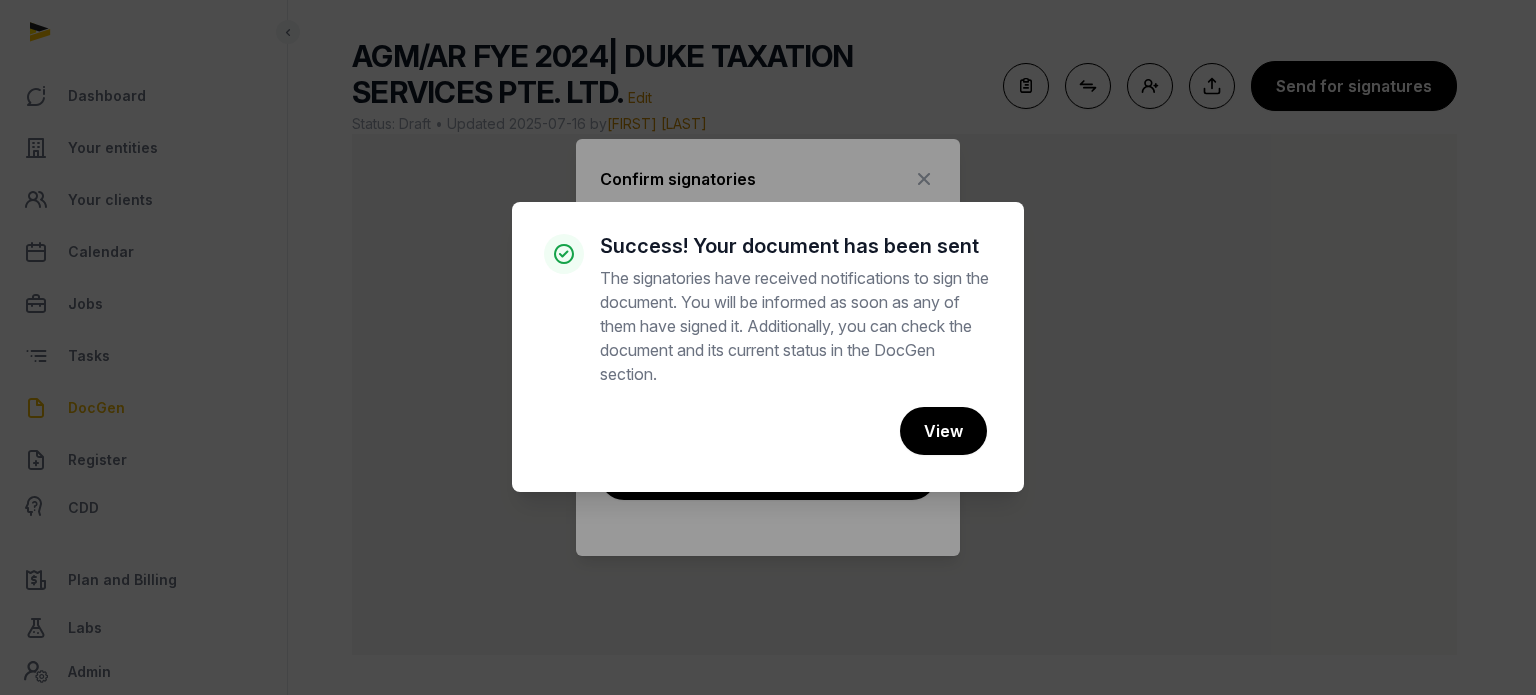 click on "×
Success! Your document has been sent
The signatories have received notifications to sign the document. You will be informed as soon as any of them have signed it. Additionally, you can check the document and its current status in the DocGen section.
Cancel No View" at bounding box center (768, 347) 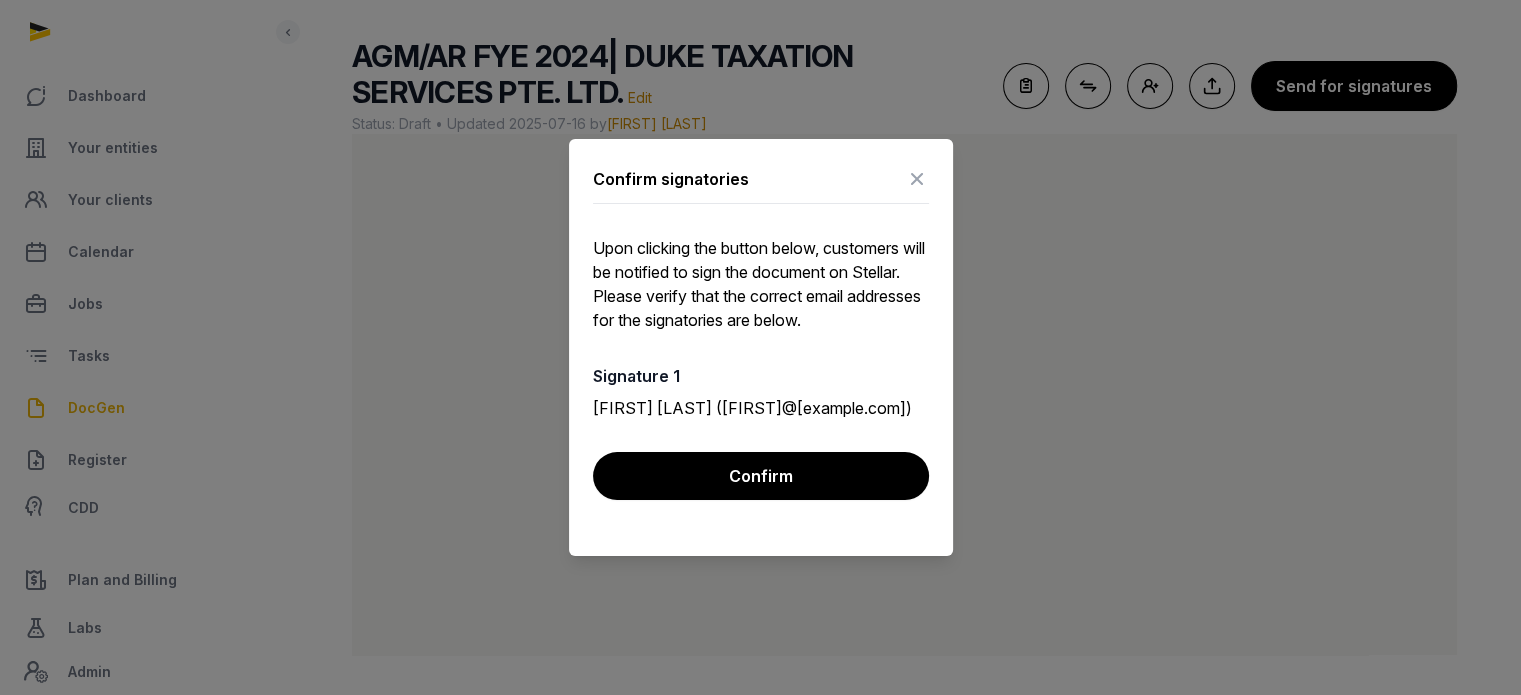 click at bounding box center [917, 179] 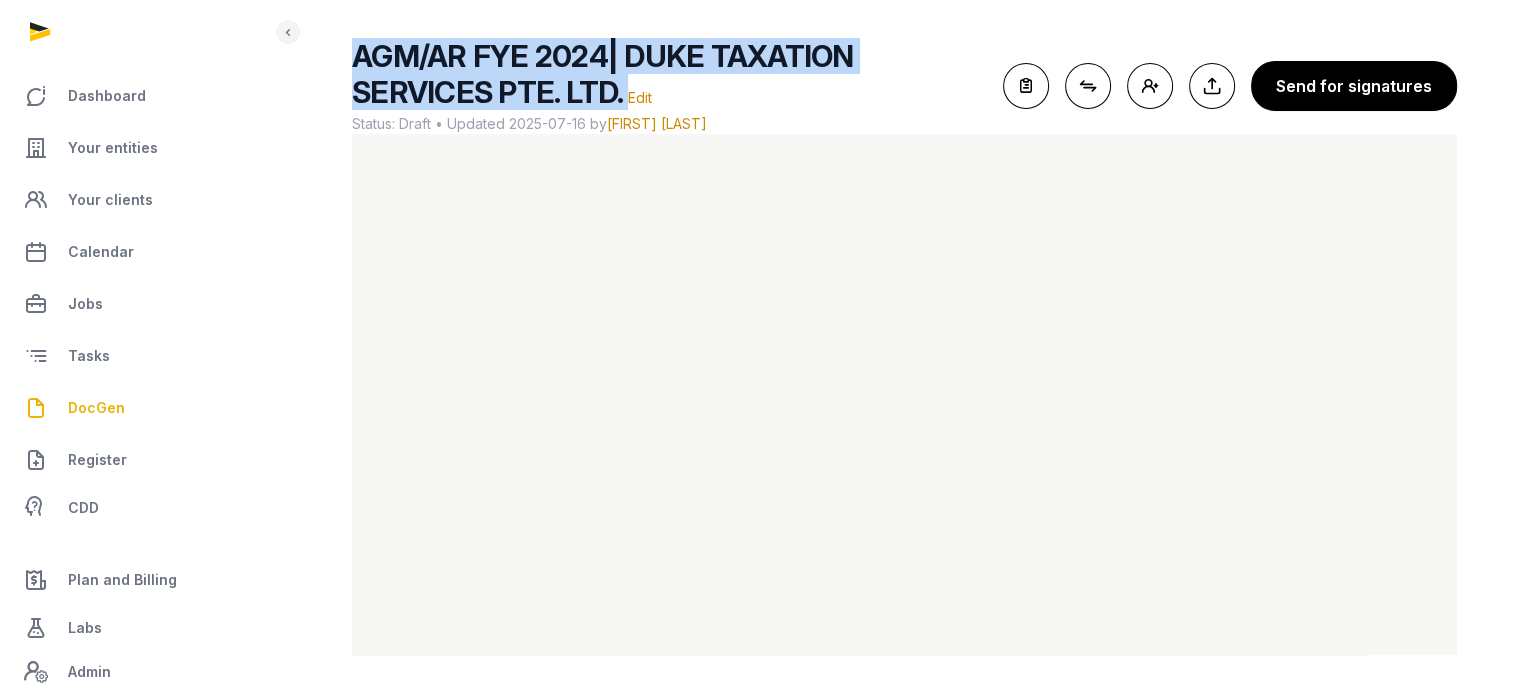 drag, startPoint x: 478, startPoint y: 96, endPoint x: 354, endPoint y: 43, distance: 134.85178 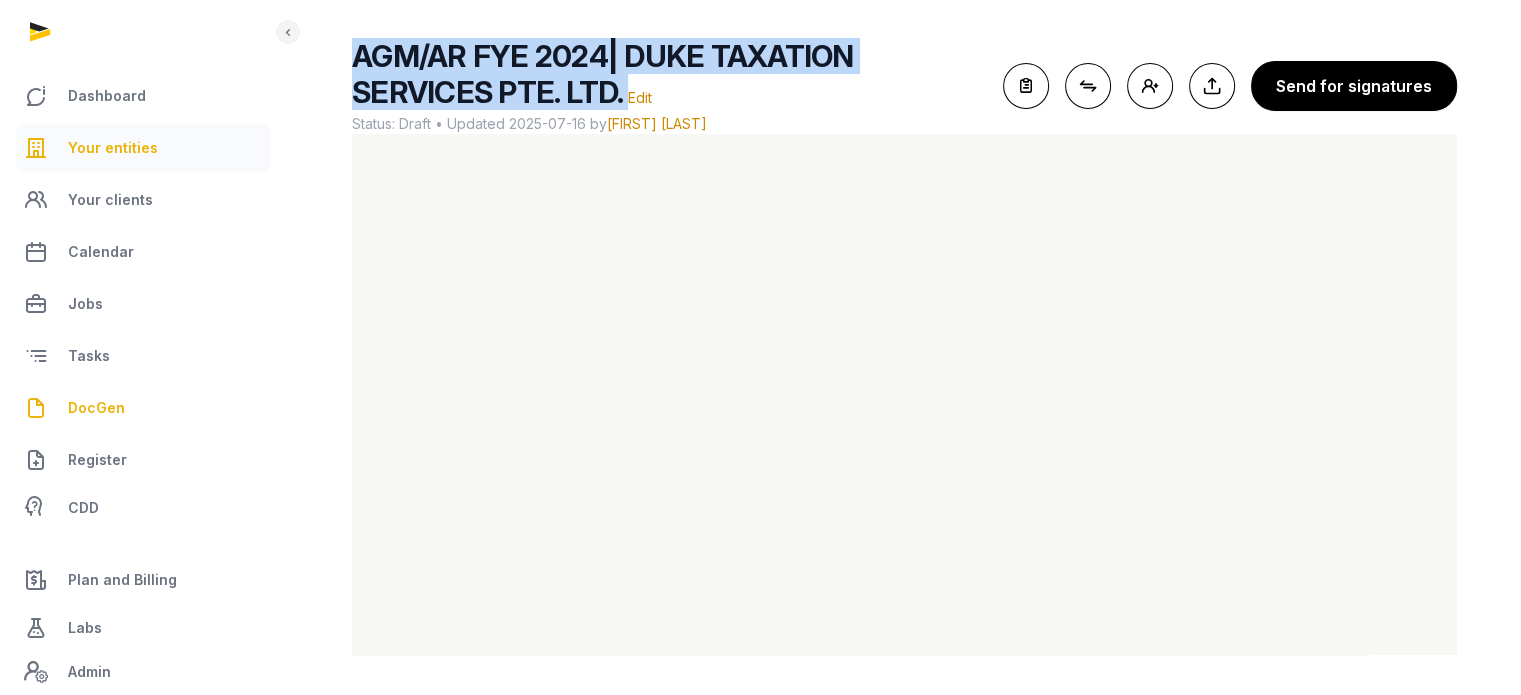click on "Your entities" at bounding box center (113, 148) 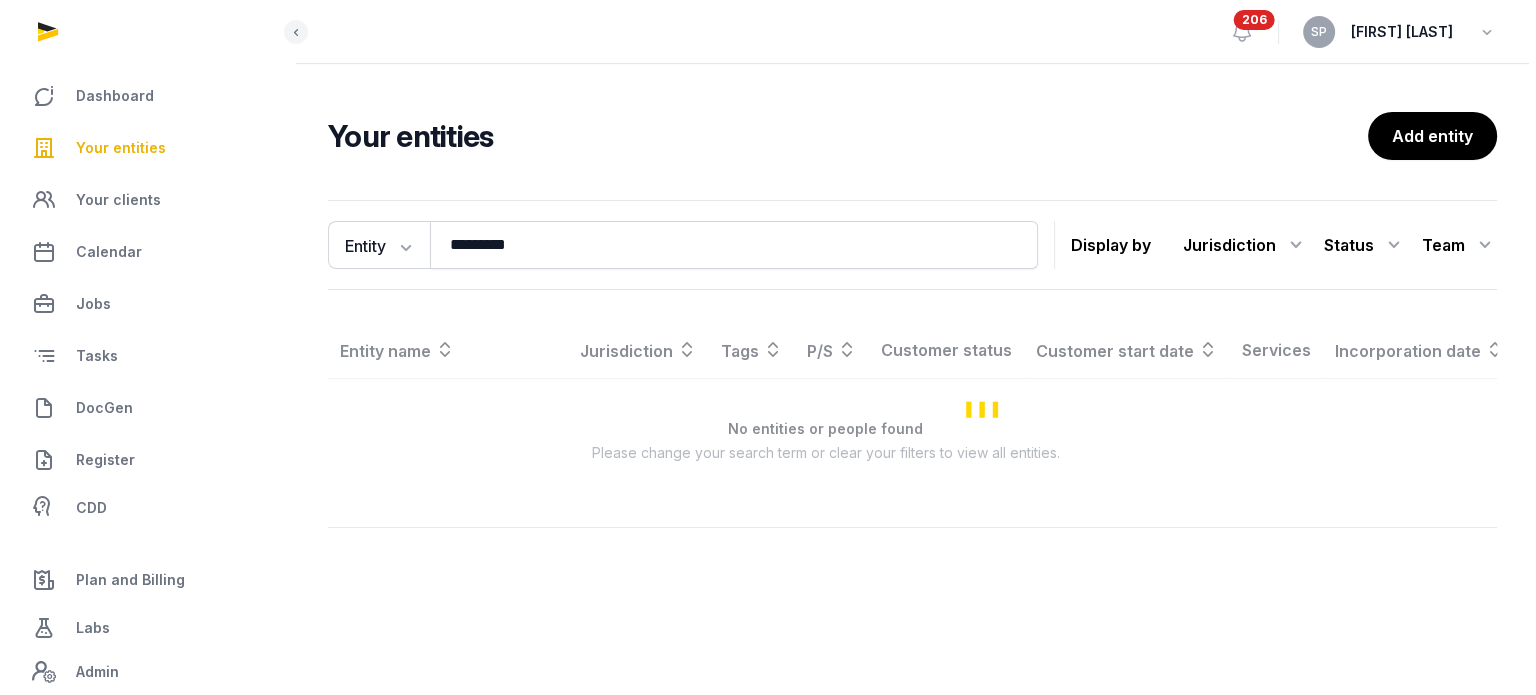 scroll, scrollTop: 0, scrollLeft: 0, axis: both 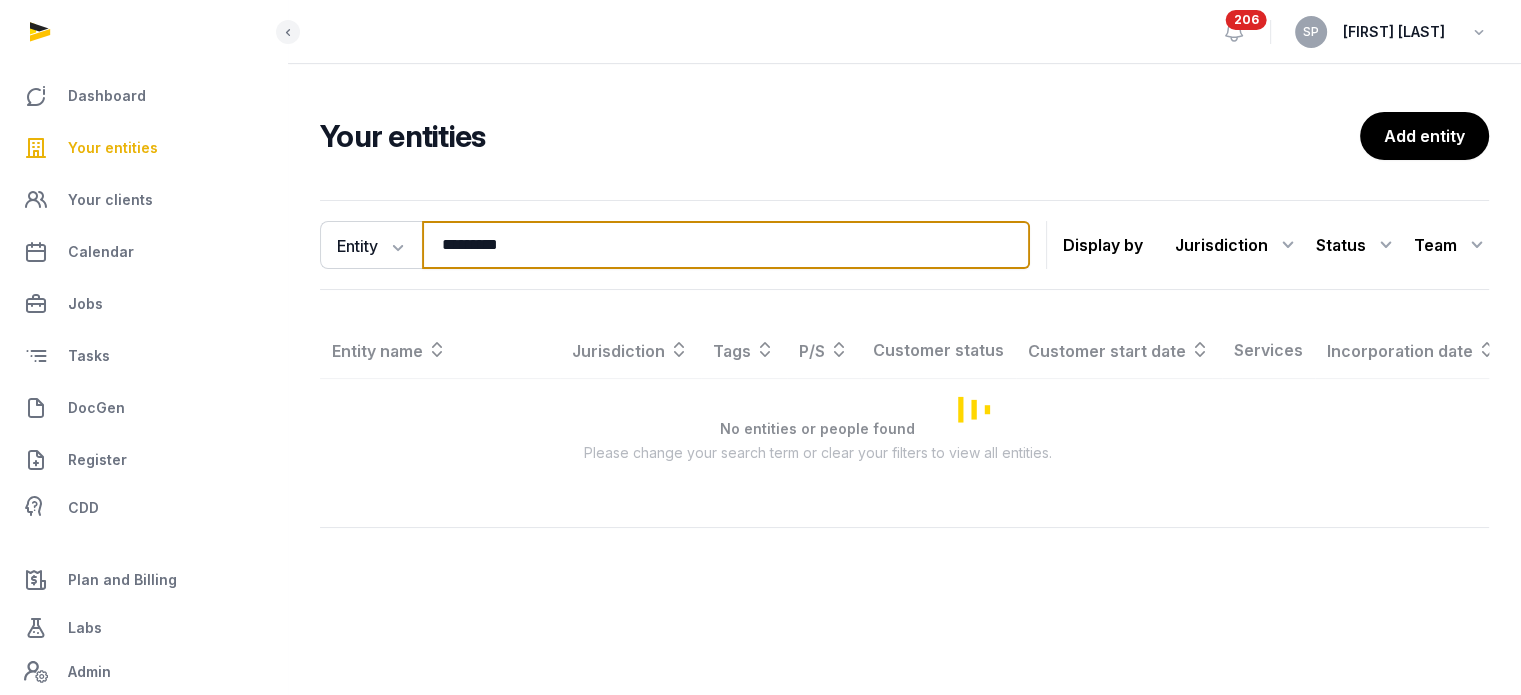 click on "*********" at bounding box center [726, 245] 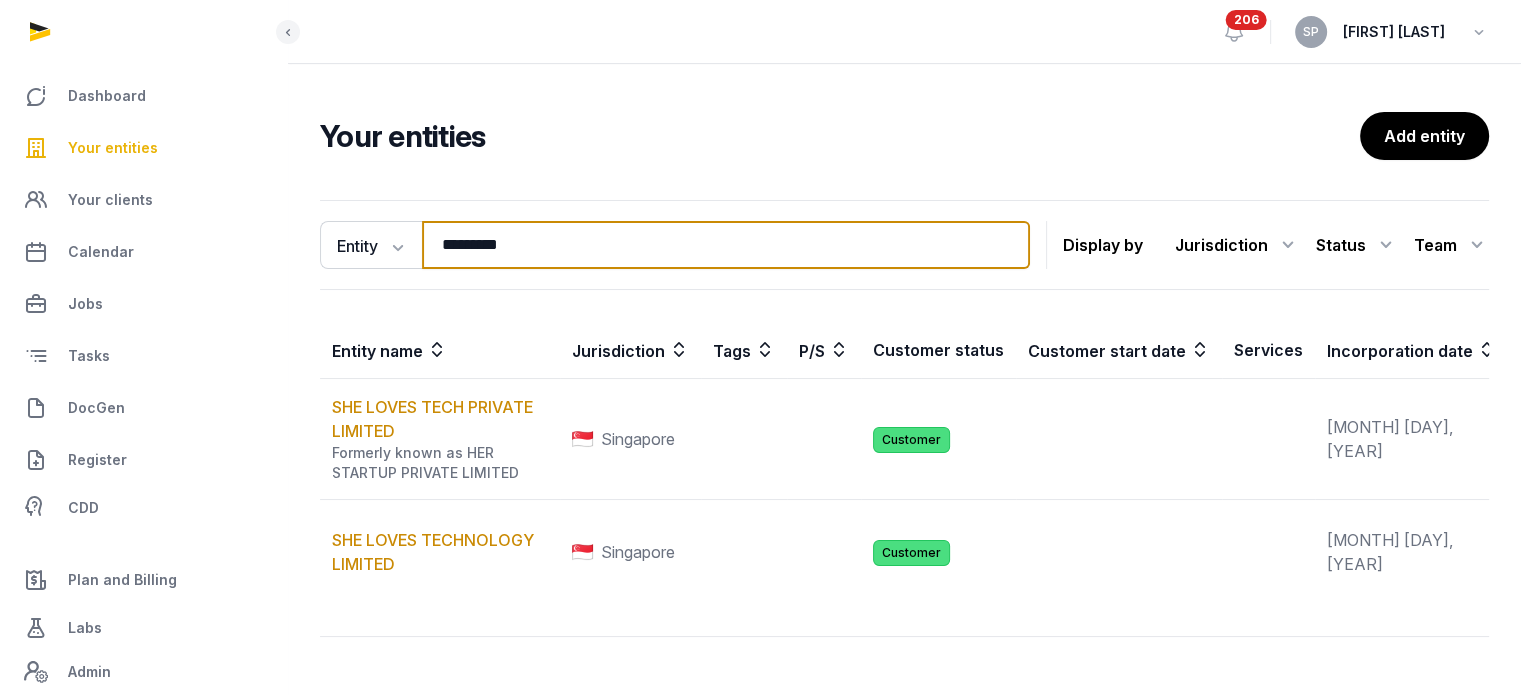 click on "*********" at bounding box center [726, 245] 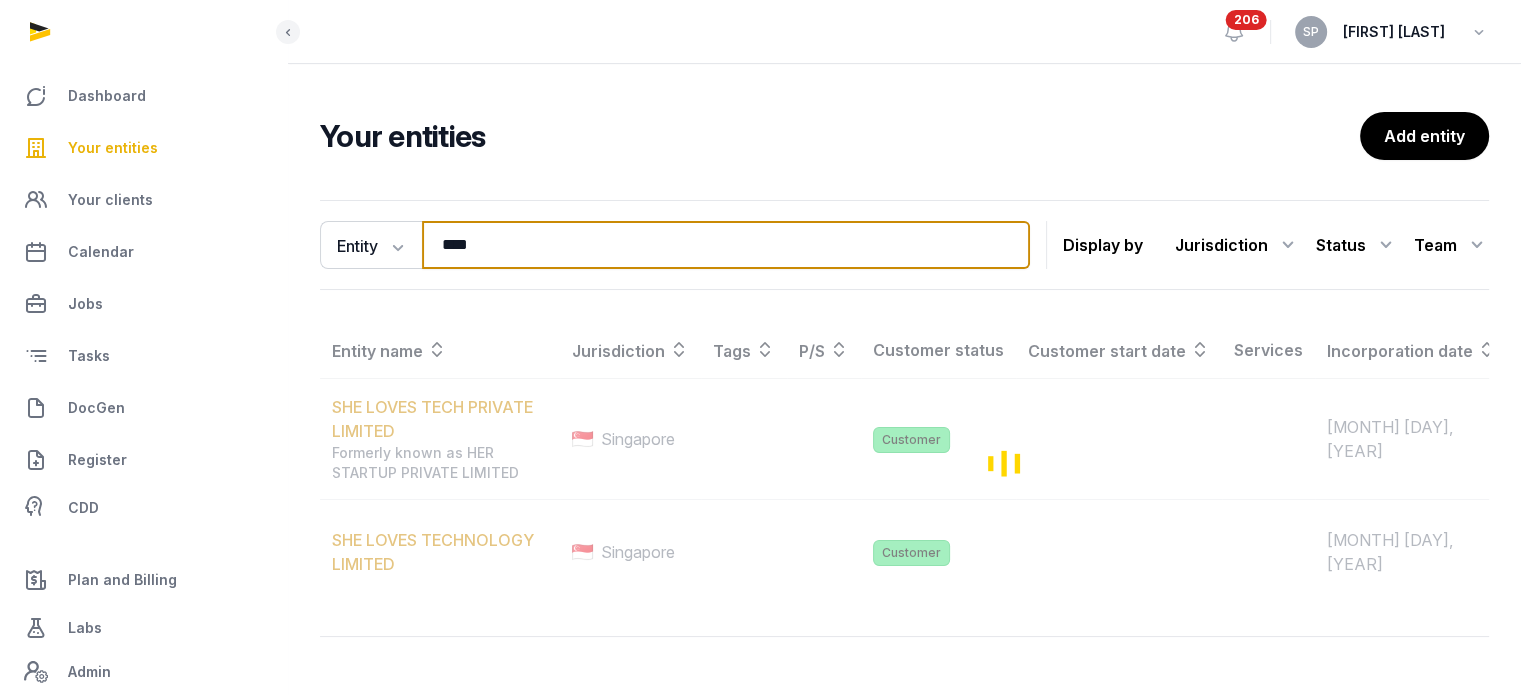 type on "****" 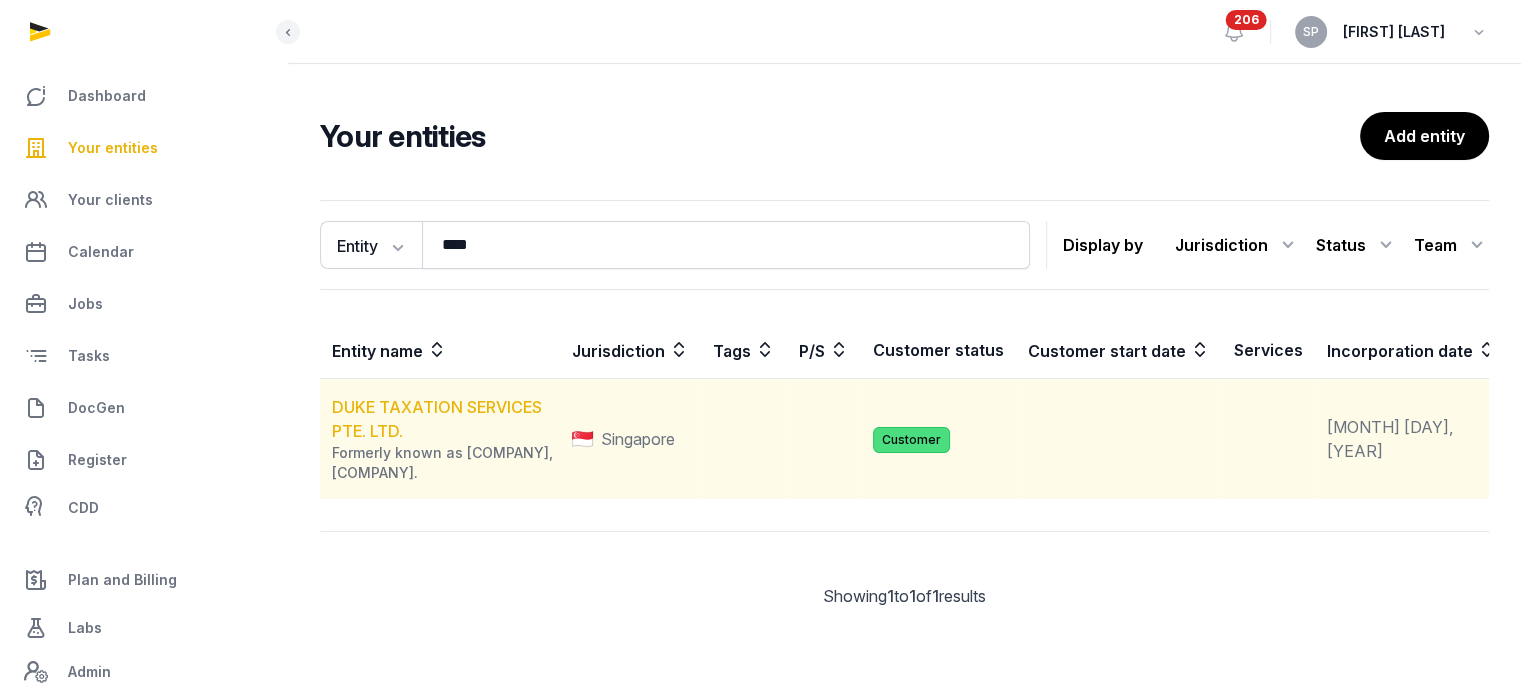 click on "DUKE TAXATION SERVICES PTE. LTD." at bounding box center (437, 419) 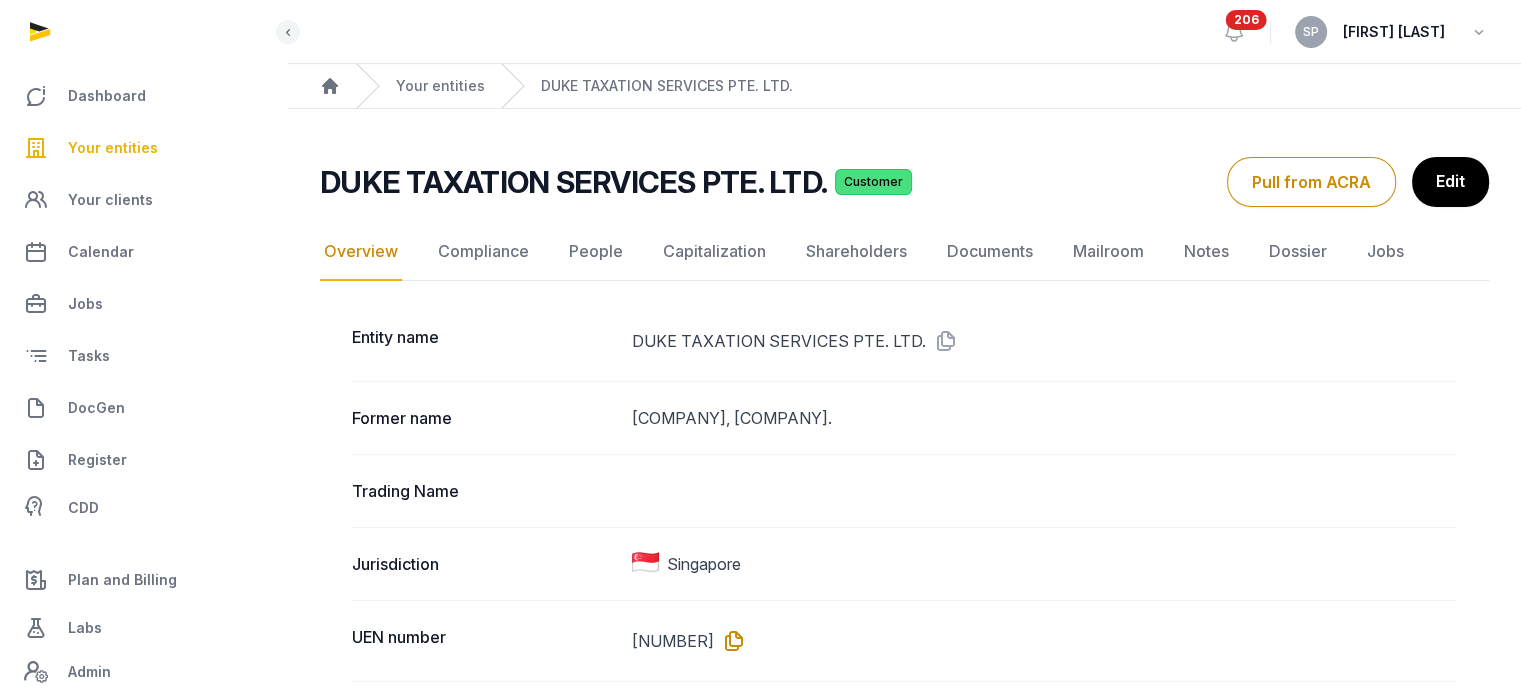 click at bounding box center (730, 641) 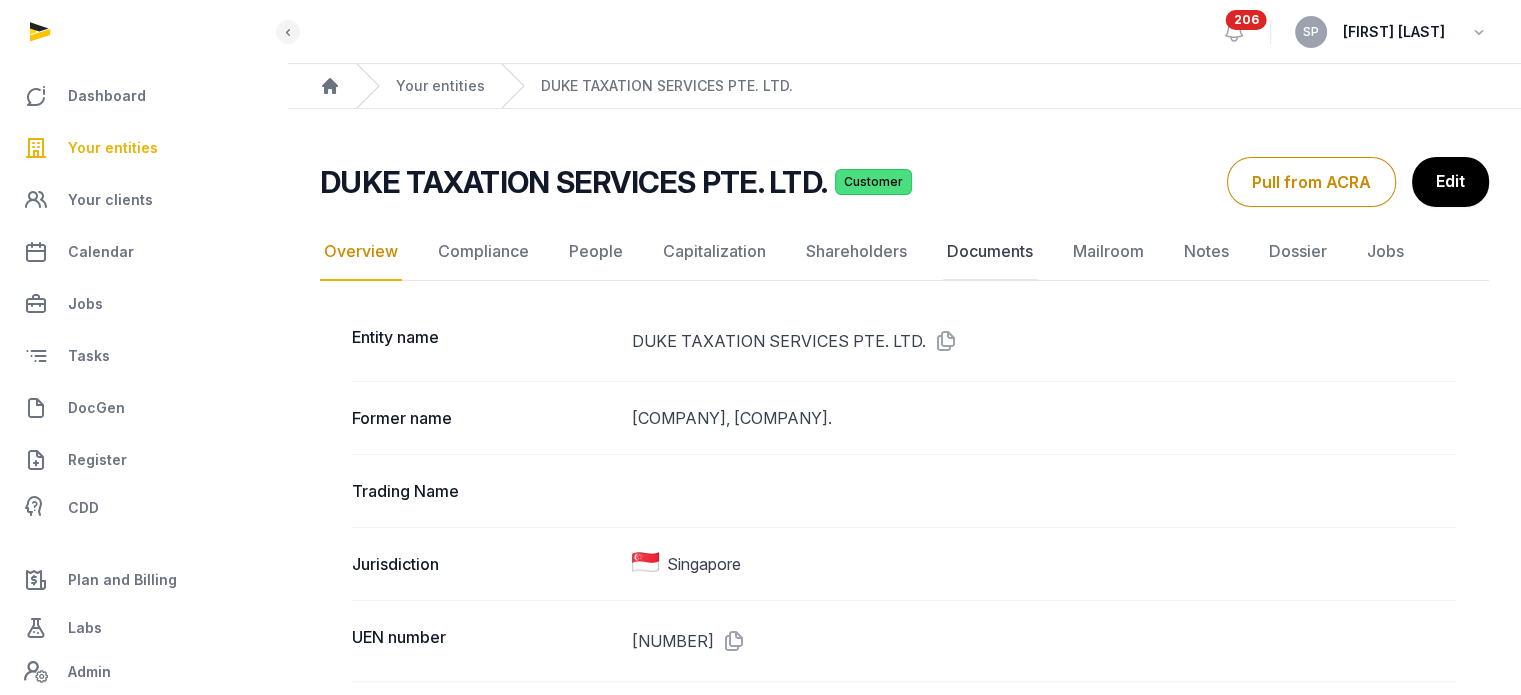 click on "Documents" 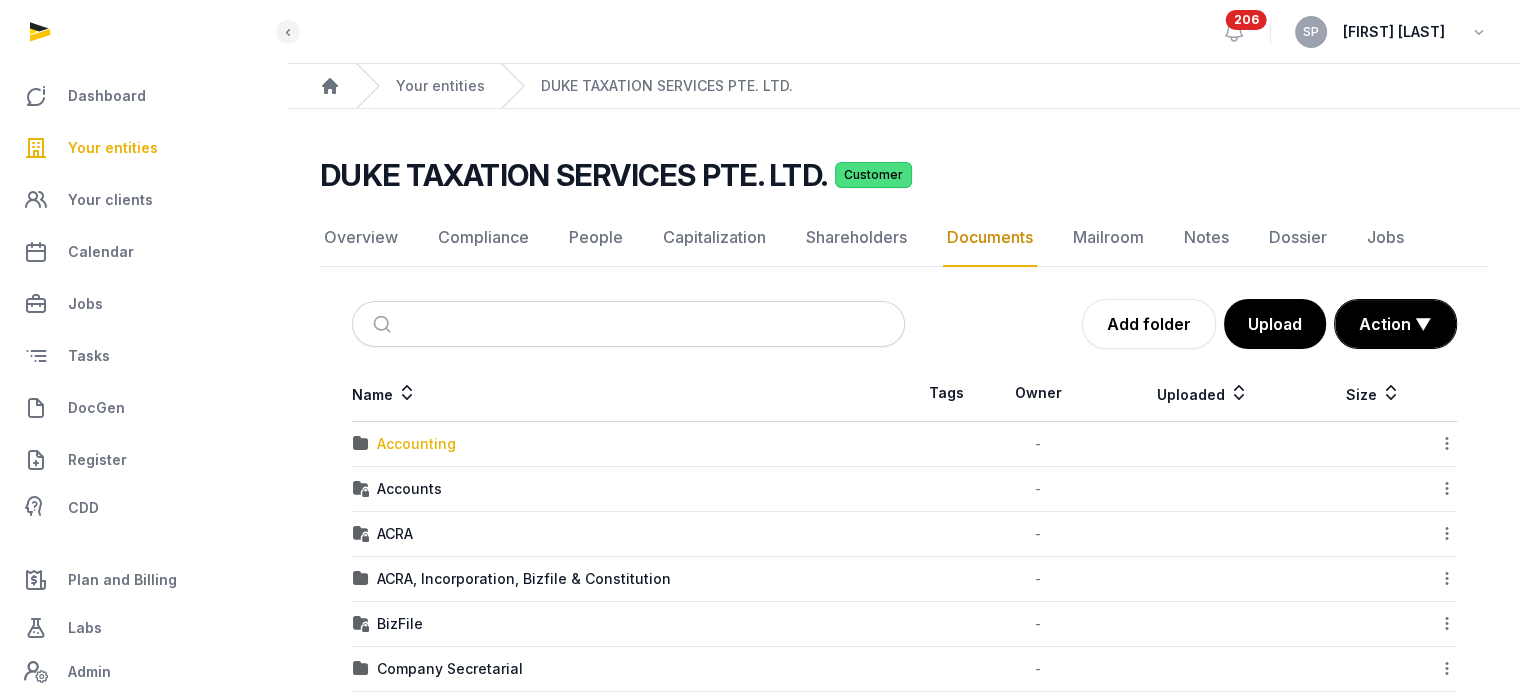 click on "Accounting" at bounding box center (416, 444) 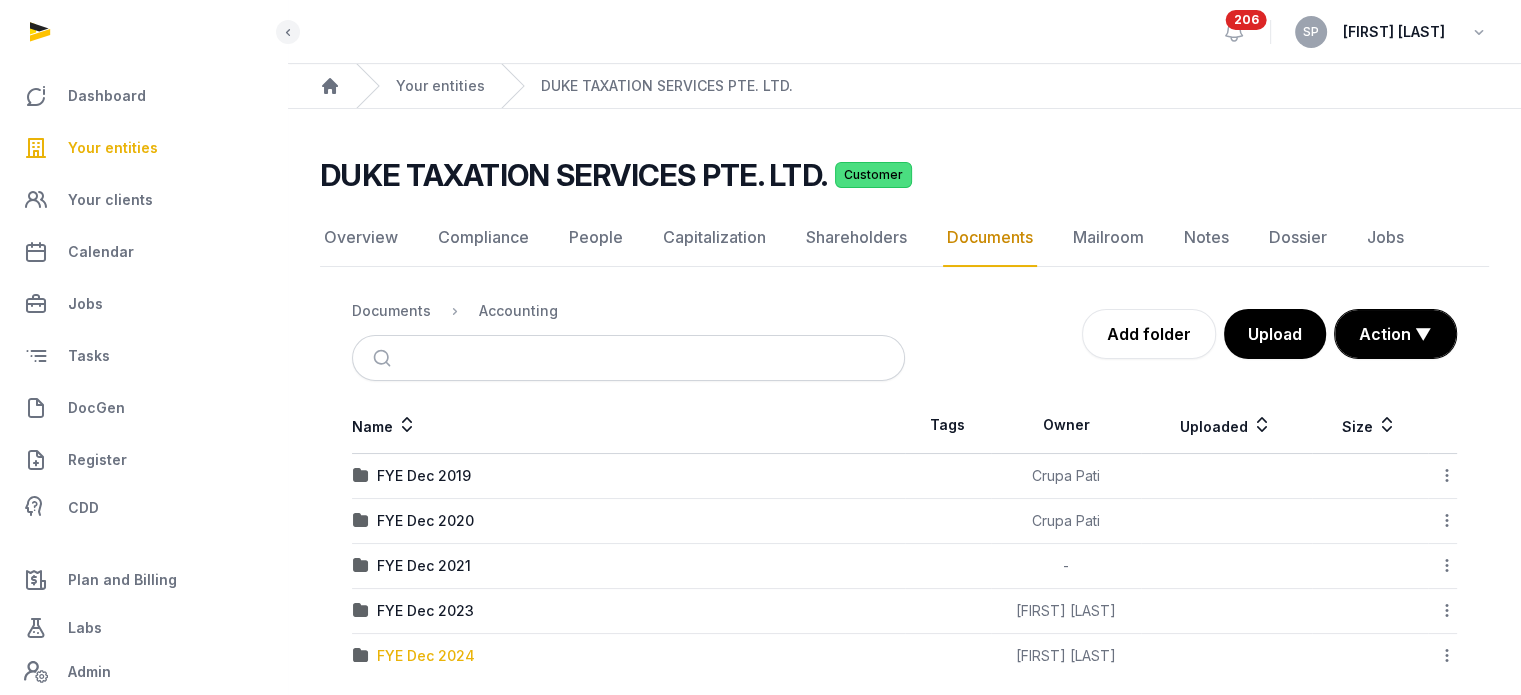 click on "FYE Dec 2024" at bounding box center [426, 656] 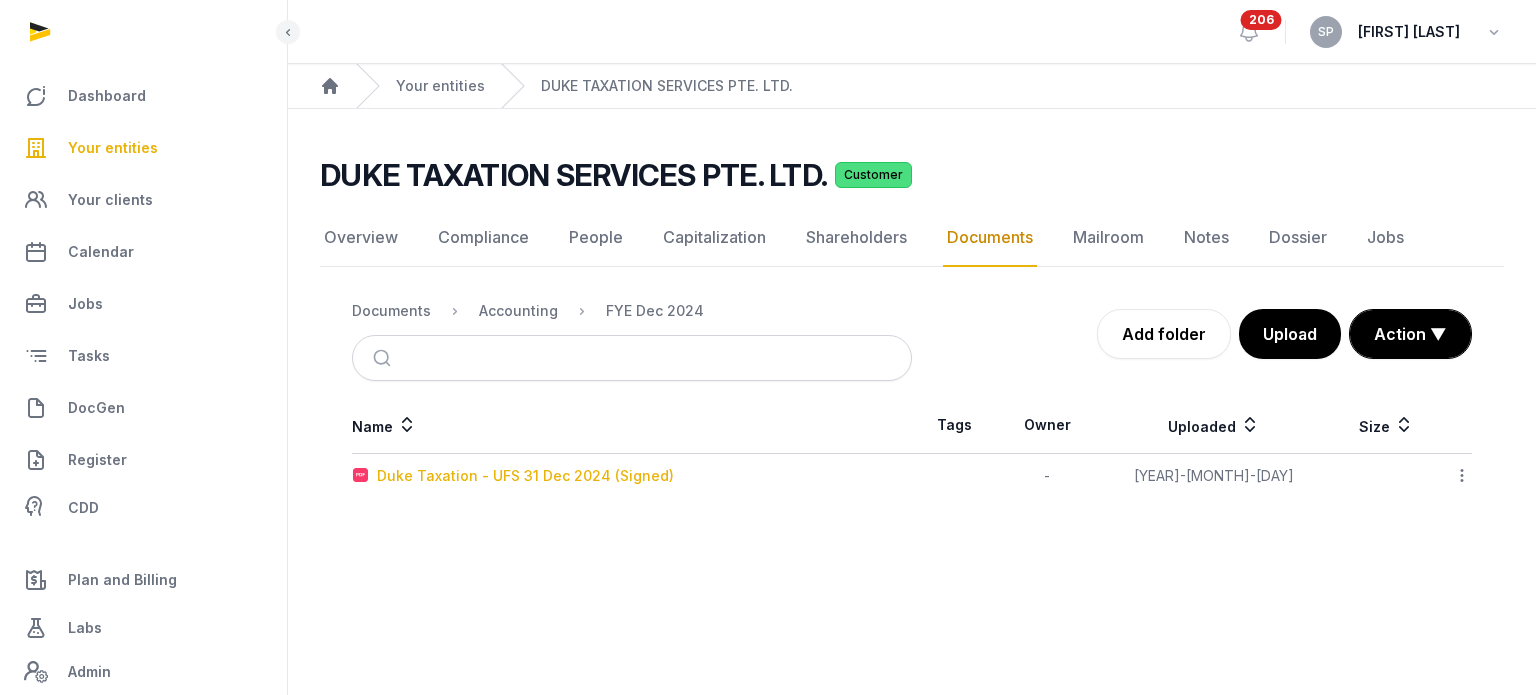 click on "Duke Taxation - UFS 31 Dec 2024 (Signed)" at bounding box center (525, 476) 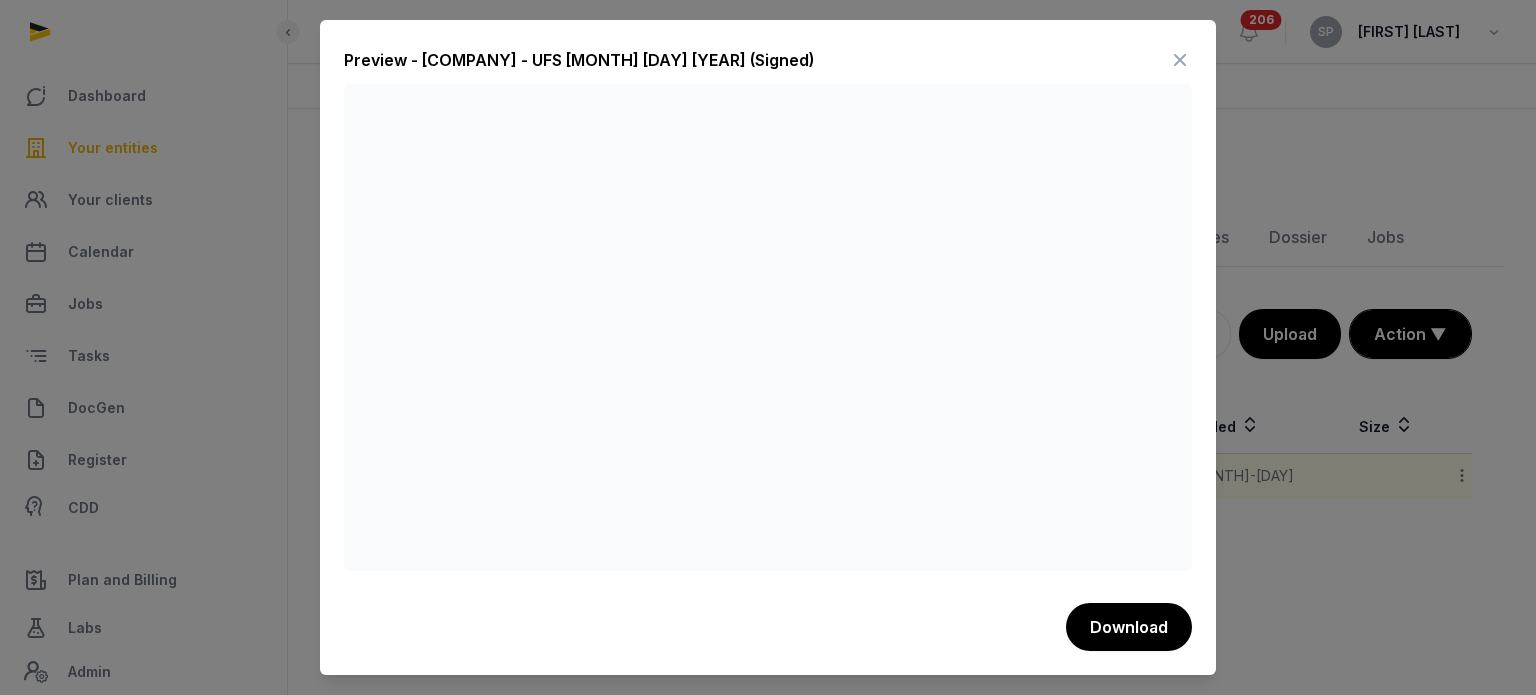 click at bounding box center [1180, 60] 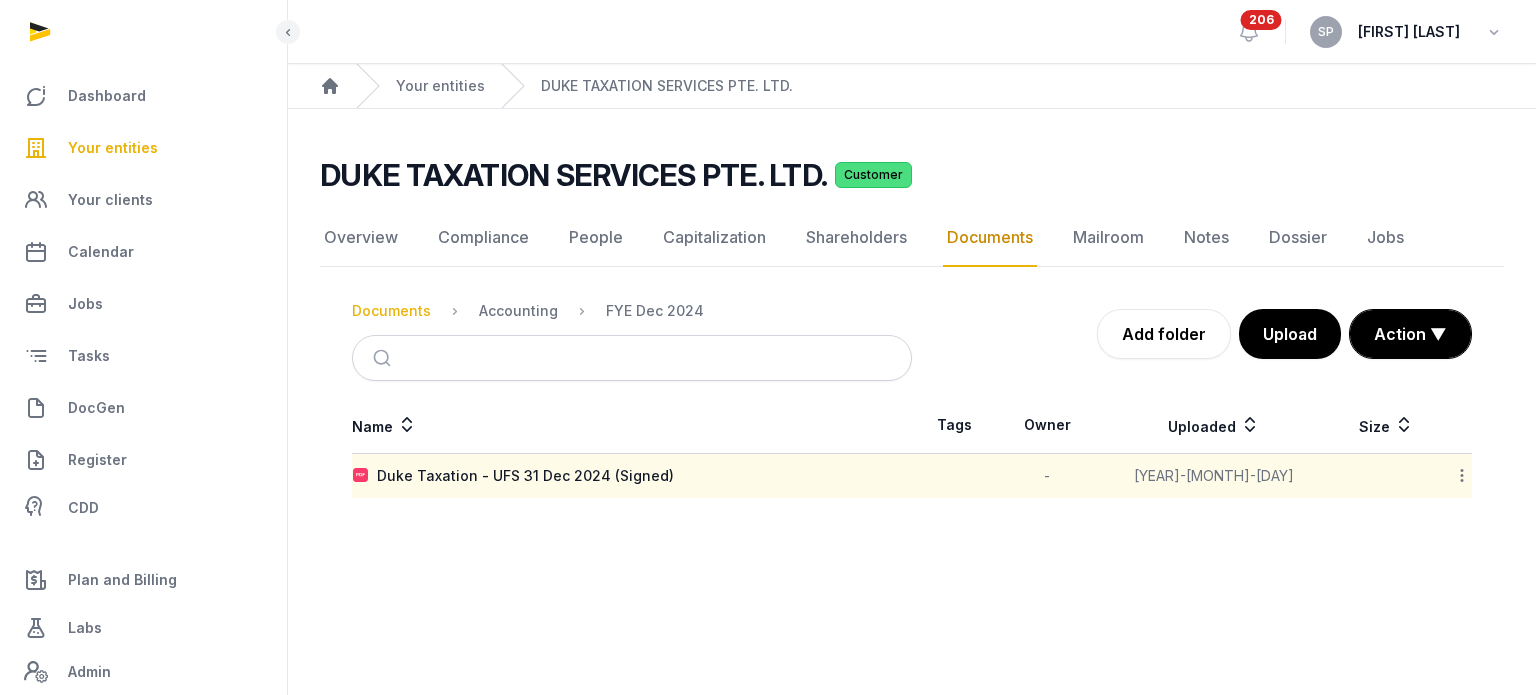 click on "Documents" at bounding box center [391, 311] 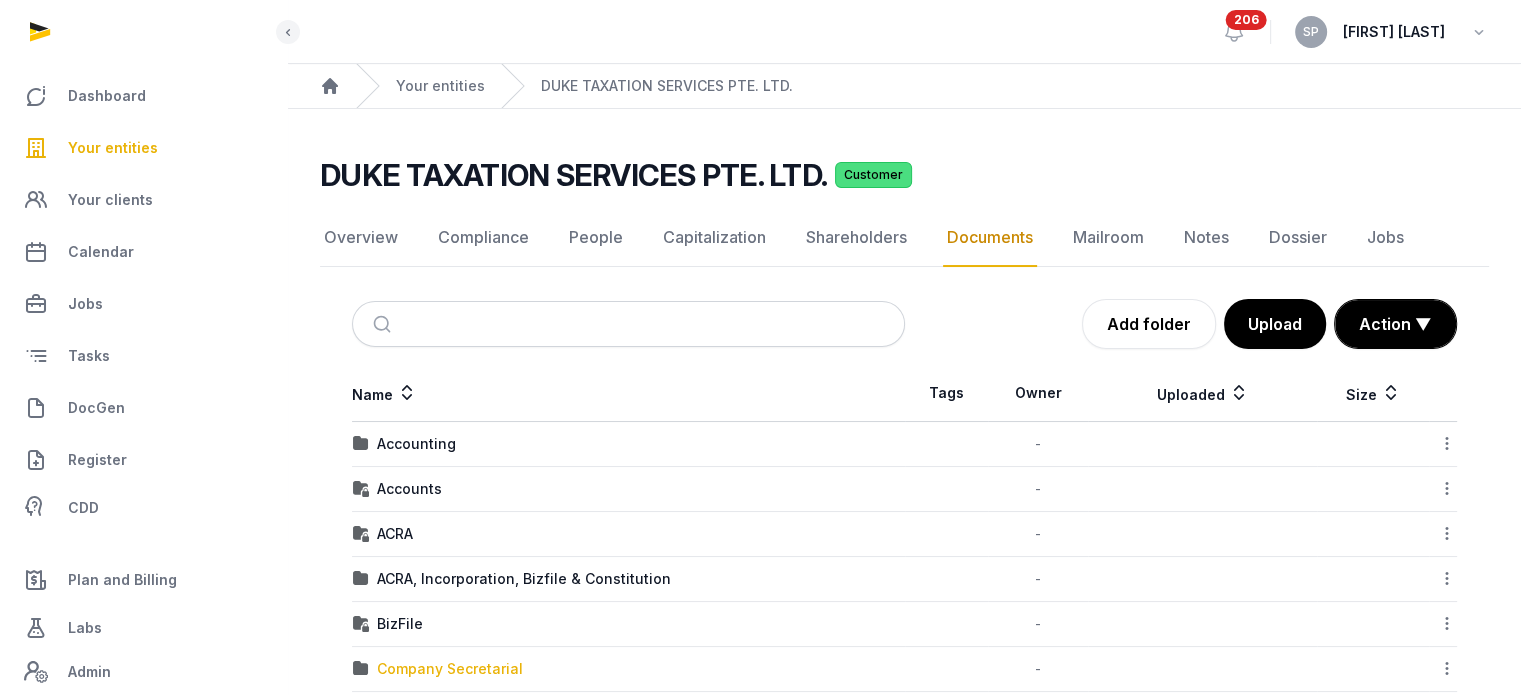 click on "Company Secretarial" at bounding box center [450, 669] 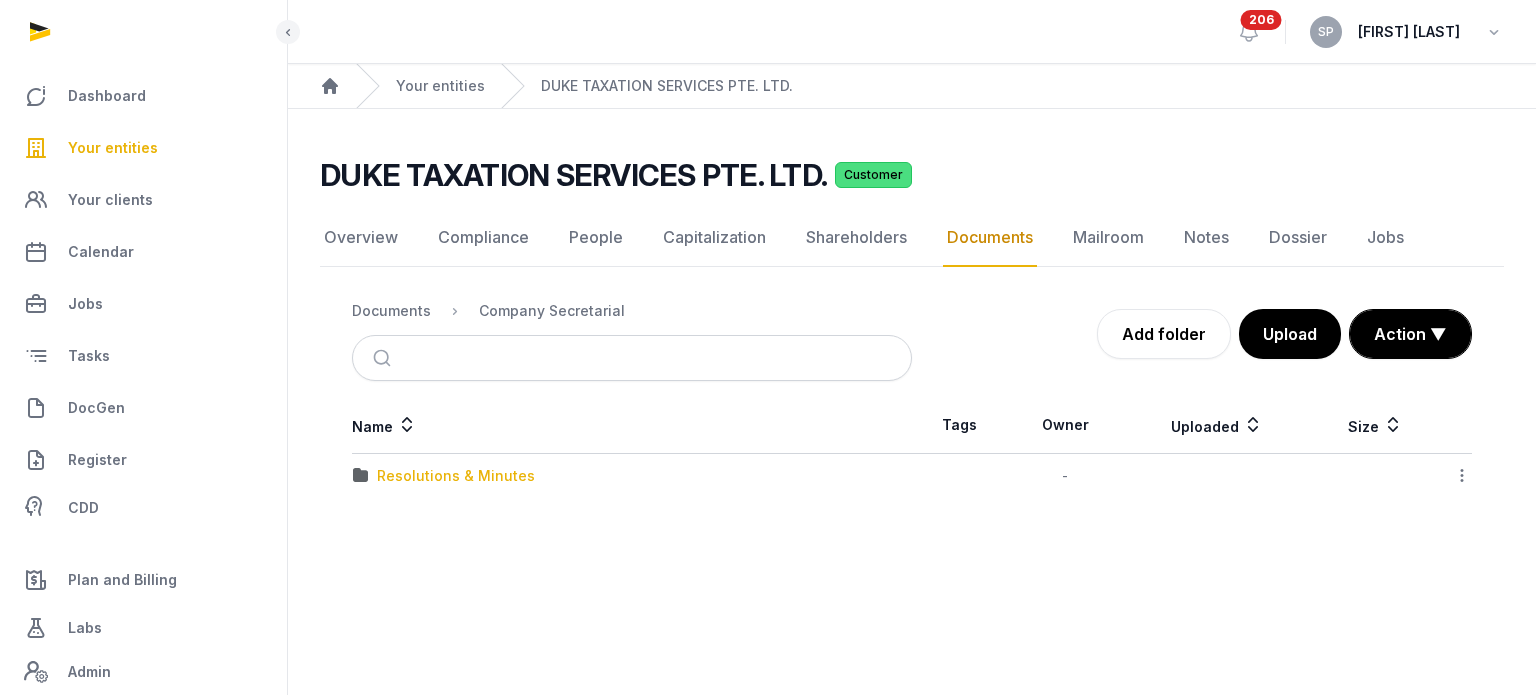 click on "Resolutions & Minutes" at bounding box center [456, 476] 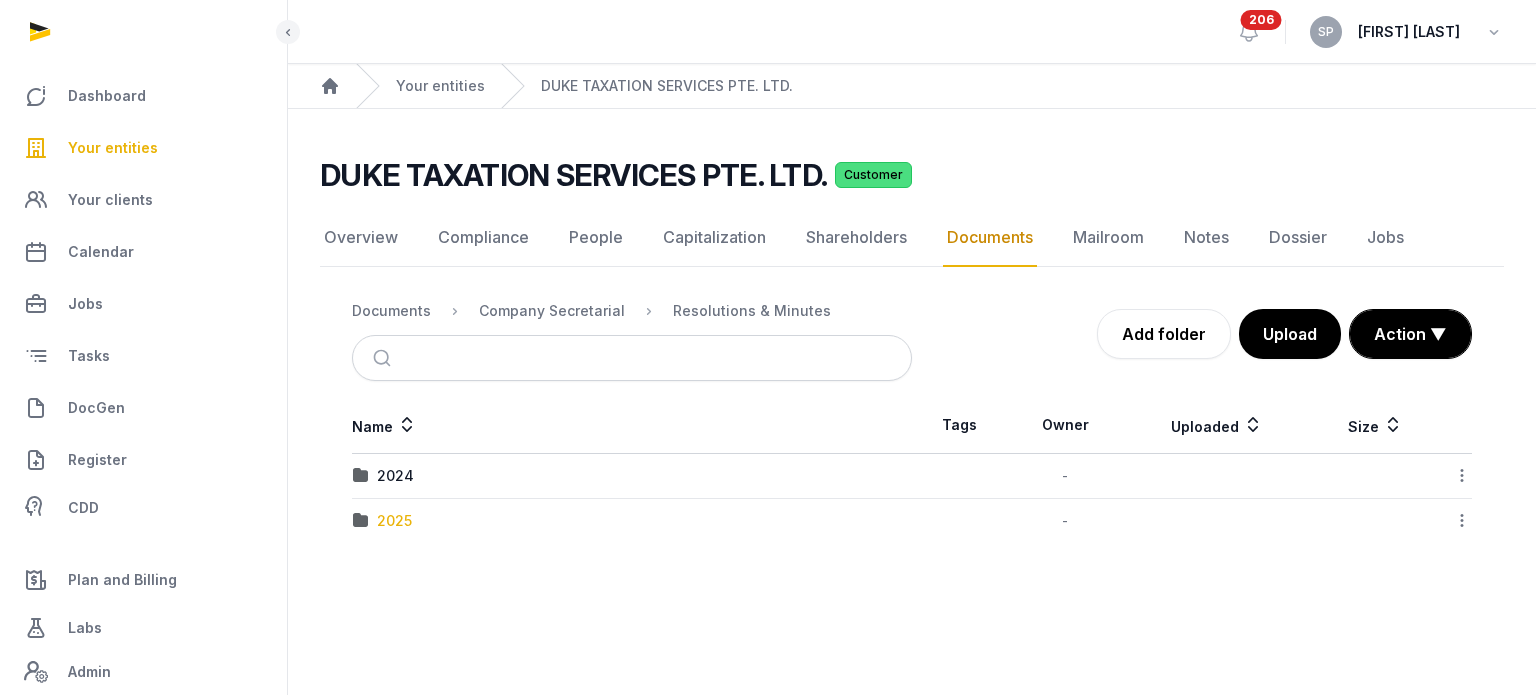click on "2025" at bounding box center (394, 521) 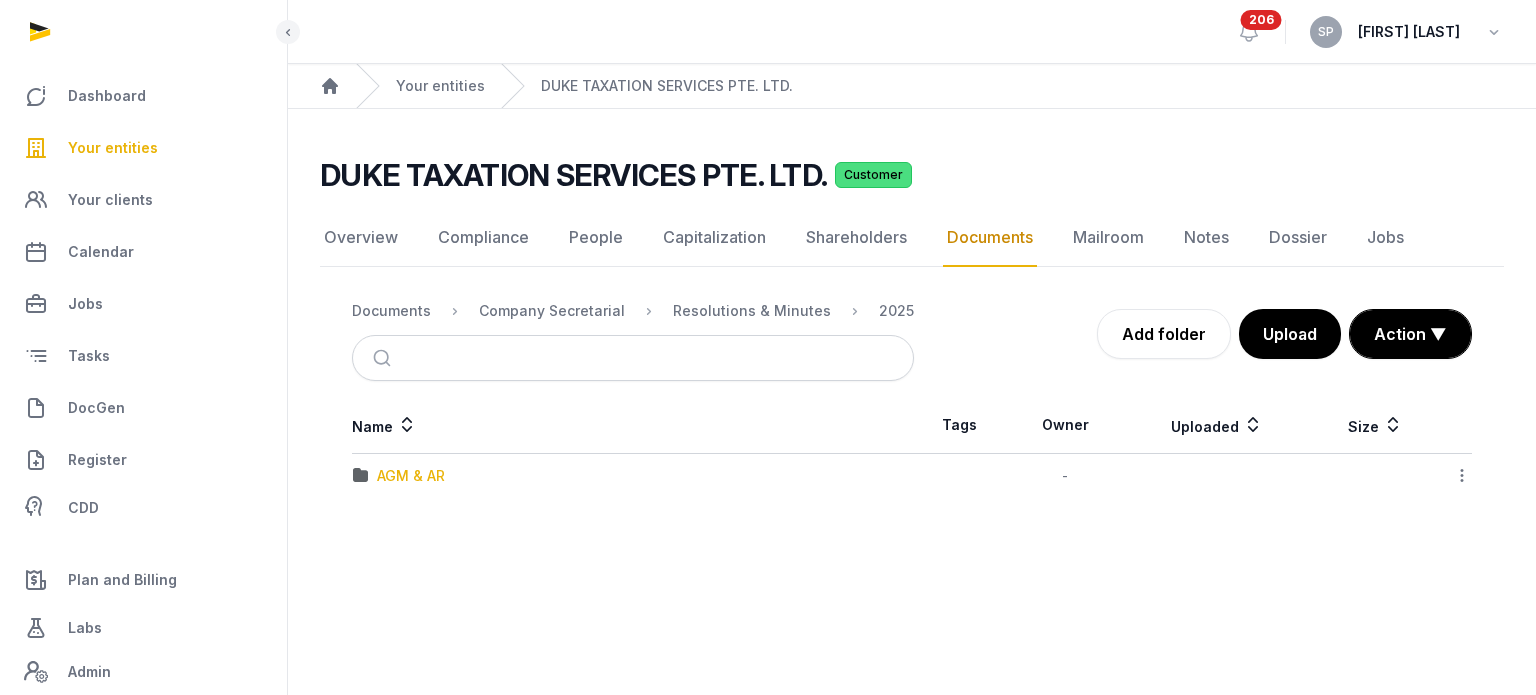 click on "AGM & AR" at bounding box center [411, 476] 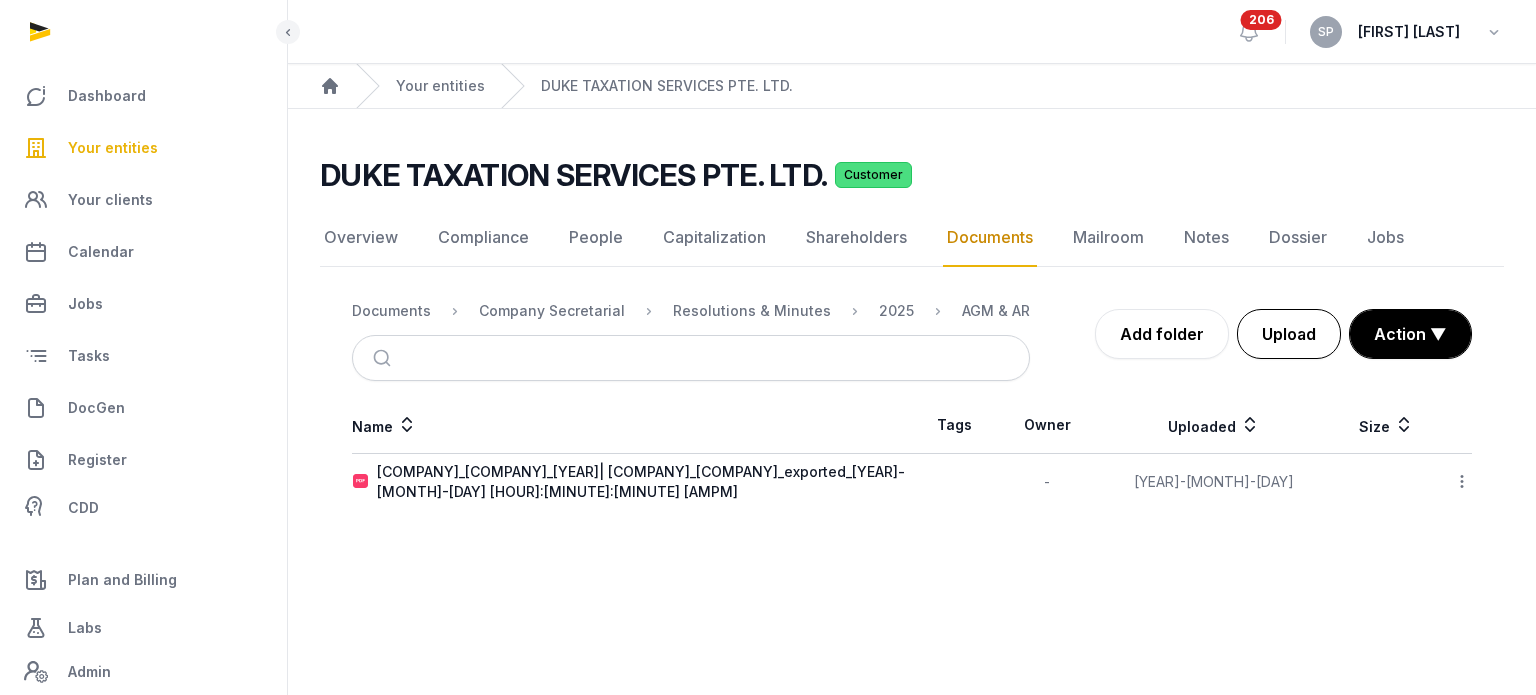 click on "Upload" at bounding box center (1289, 334) 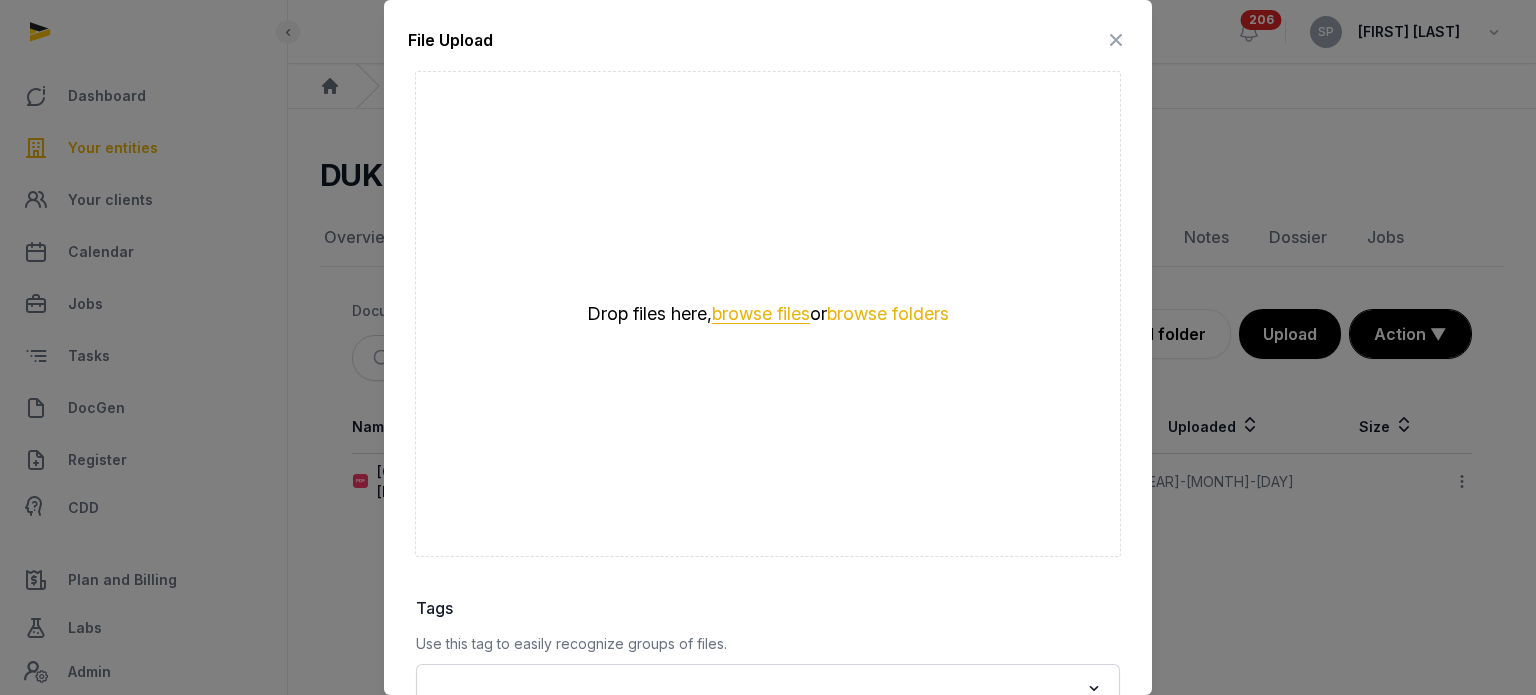 click on "browse files" at bounding box center (761, 314) 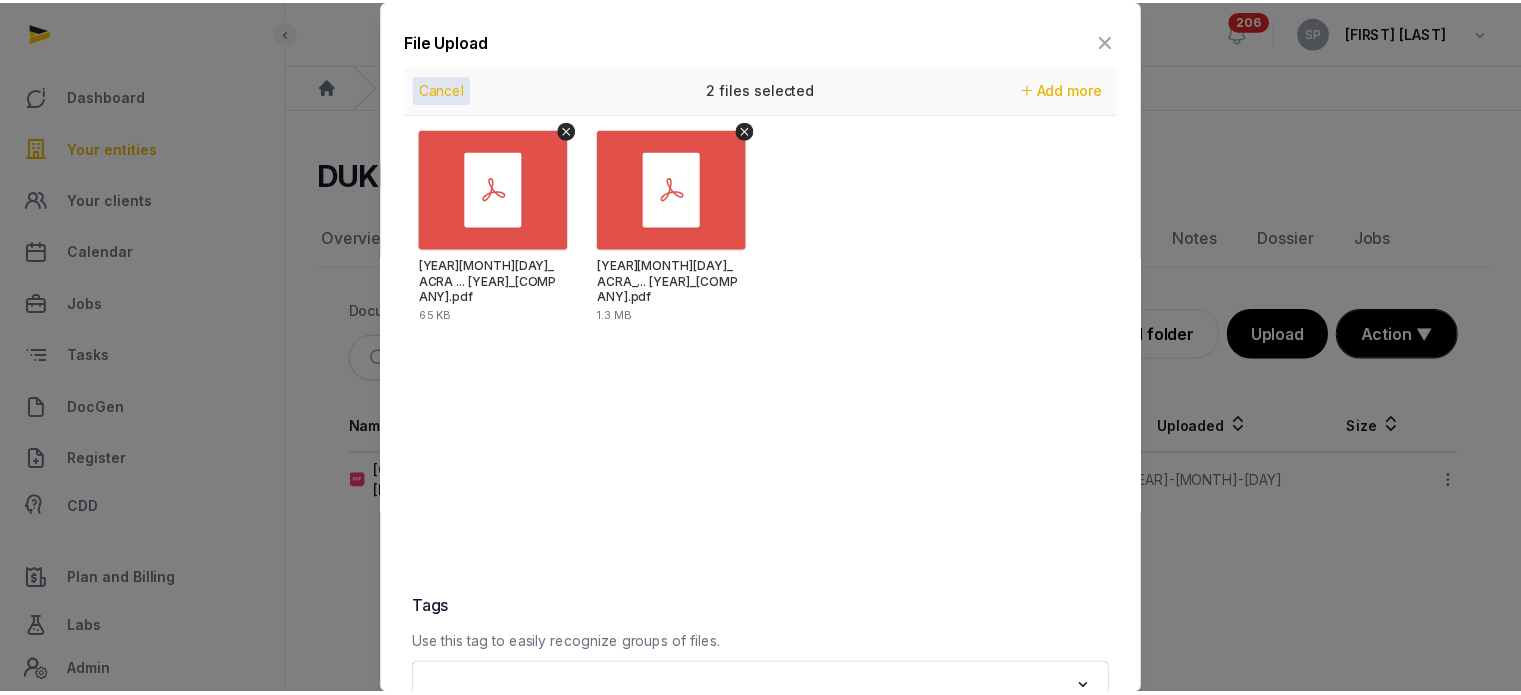 scroll, scrollTop: 282, scrollLeft: 0, axis: vertical 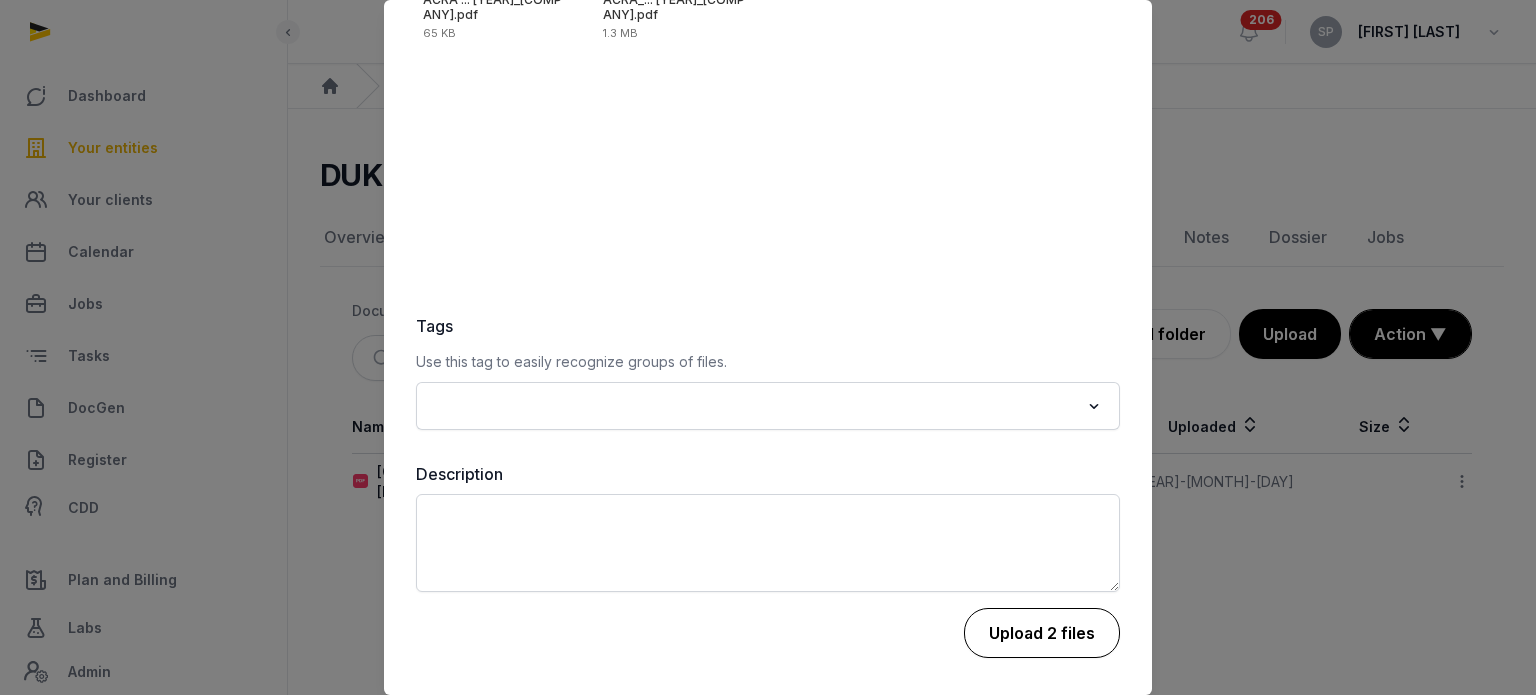 click on "Upload 2 files" at bounding box center [1042, 633] 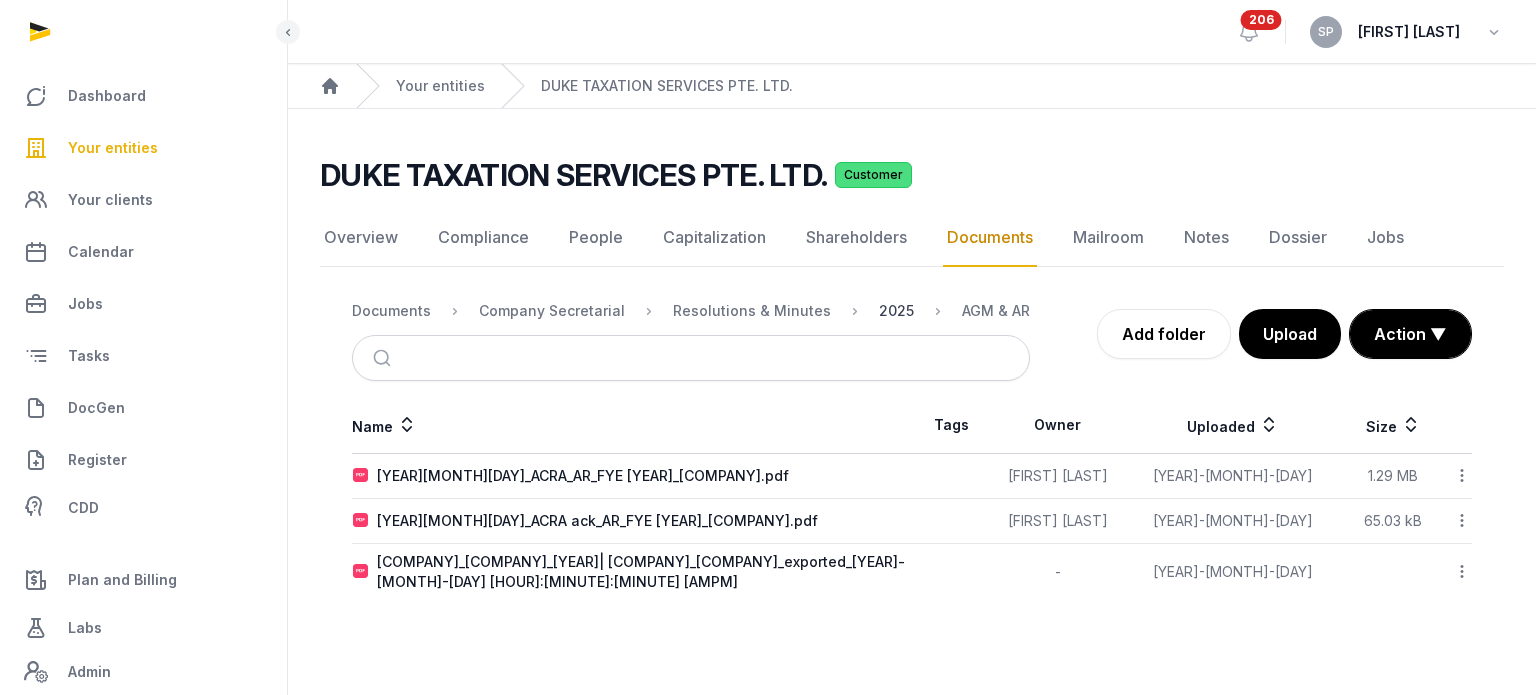 click on "2025" at bounding box center [896, 311] 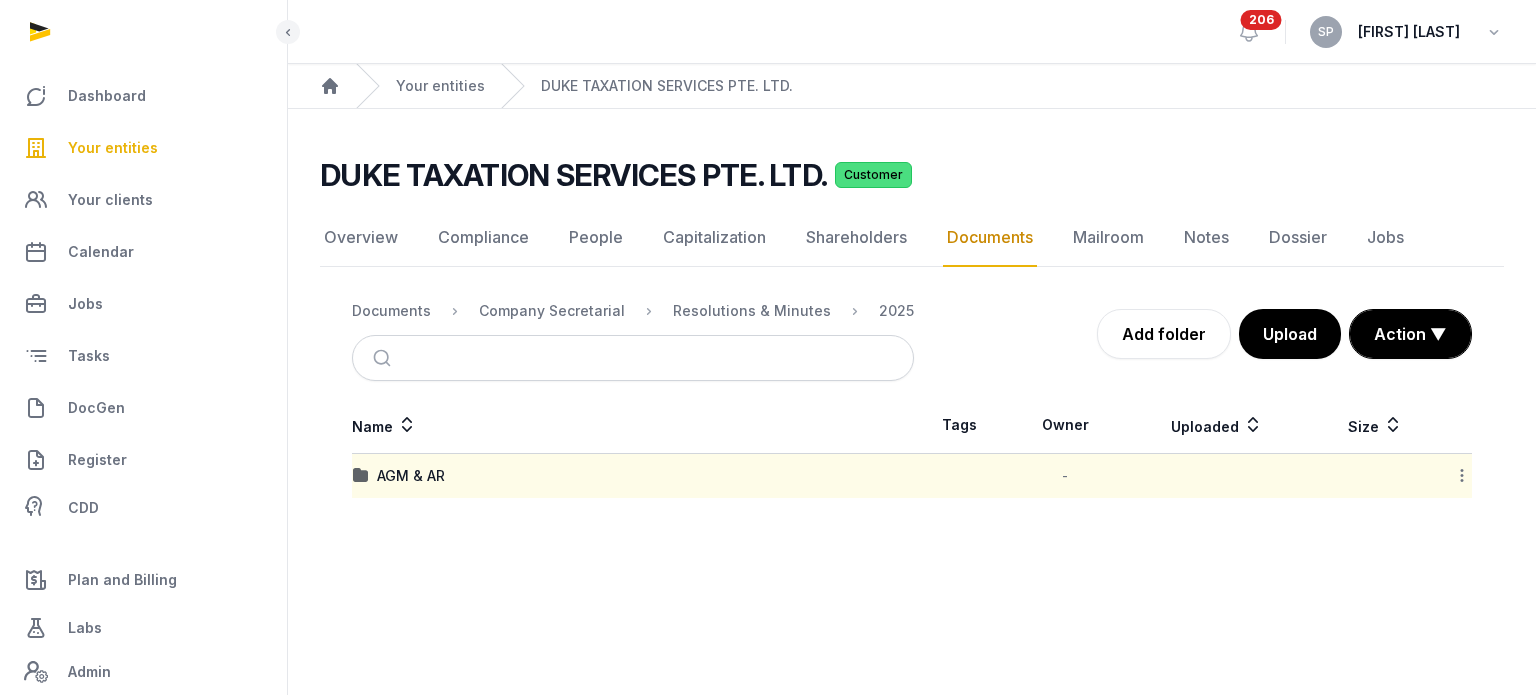 click 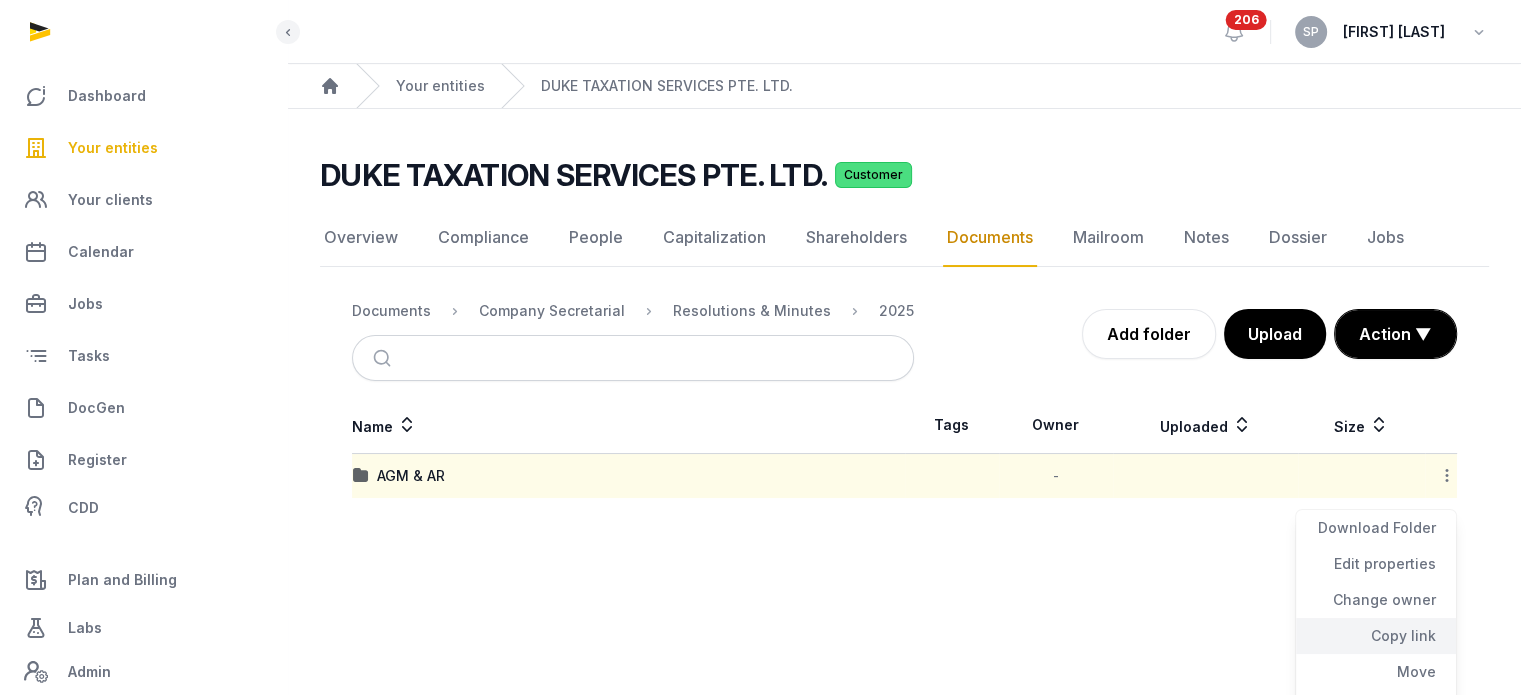 click on "Copy link" 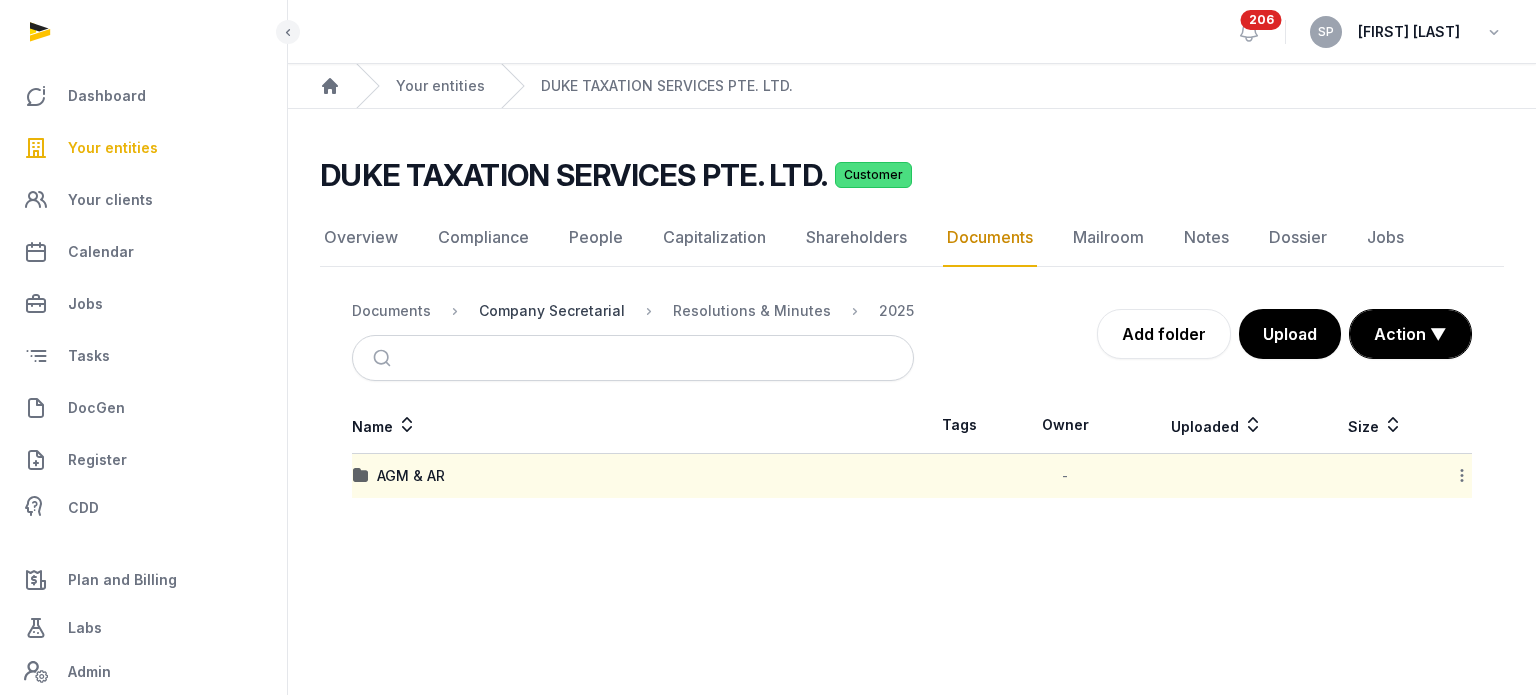 click on "Company Secretarial" at bounding box center [552, 311] 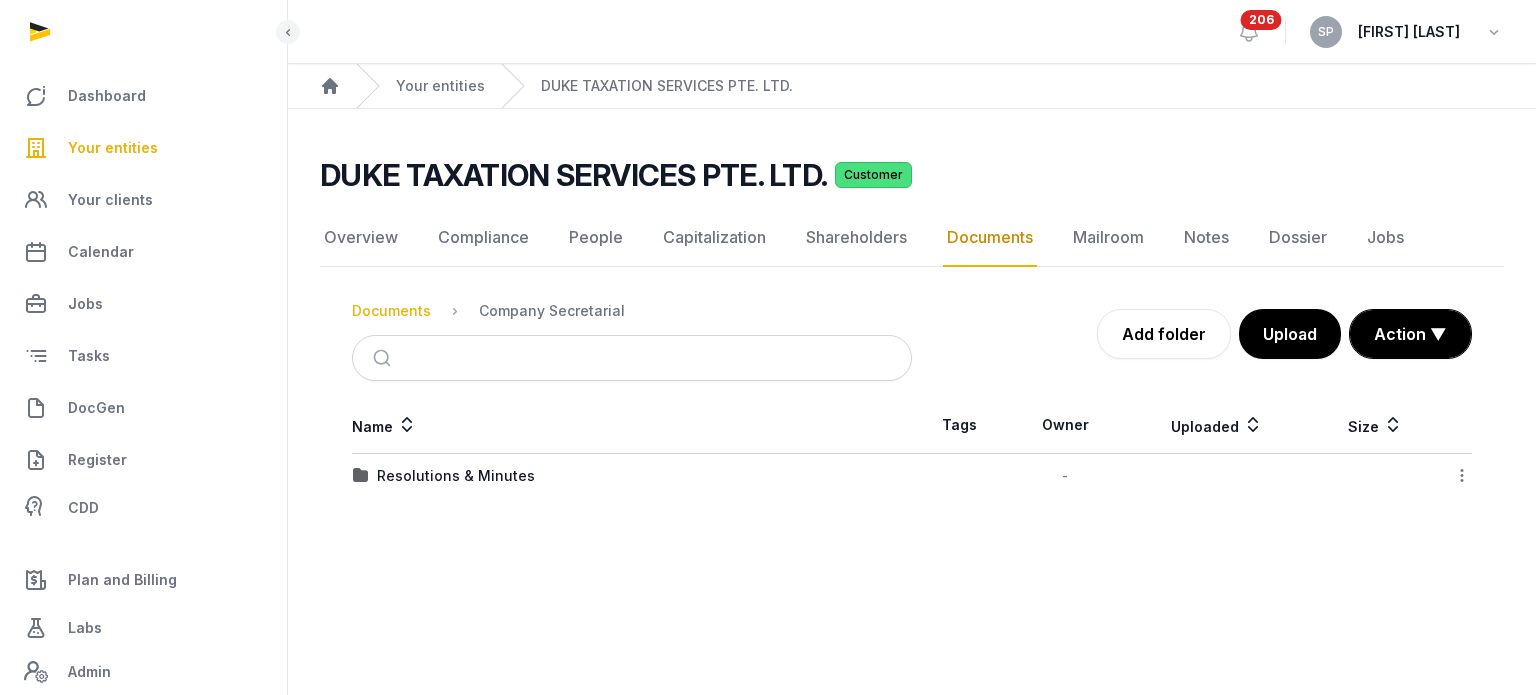 click on "Documents" at bounding box center (391, 311) 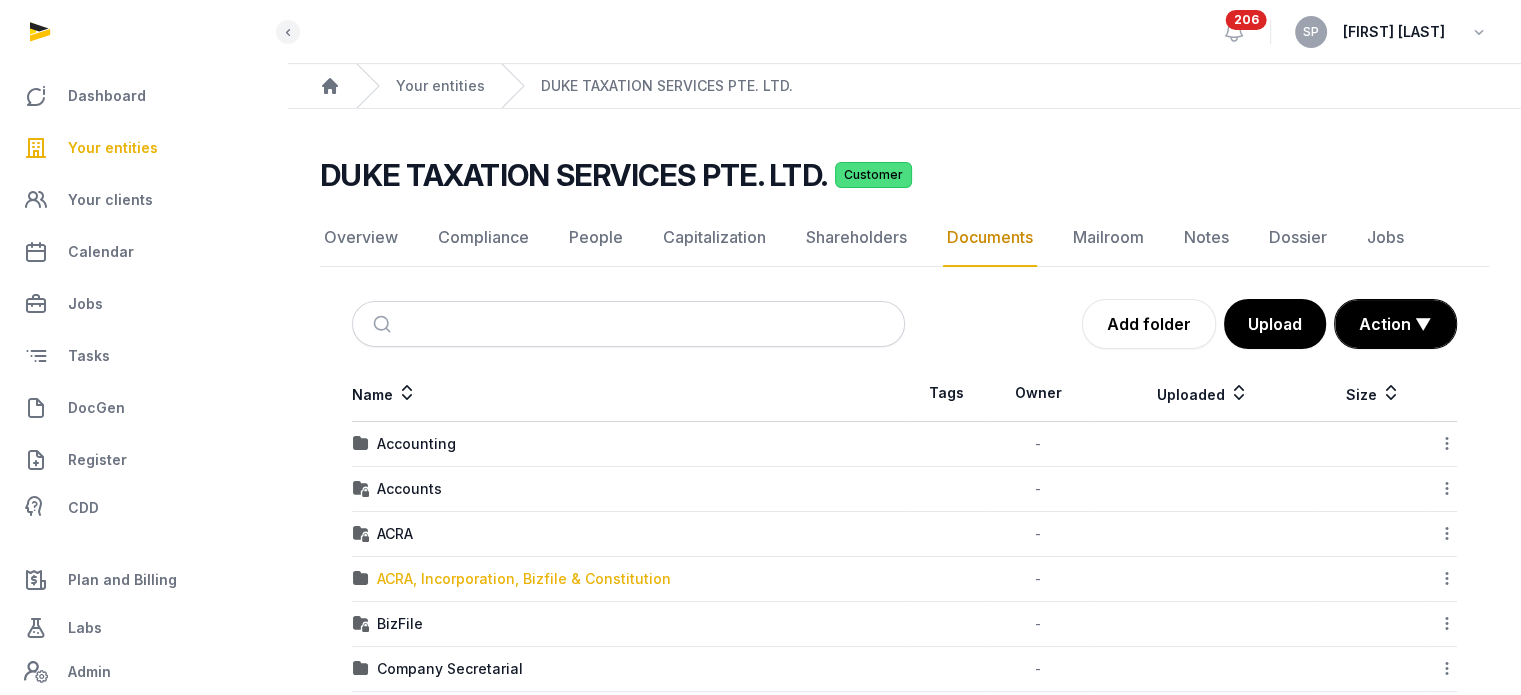 click on "ACRA, Incorporation, Bizfile & Constitution" at bounding box center (524, 579) 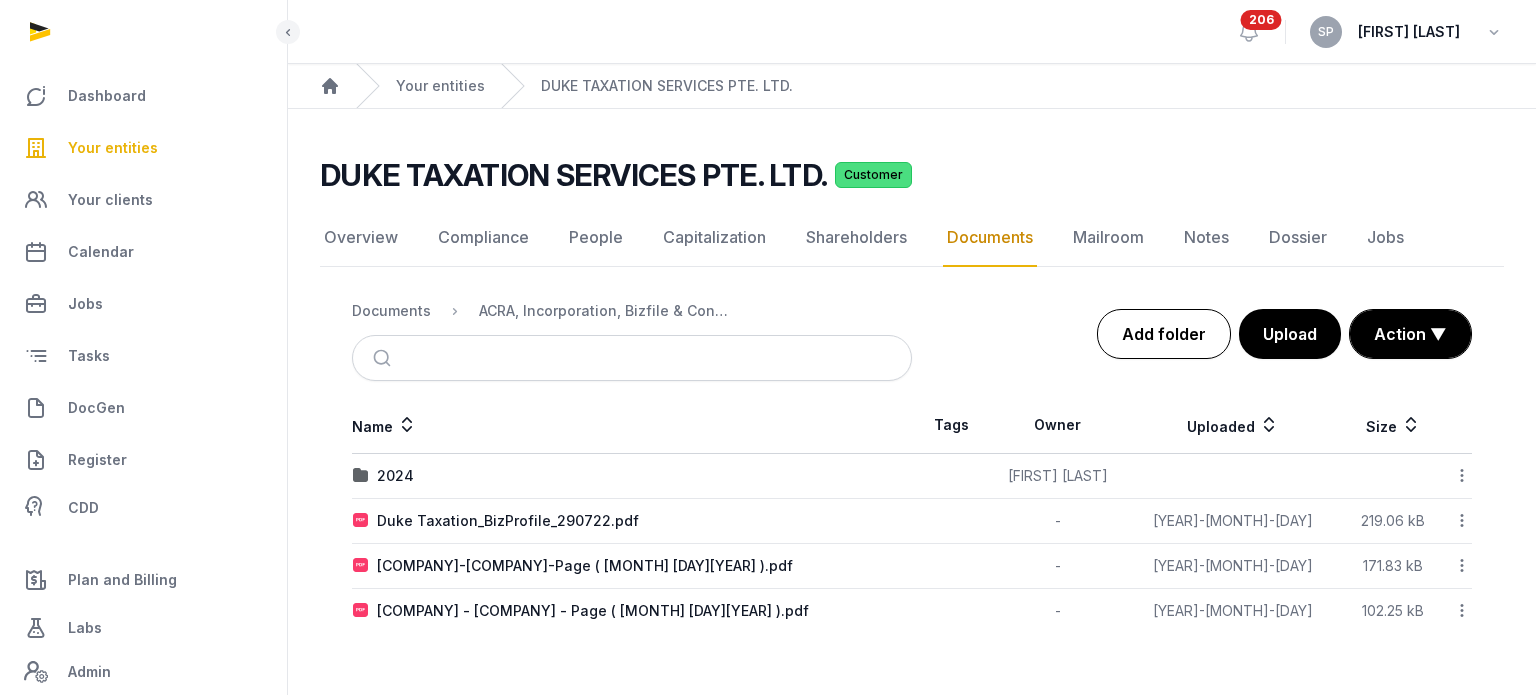 click on "Add folder" at bounding box center [1164, 334] 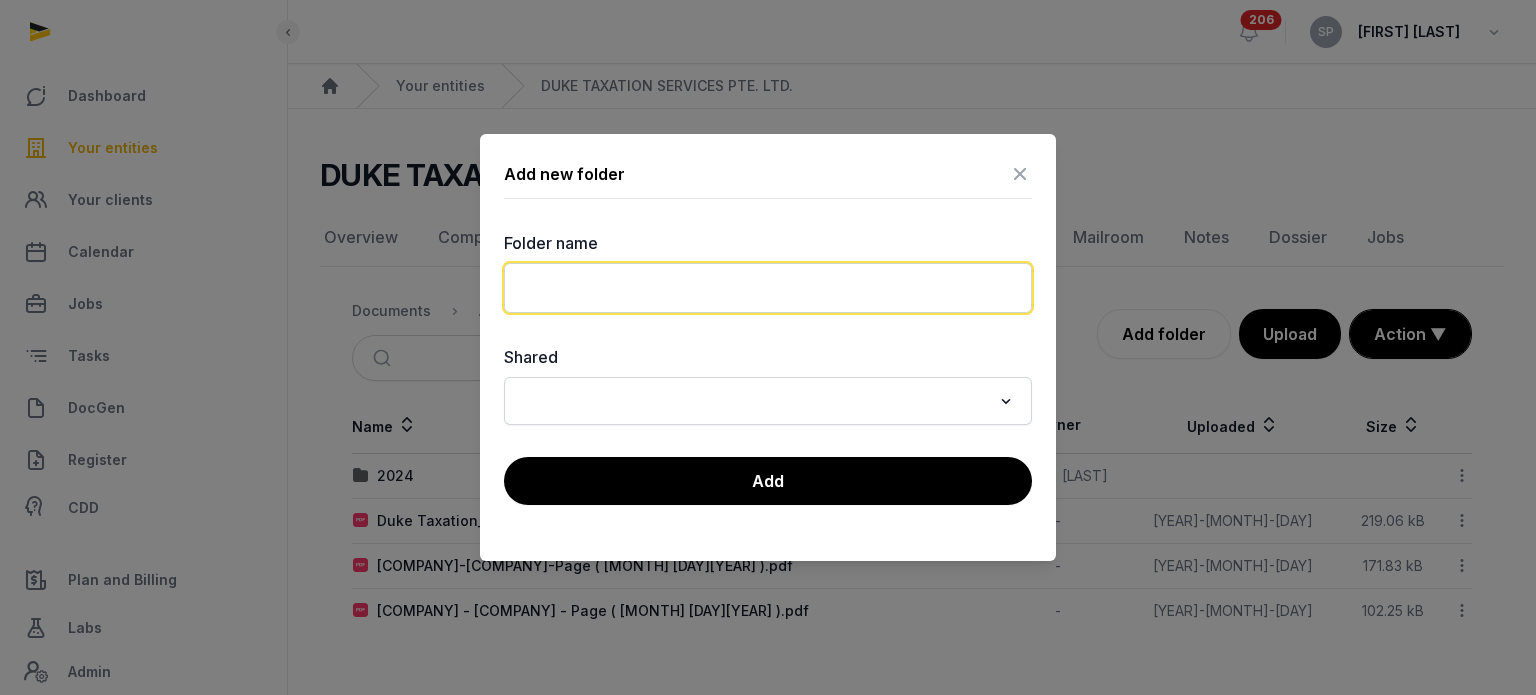 click 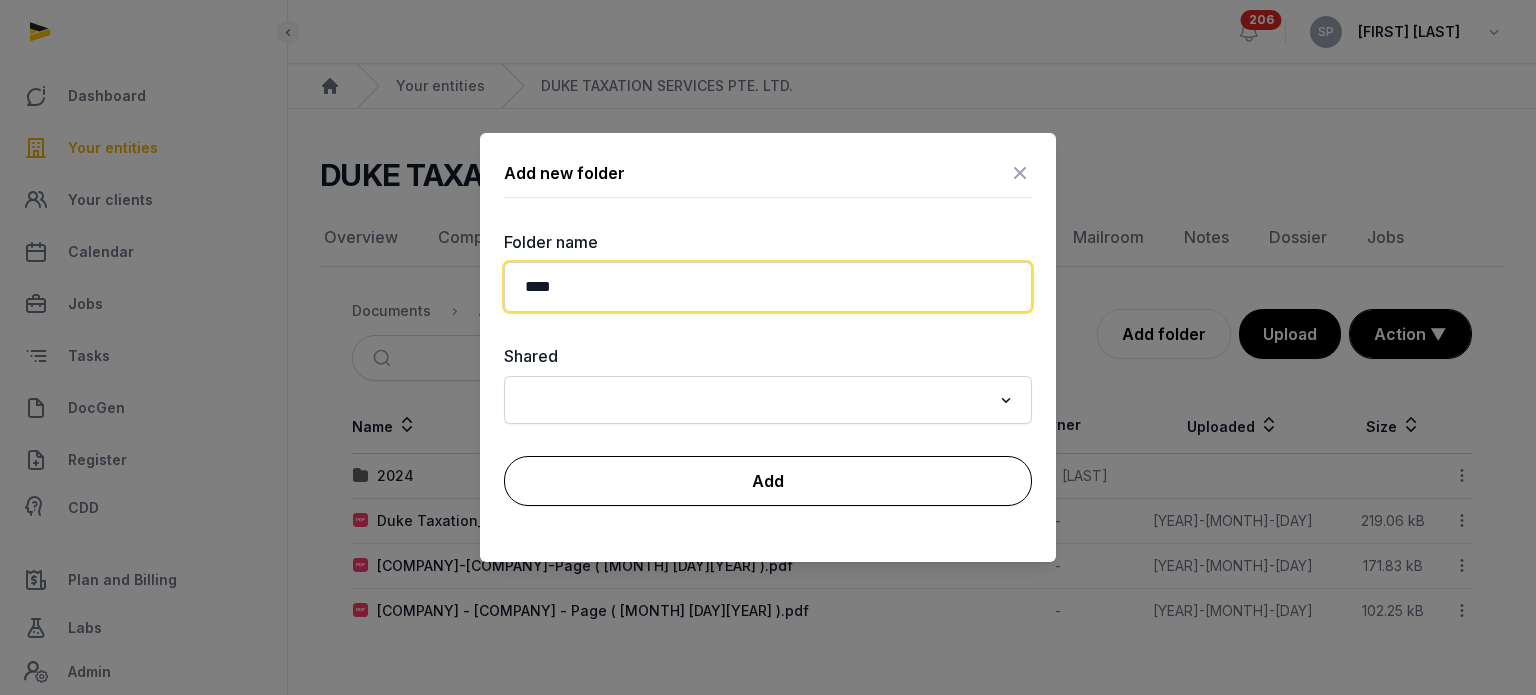 type on "****" 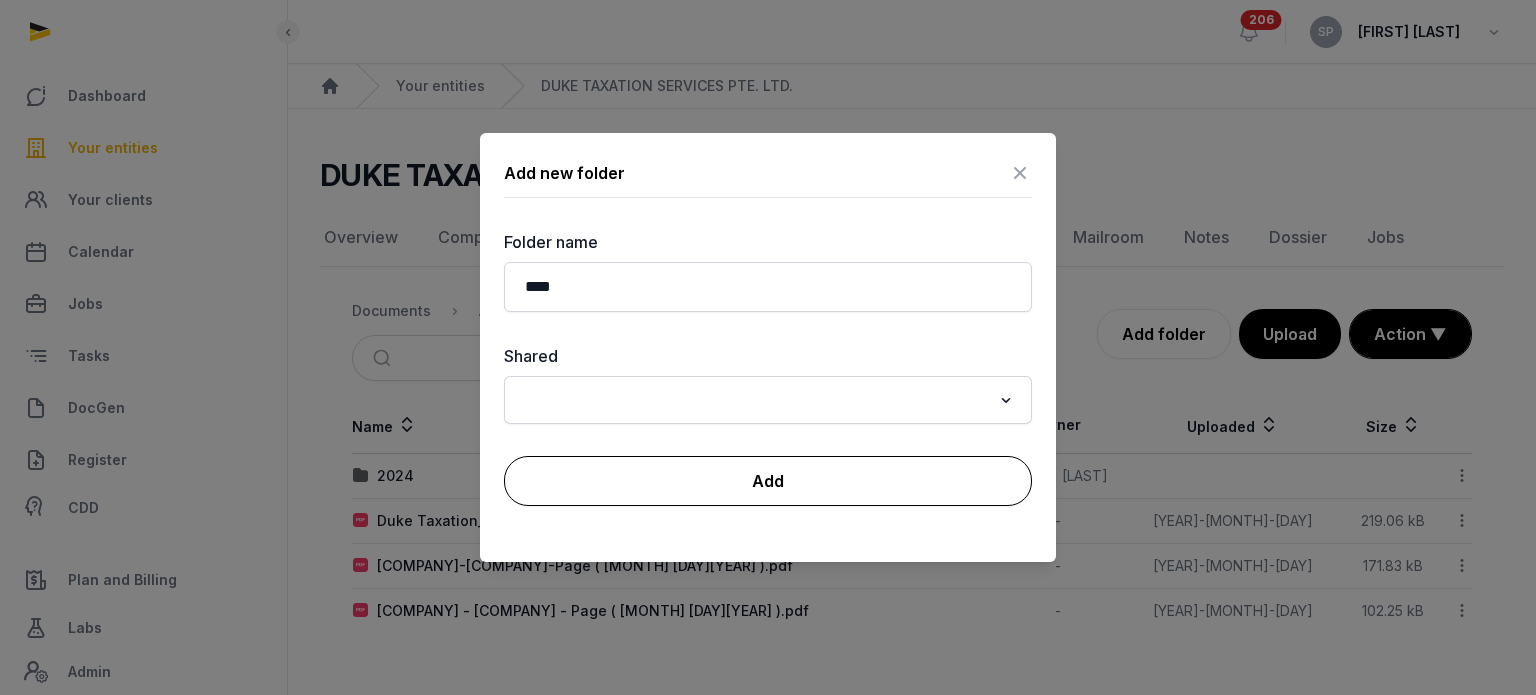 click on "Add" at bounding box center [768, 481] 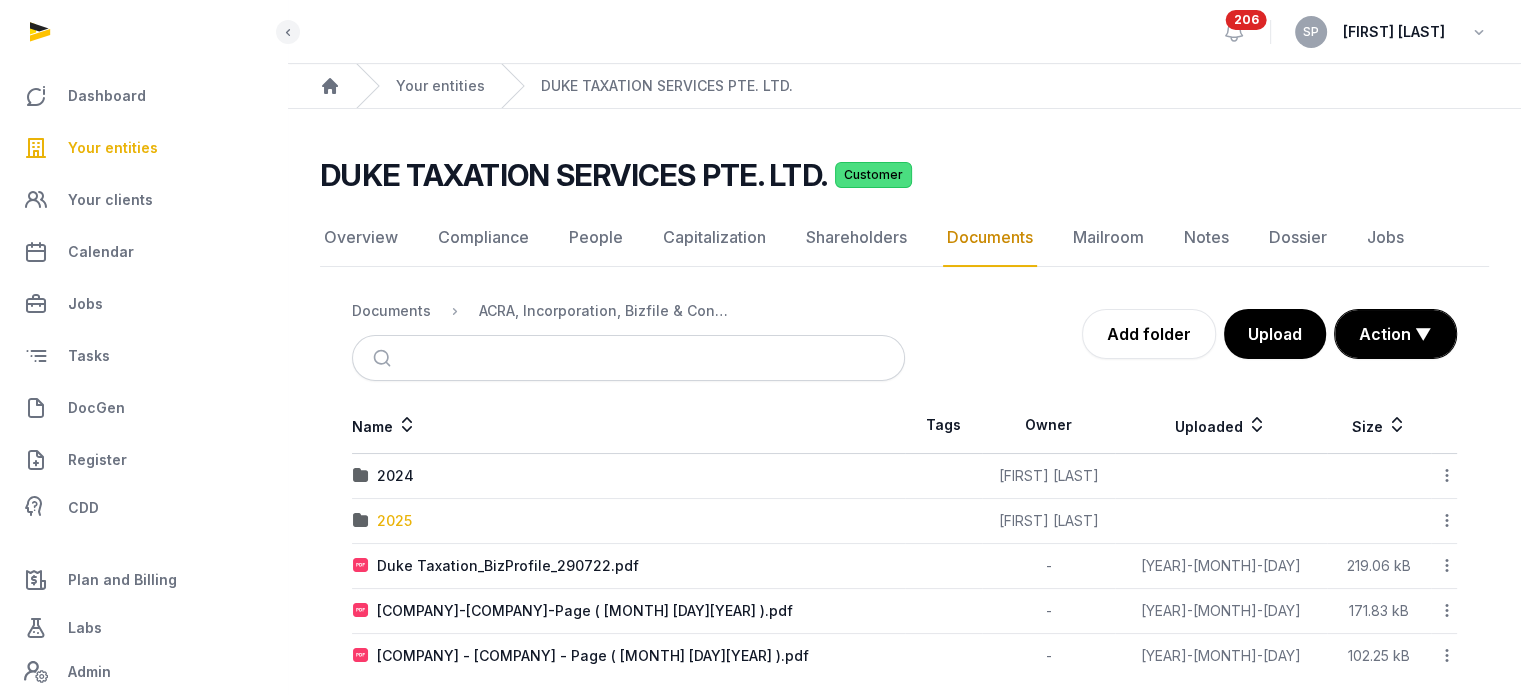 click on "2025" at bounding box center (394, 521) 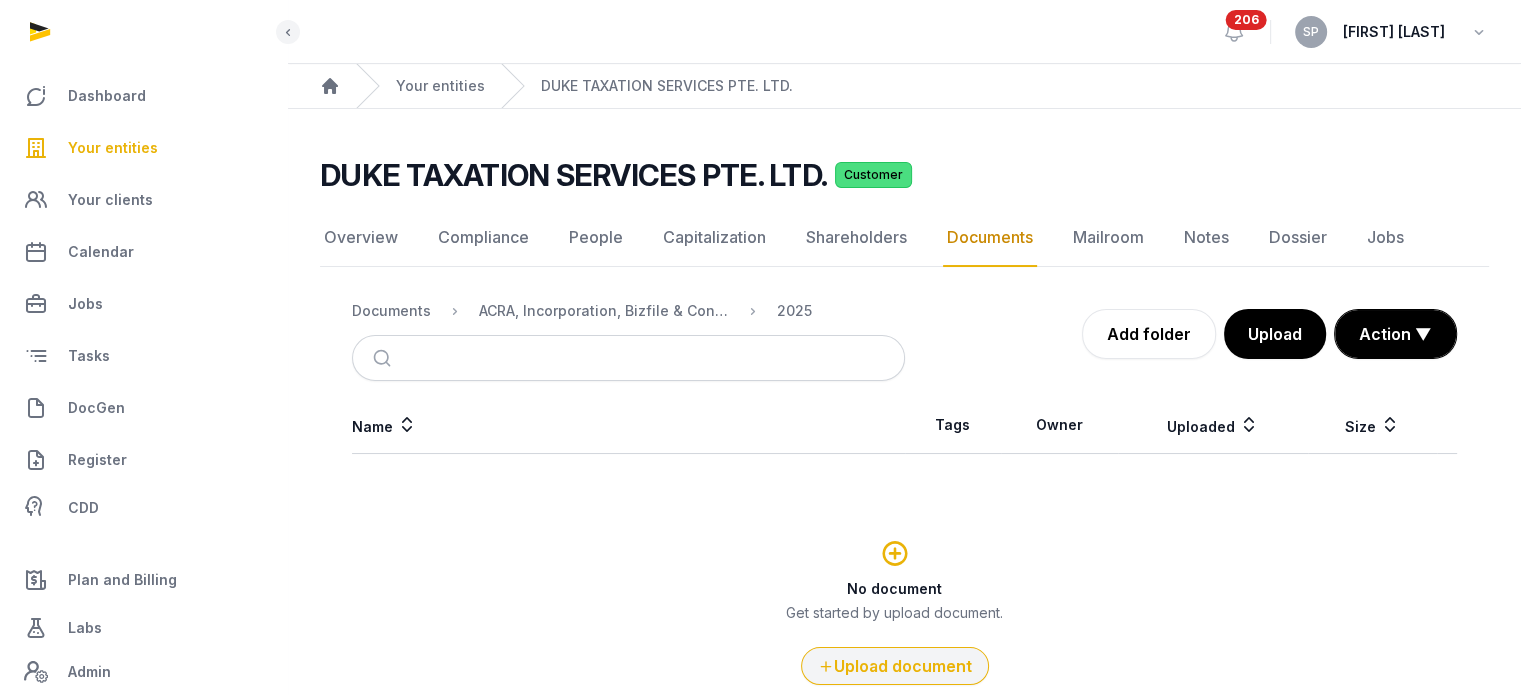 click on "Upload document" at bounding box center [895, 666] 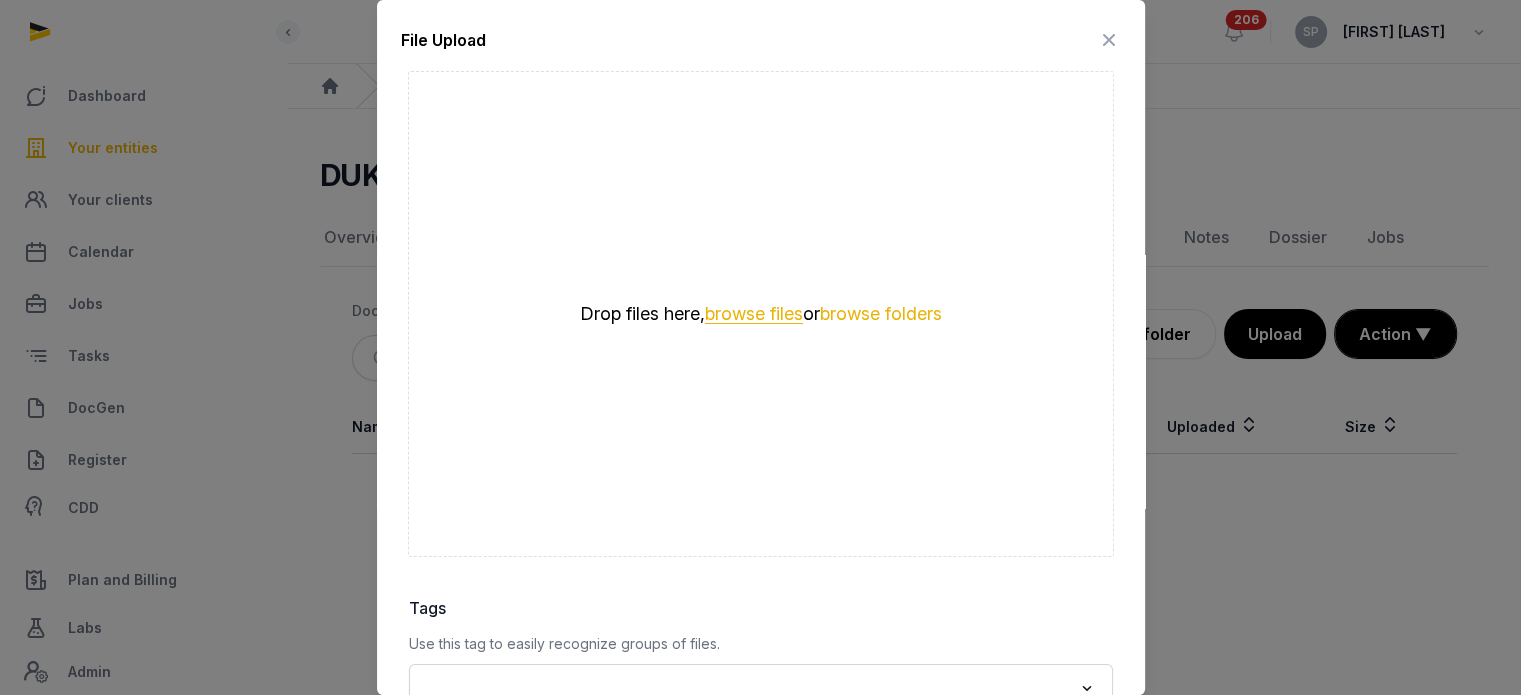 click on "browse files" at bounding box center [754, 314] 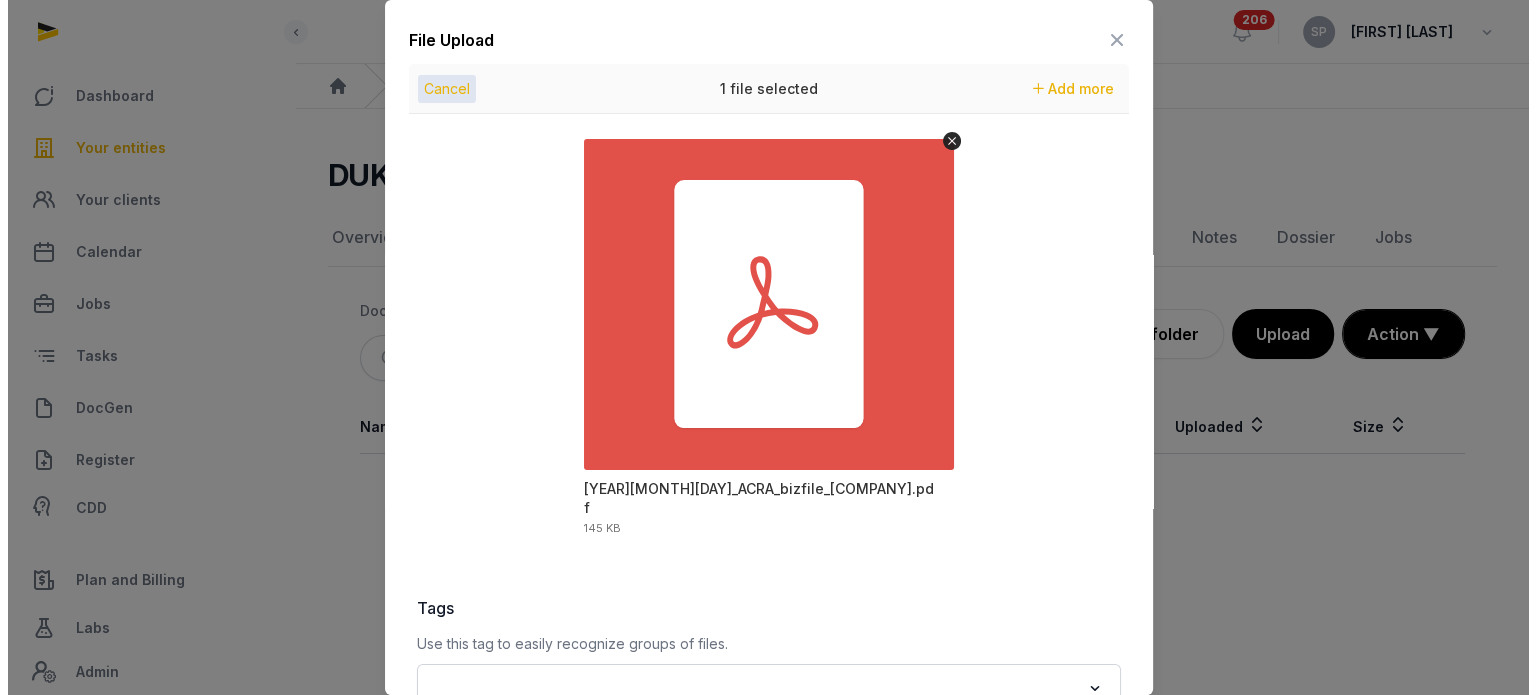 scroll, scrollTop: 282, scrollLeft: 0, axis: vertical 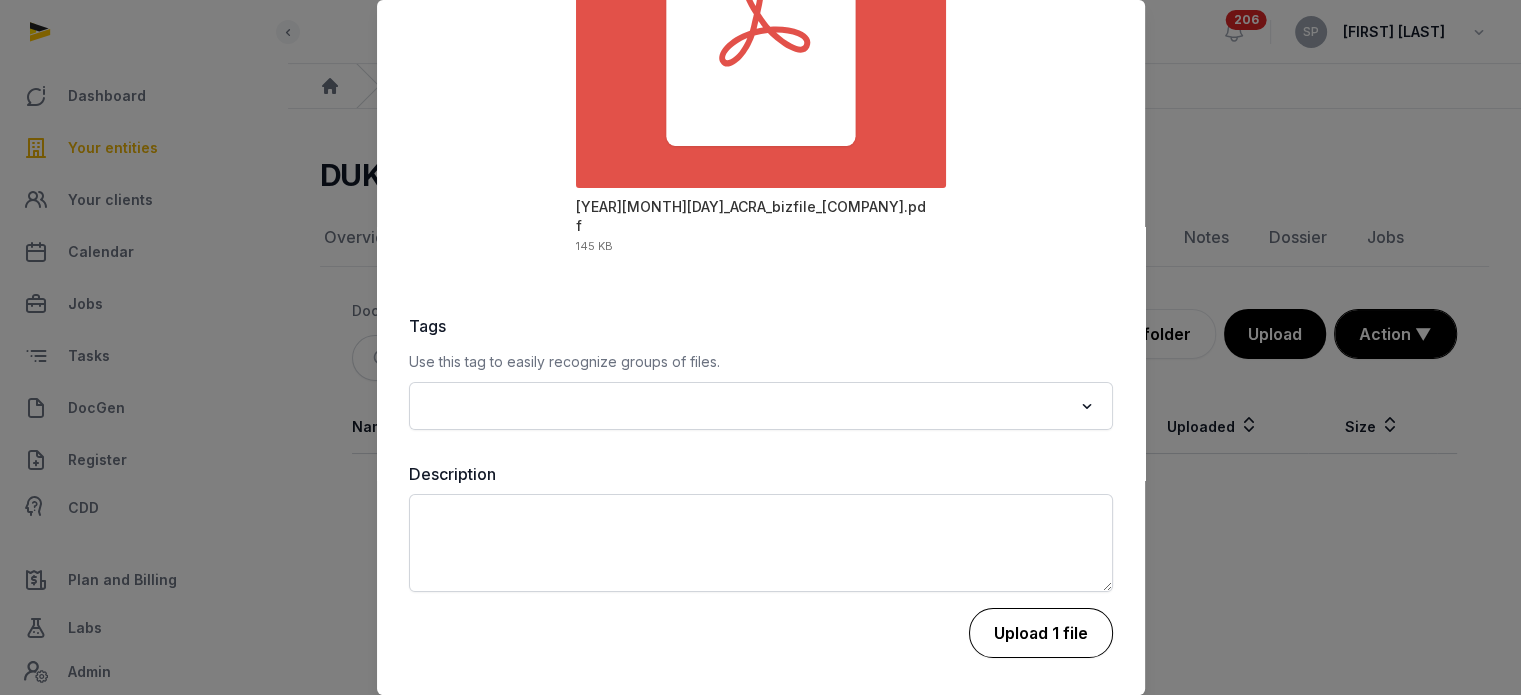 click on "Upload 1 file" at bounding box center (1041, 633) 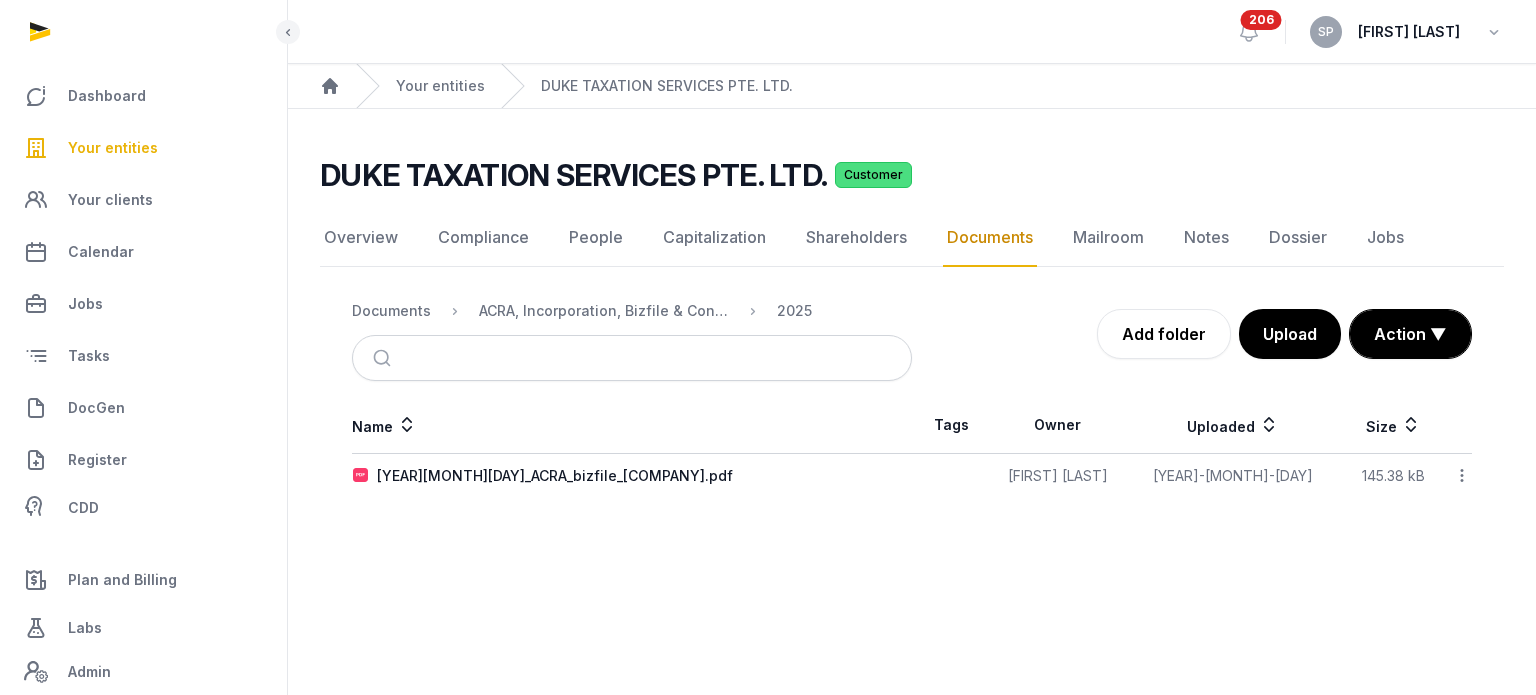 click 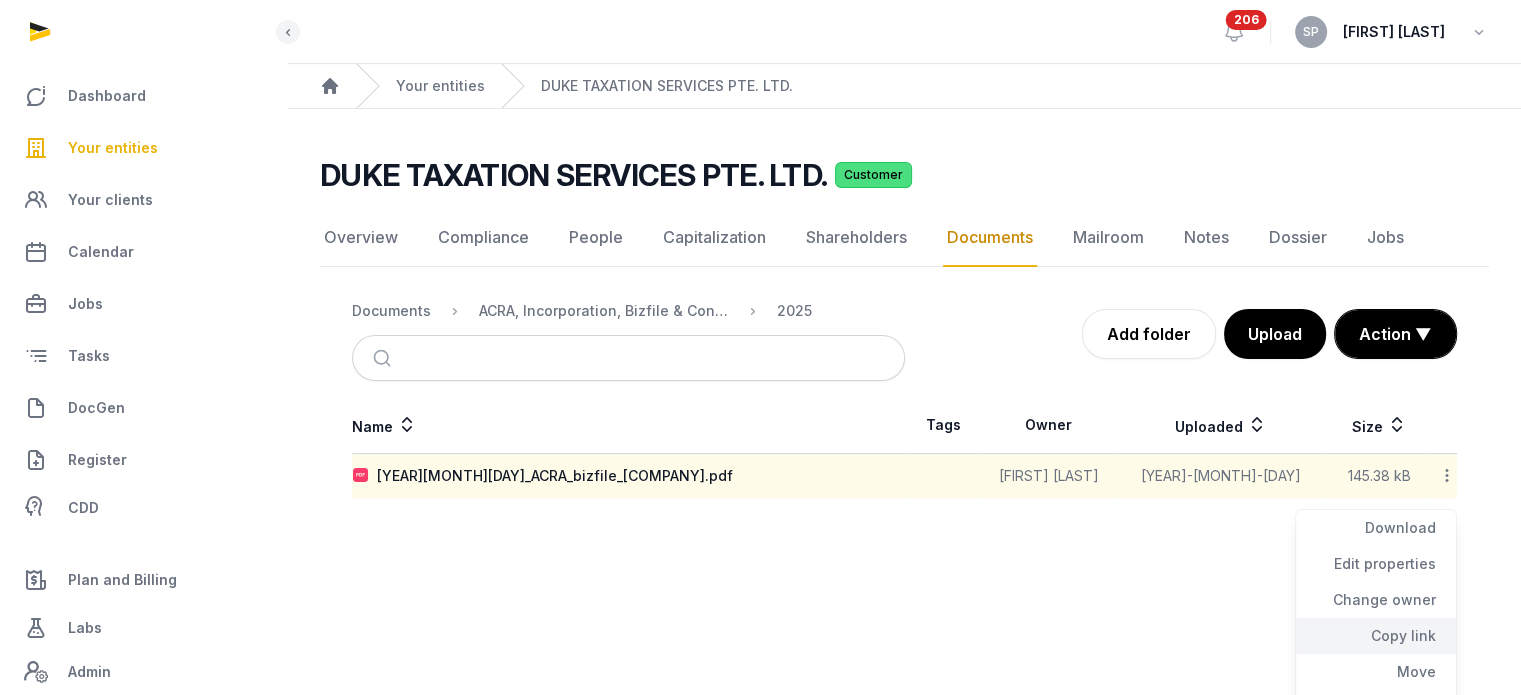 click on "Copy link" 